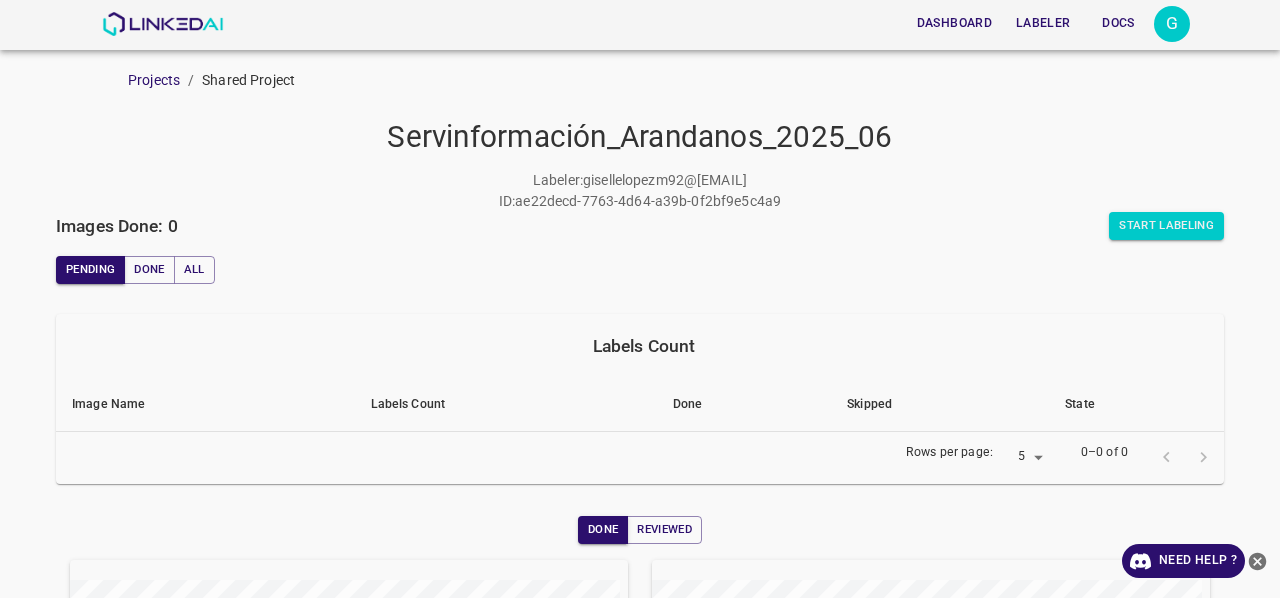 scroll, scrollTop: 0, scrollLeft: 0, axis: both 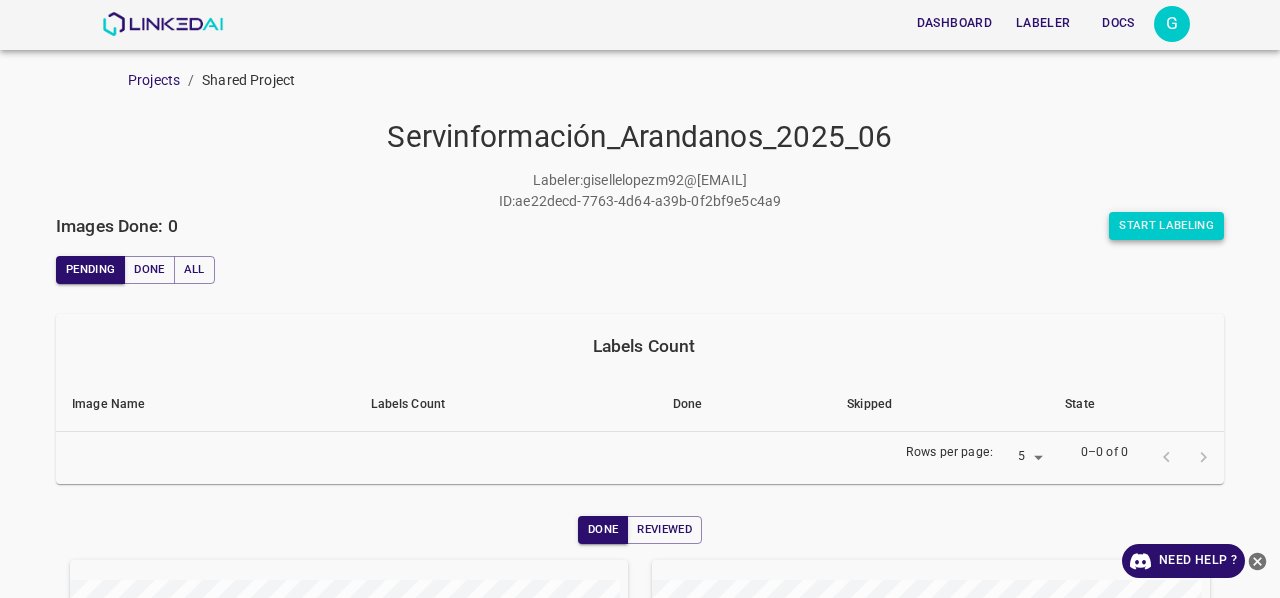click on "Start Labeling" at bounding box center [1166, 226] 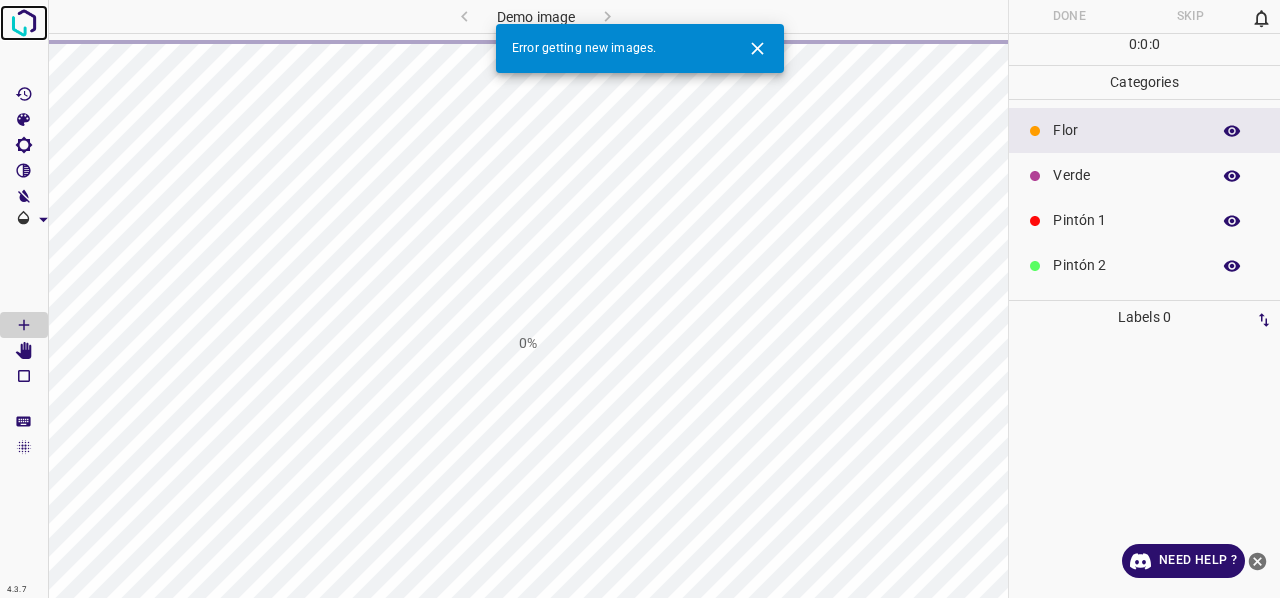click at bounding box center (24, 23) 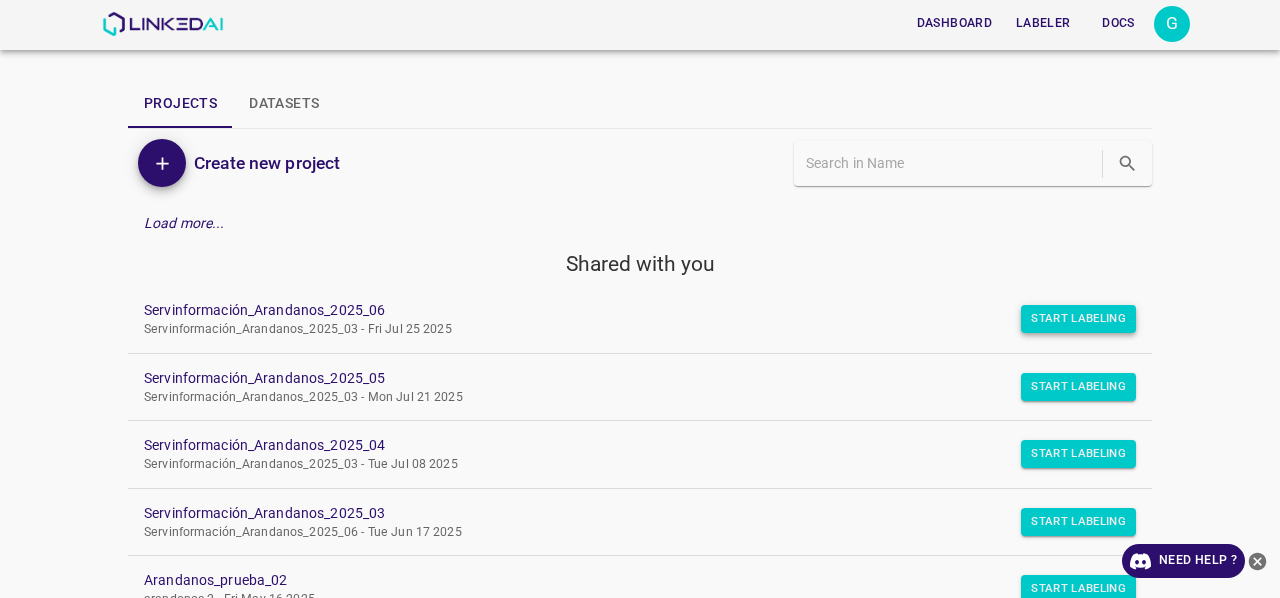 click on "Start Labeling" at bounding box center [1078, 319] 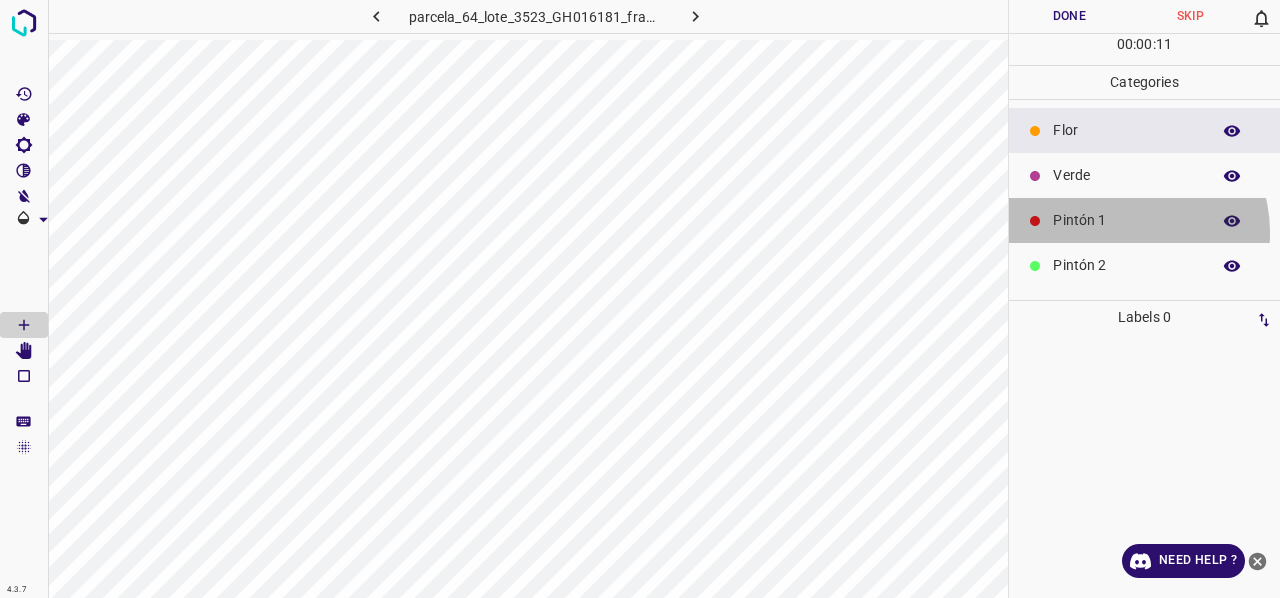 click on "Pintón 1" at bounding box center (1144, 220) 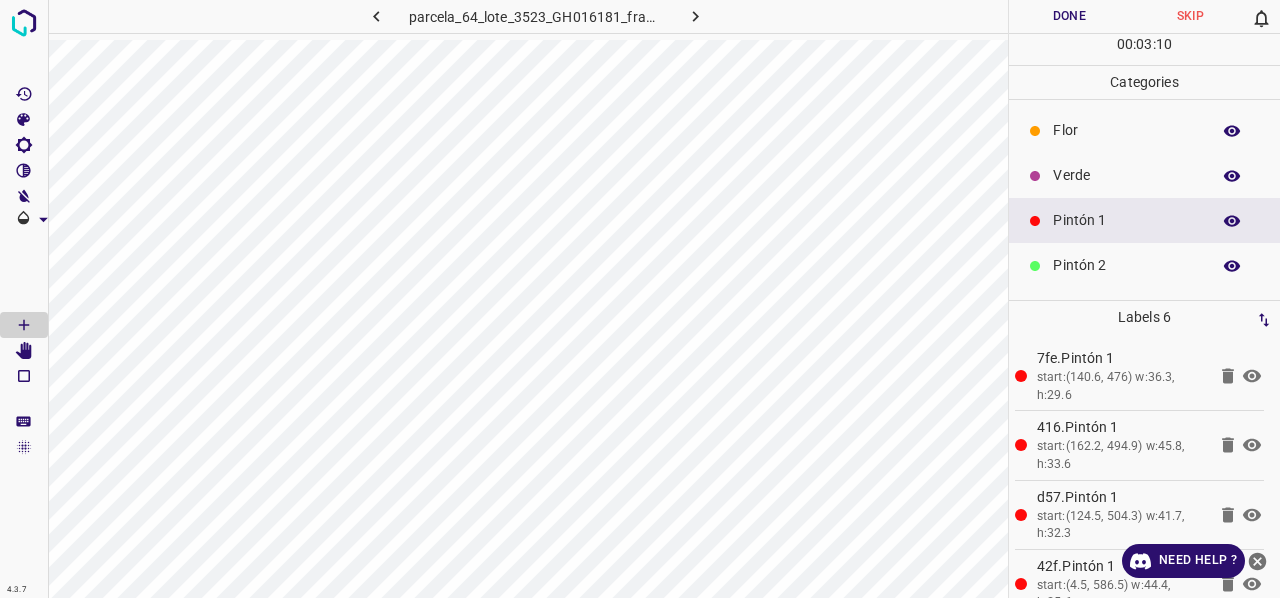 click 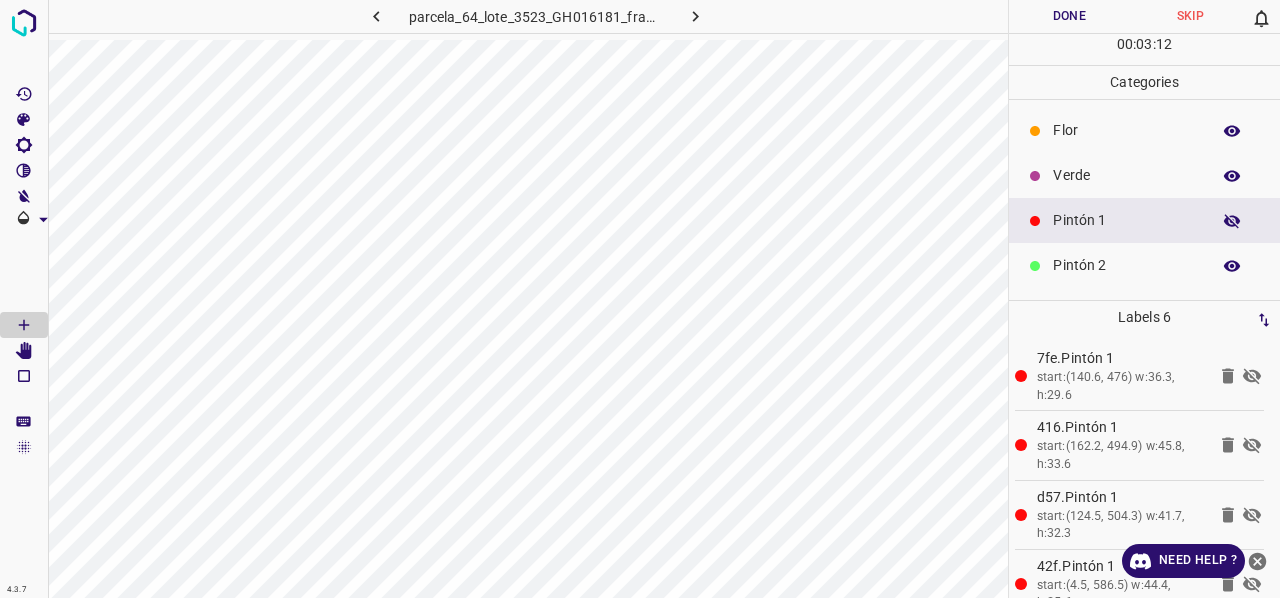 click 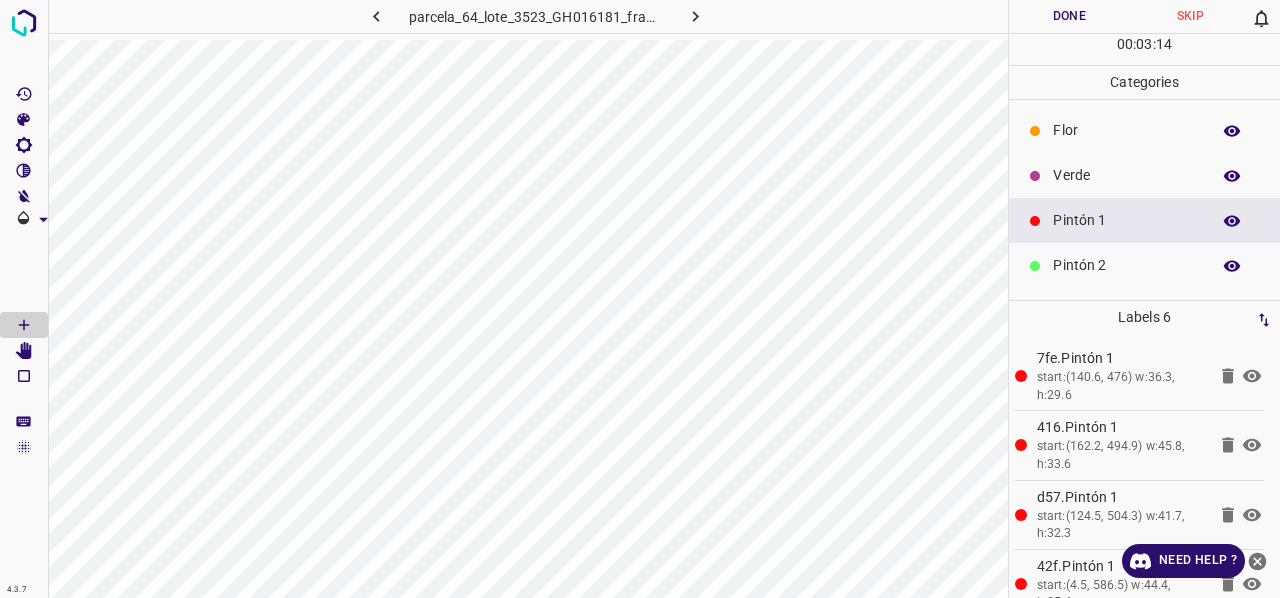 click on "Verde" at bounding box center [1126, 175] 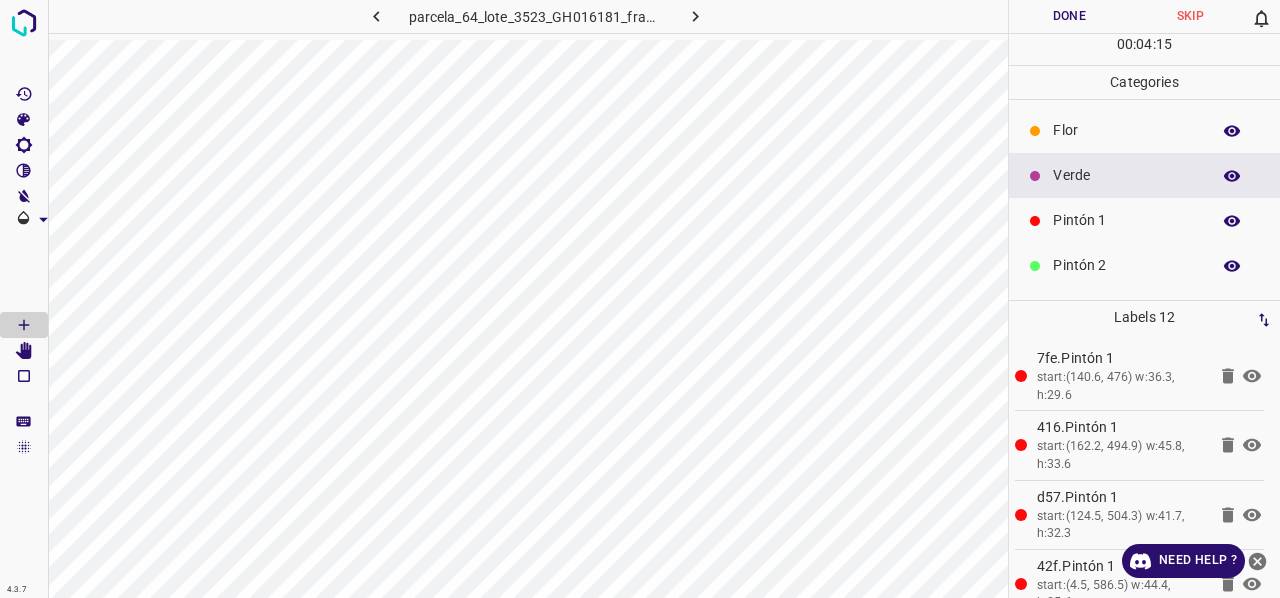 click 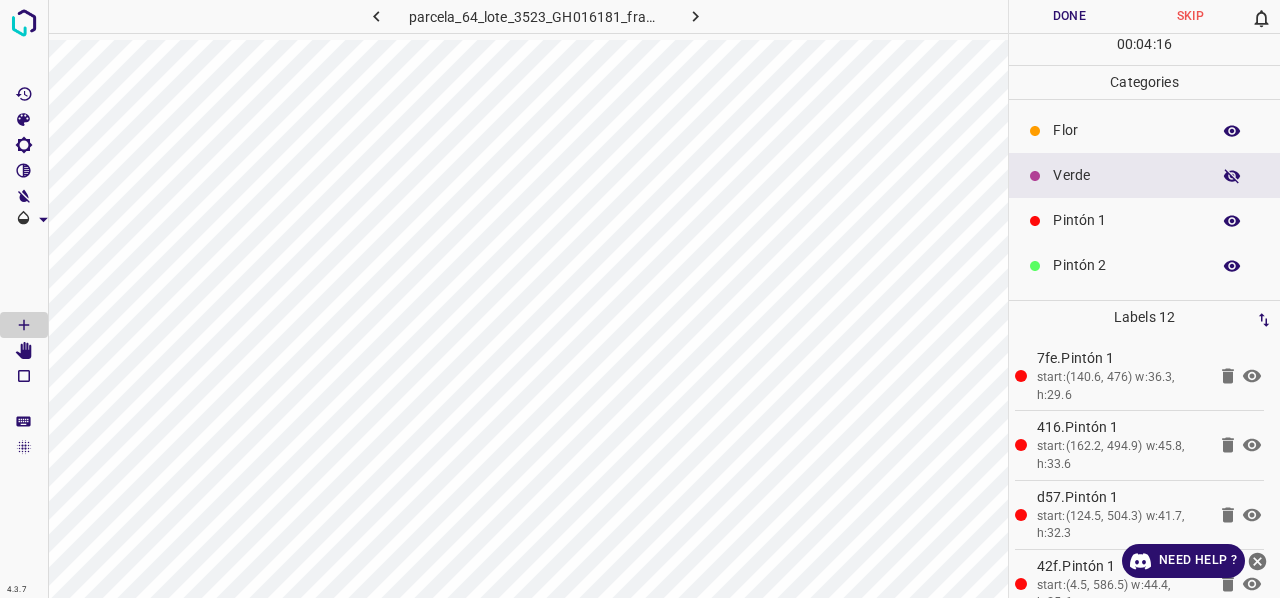 click 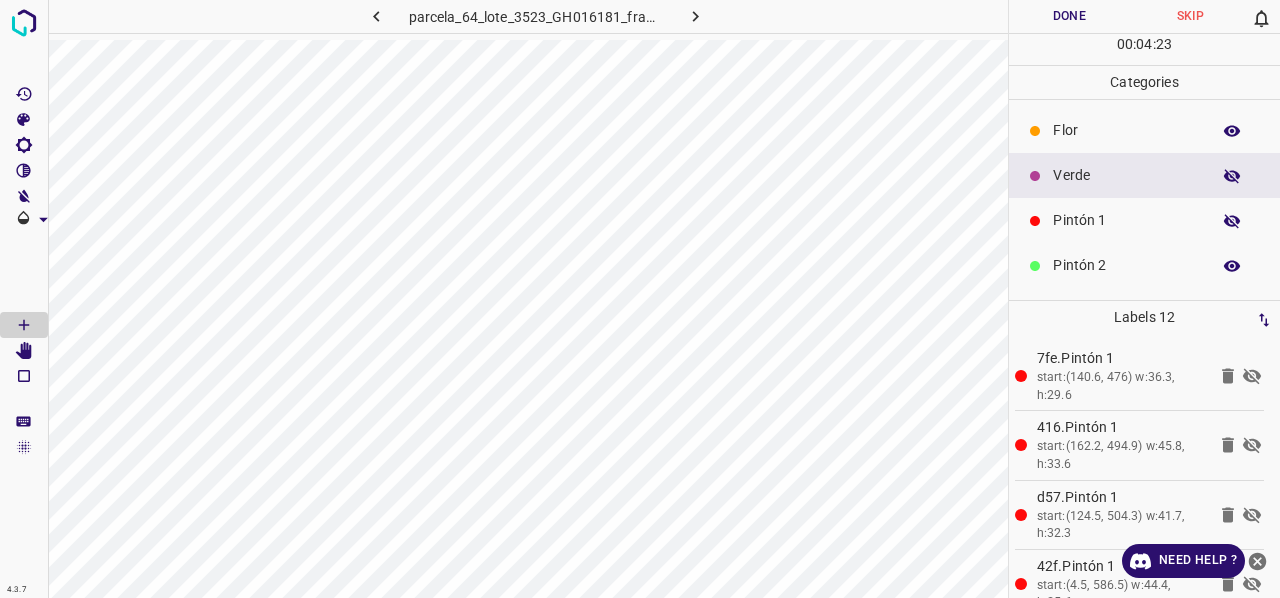 click 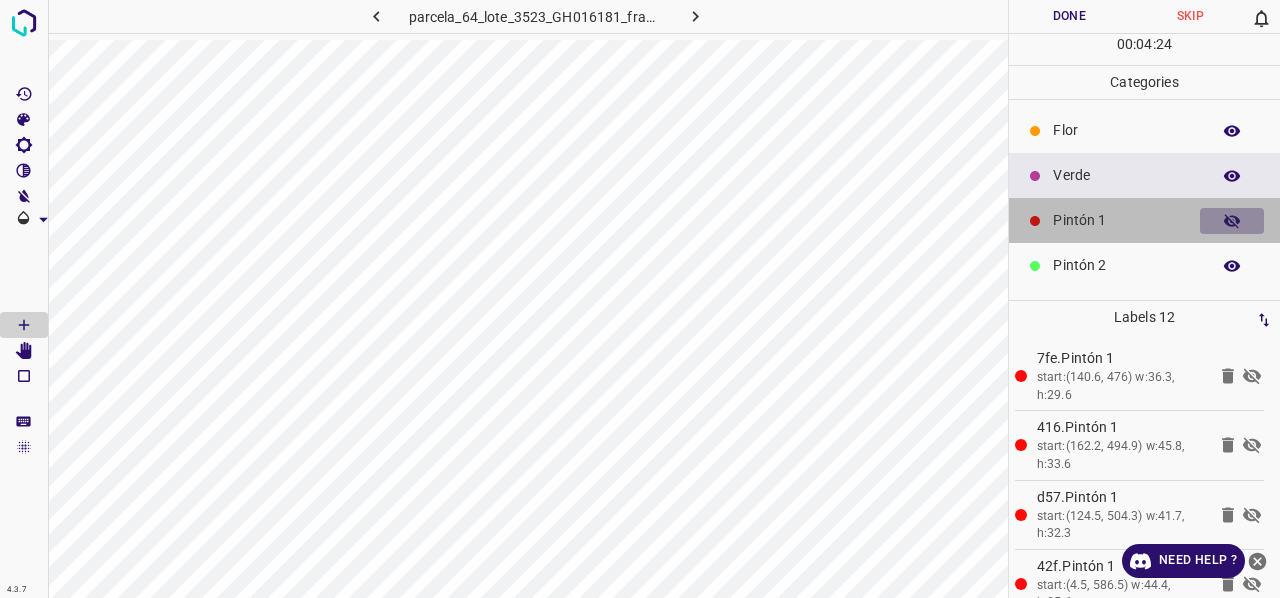 click at bounding box center [1232, 221] 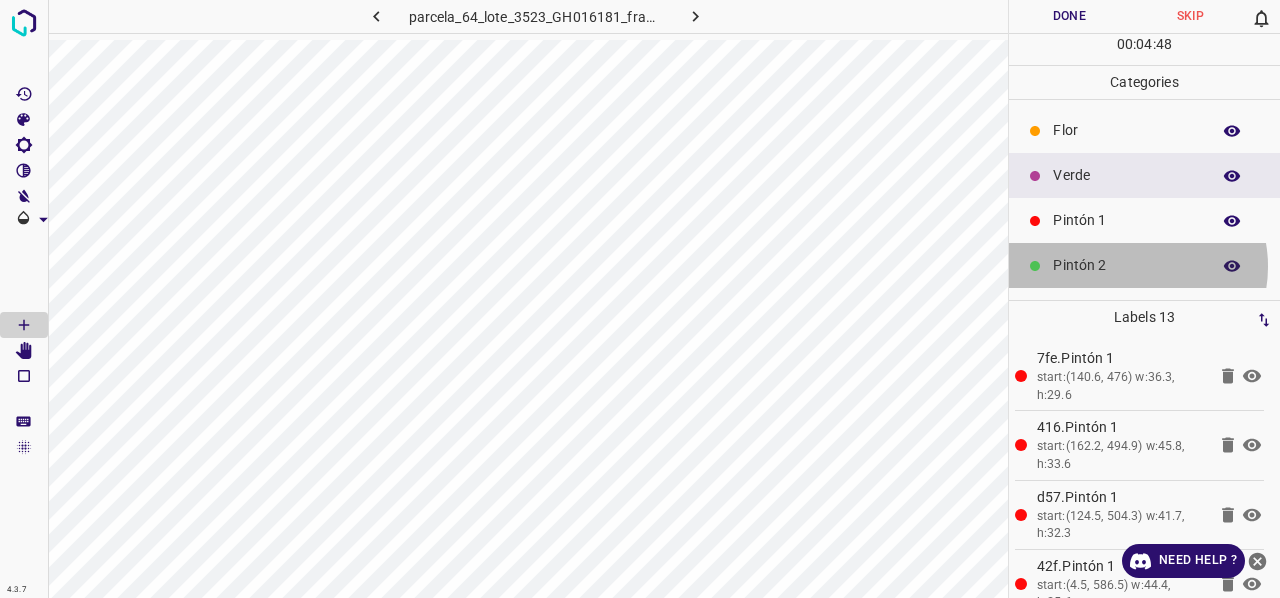 click on "Pintón 2" at bounding box center (1126, 265) 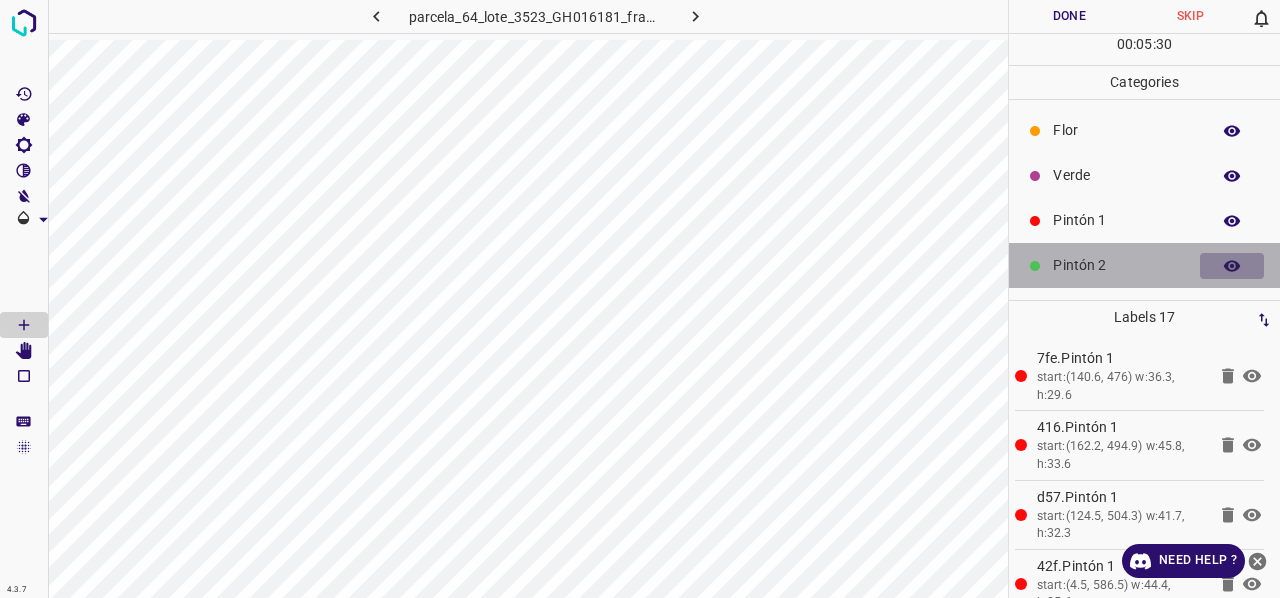 click 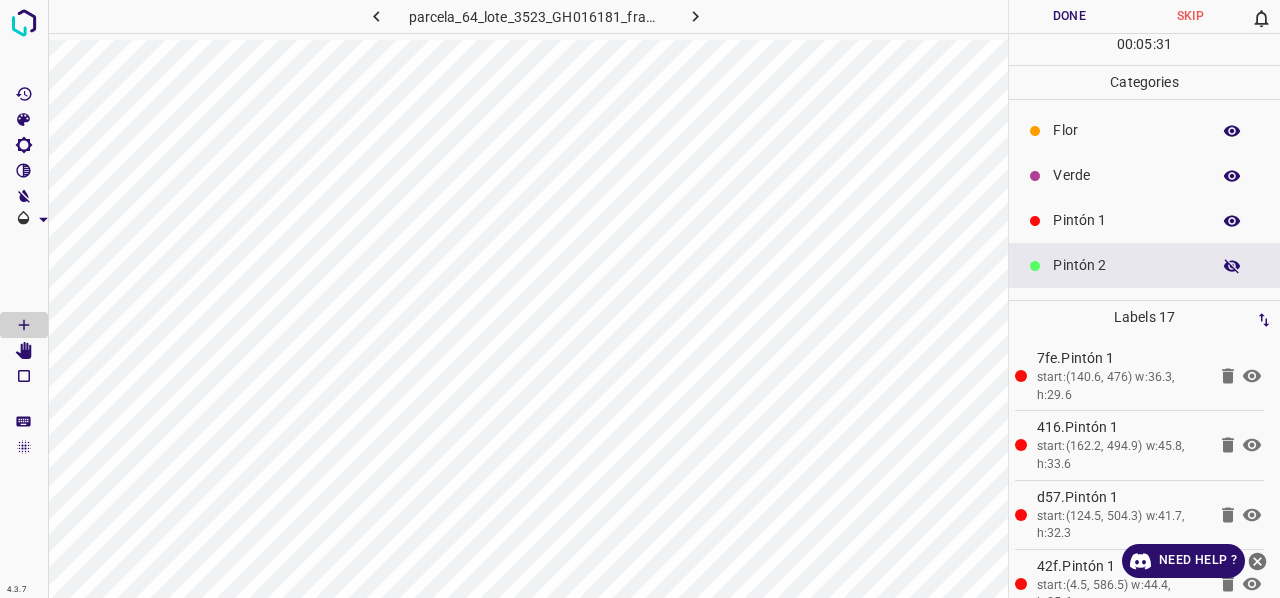click 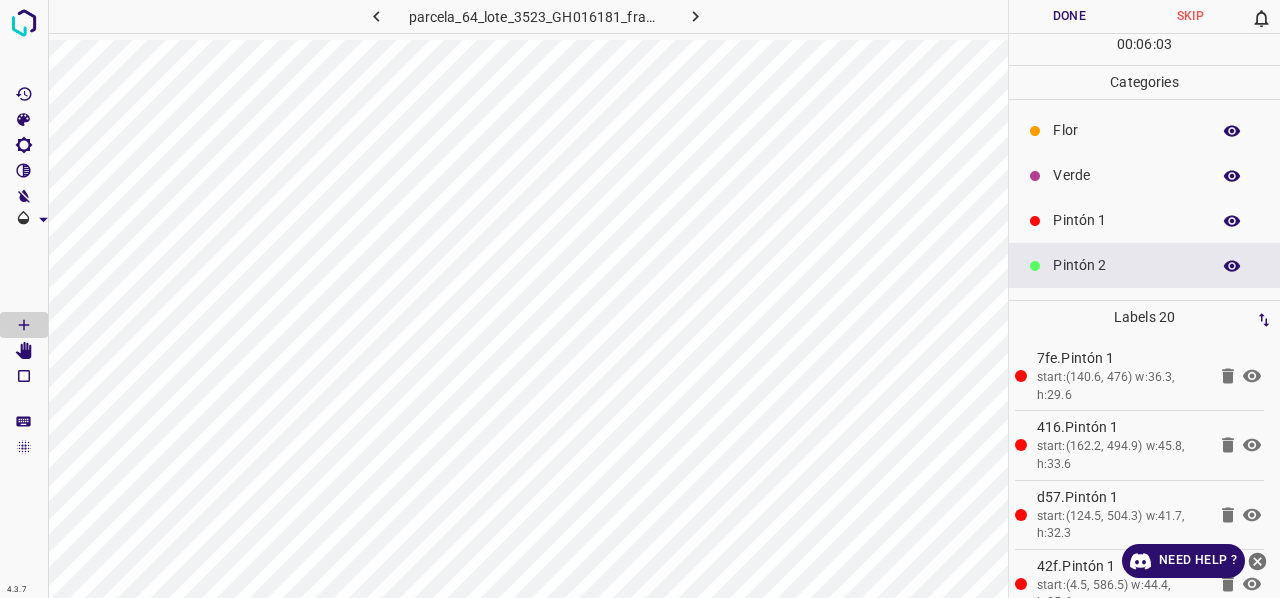 click 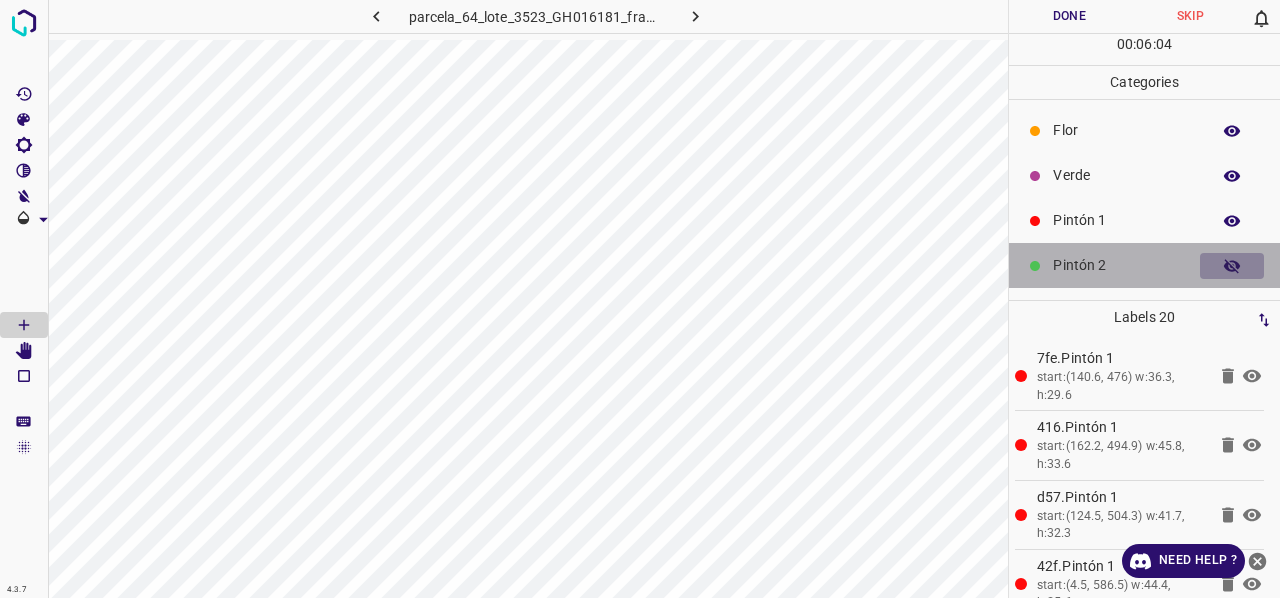 click 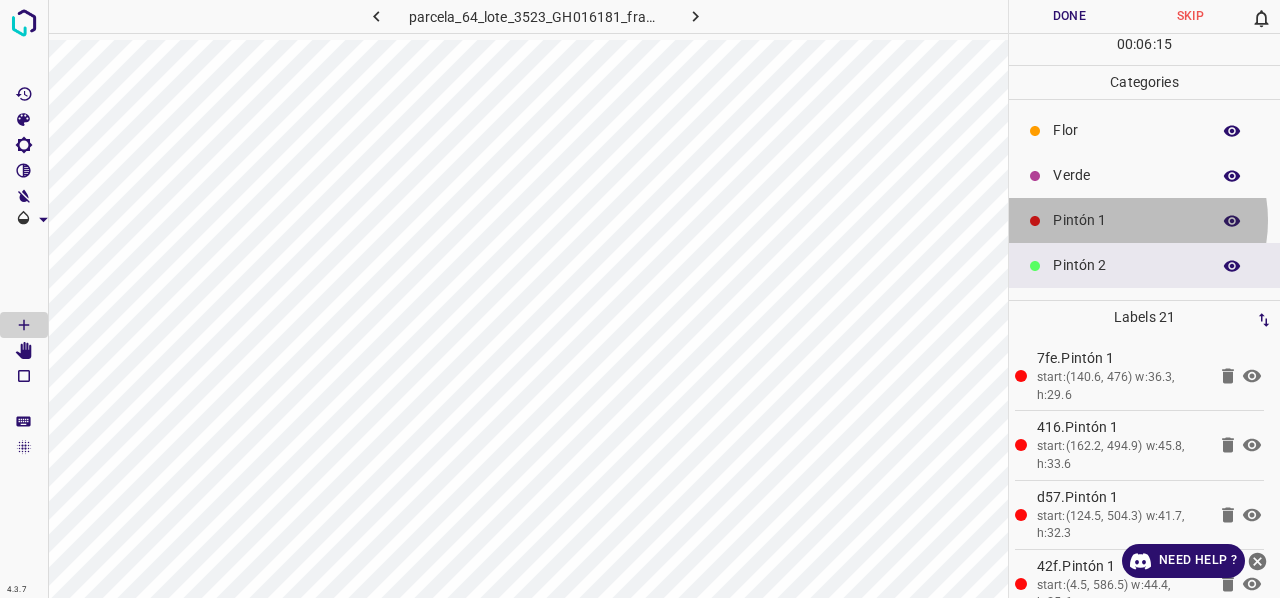 click on "Pintón 1" at bounding box center (1126, 220) 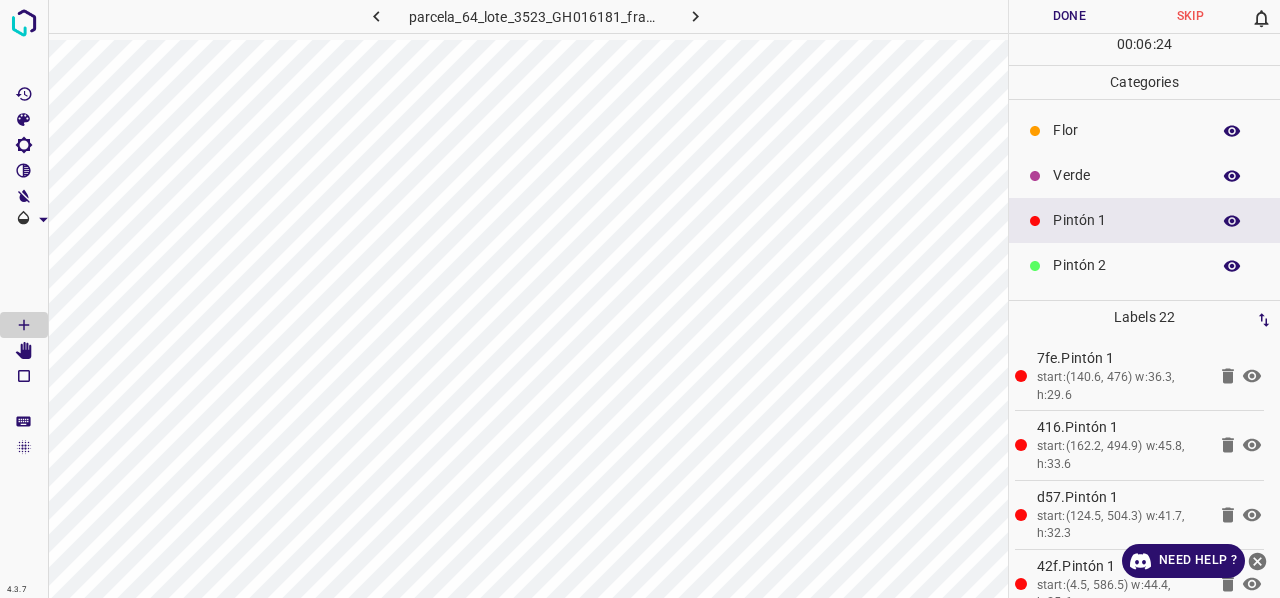 click on "Pintón 2" at bounding box center (1126, 265) 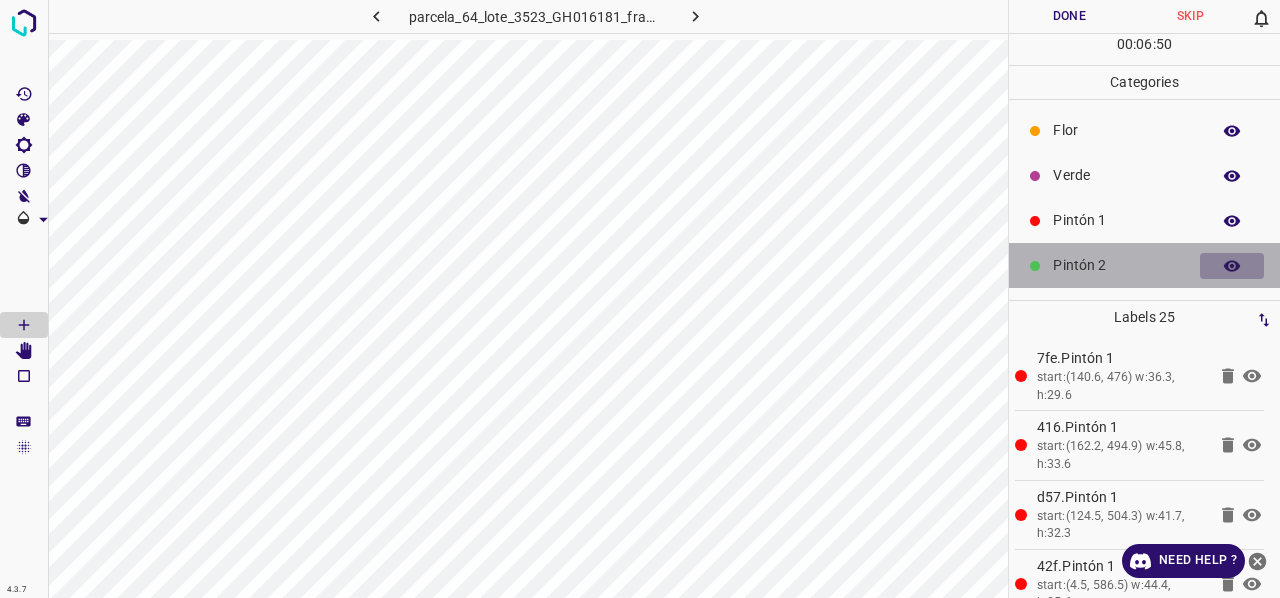 click 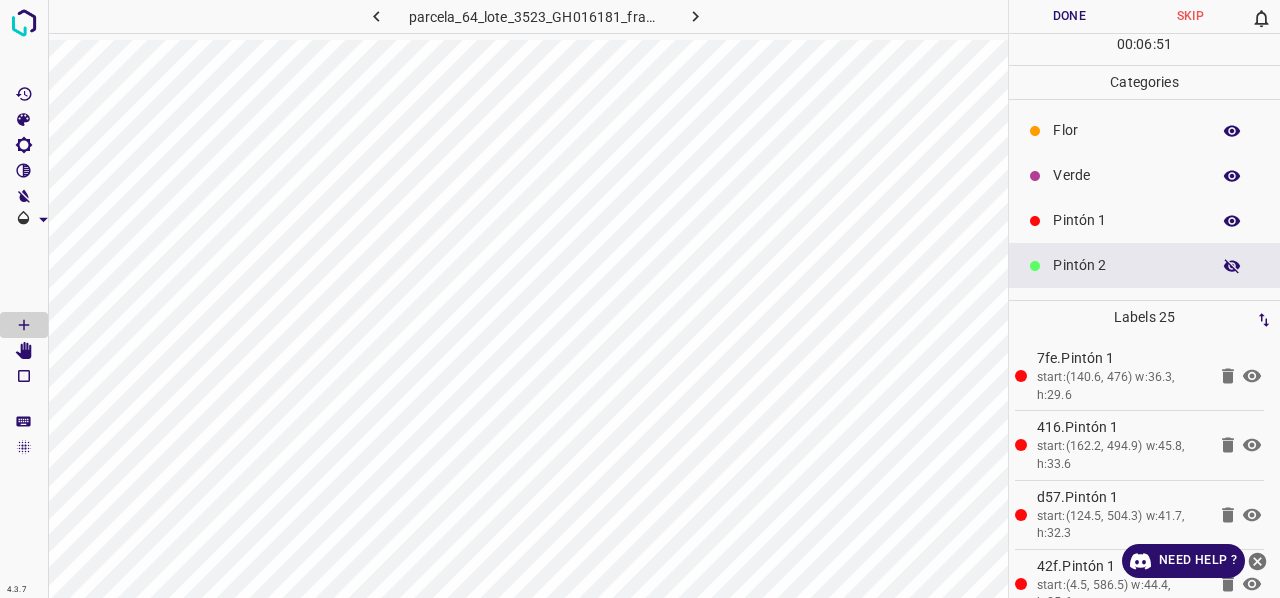 click 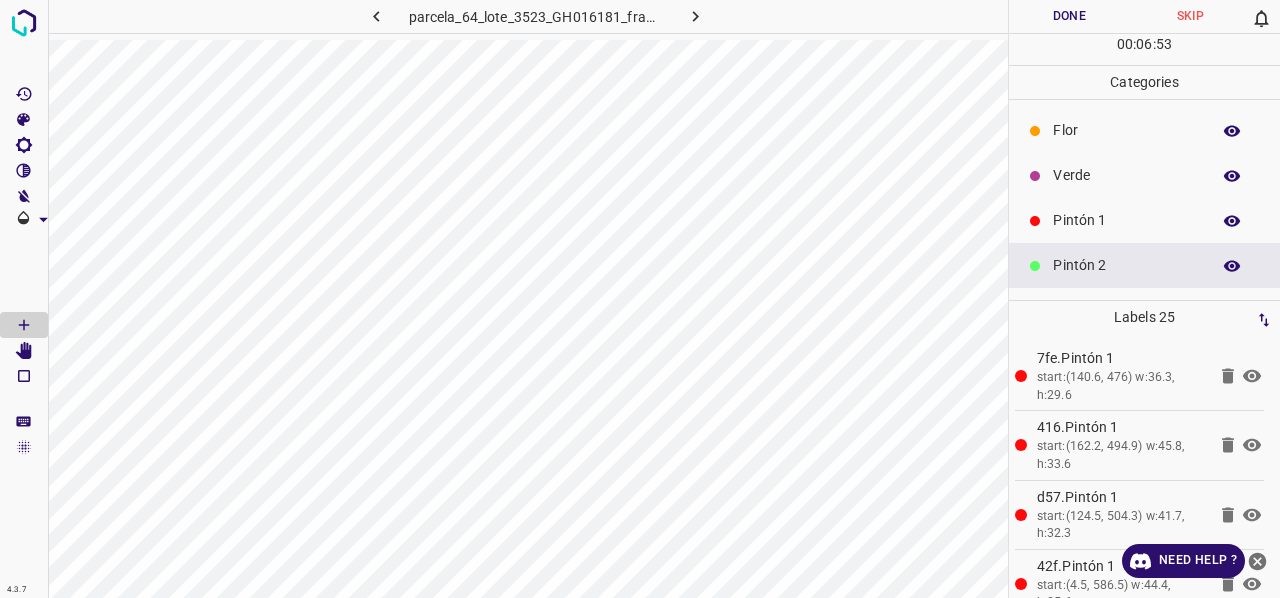 scroll, scrollTop: 100, scrollLeft: 0, axis: vertical 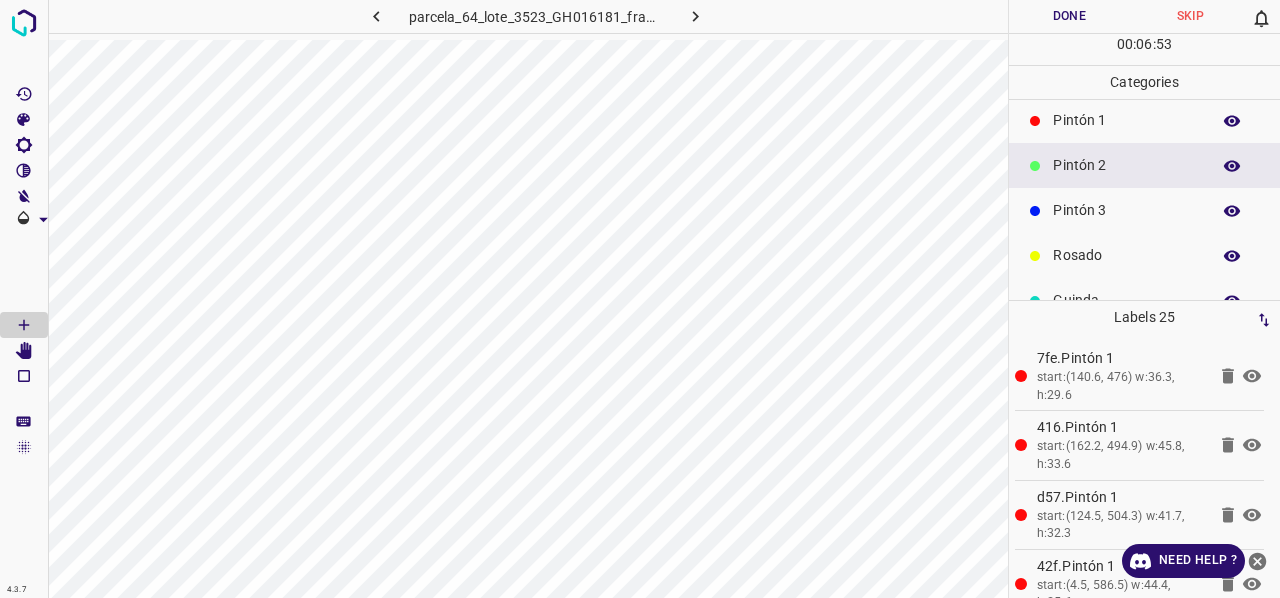 click on "Pintón 3" at bounding box center [1126, 210] 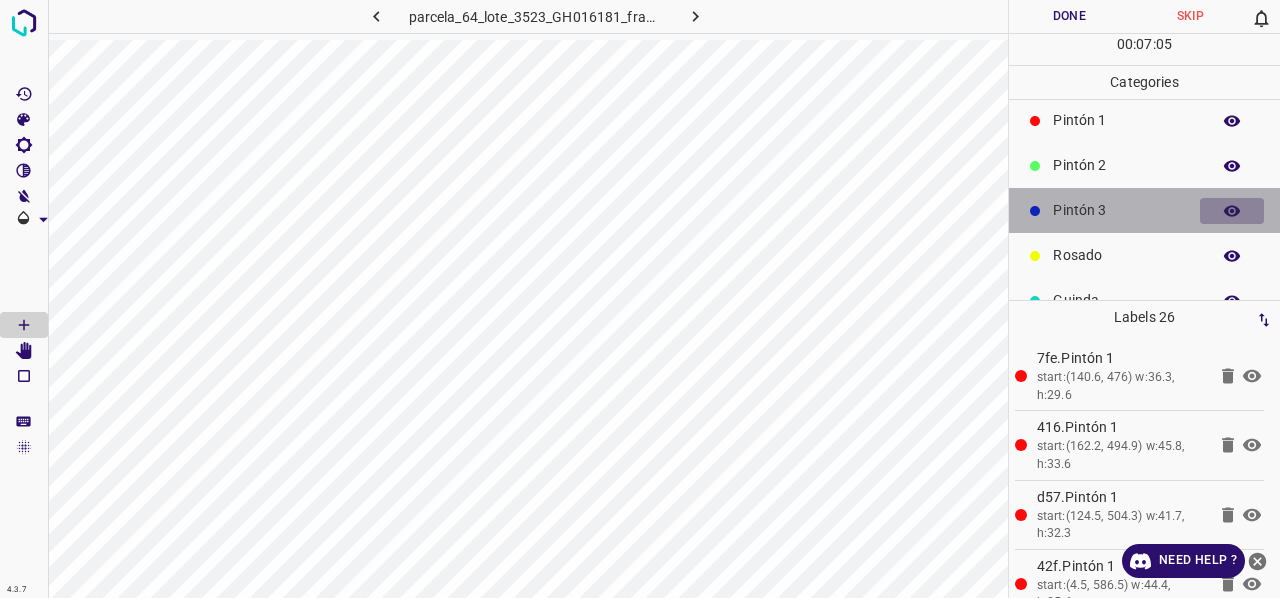 click 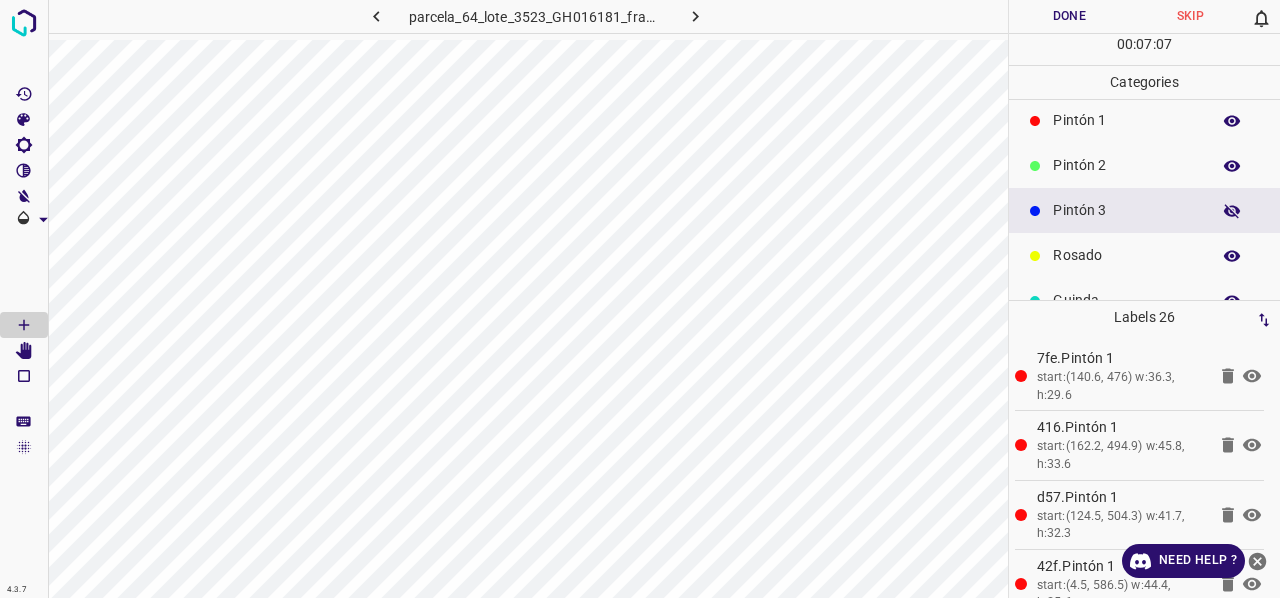 click 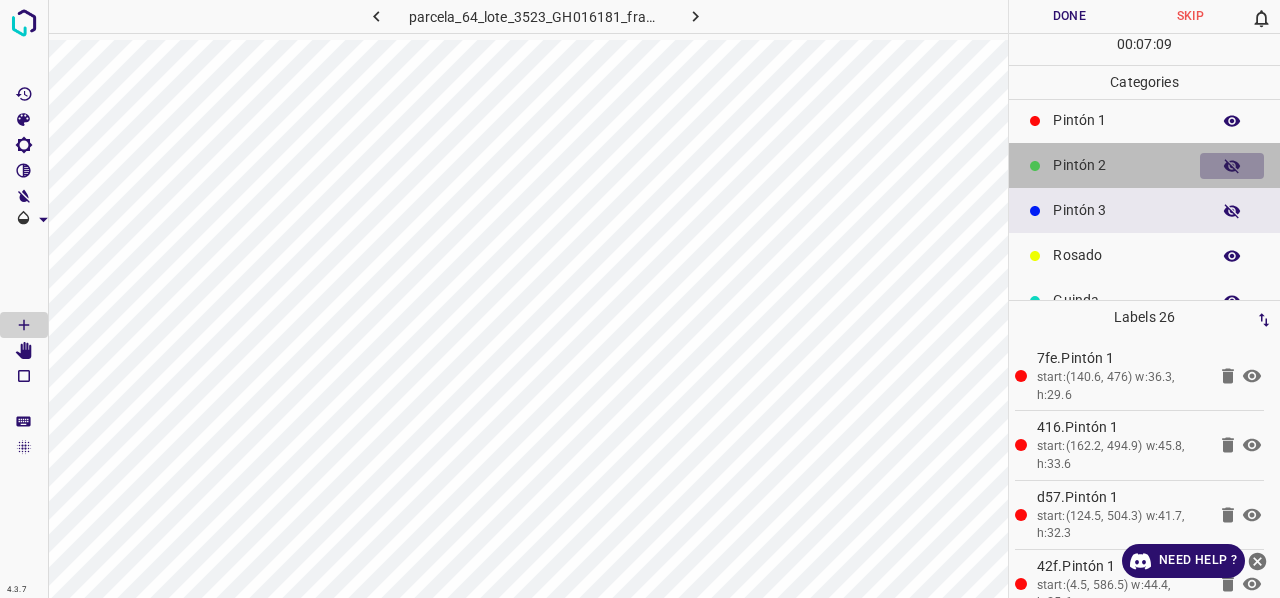click 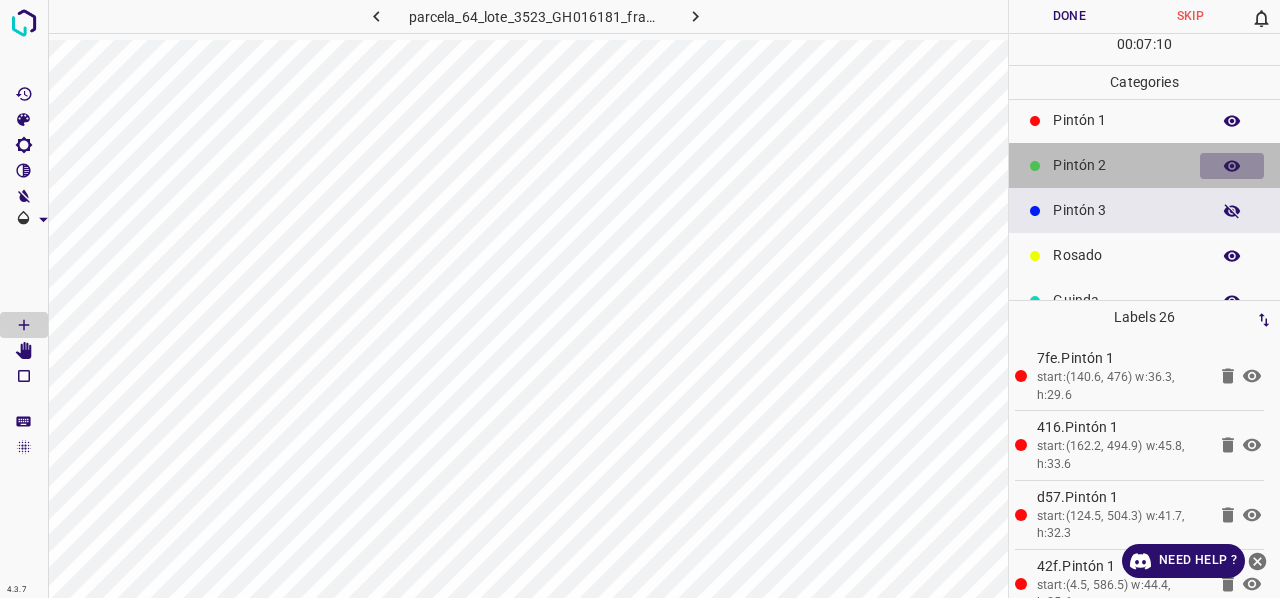 click 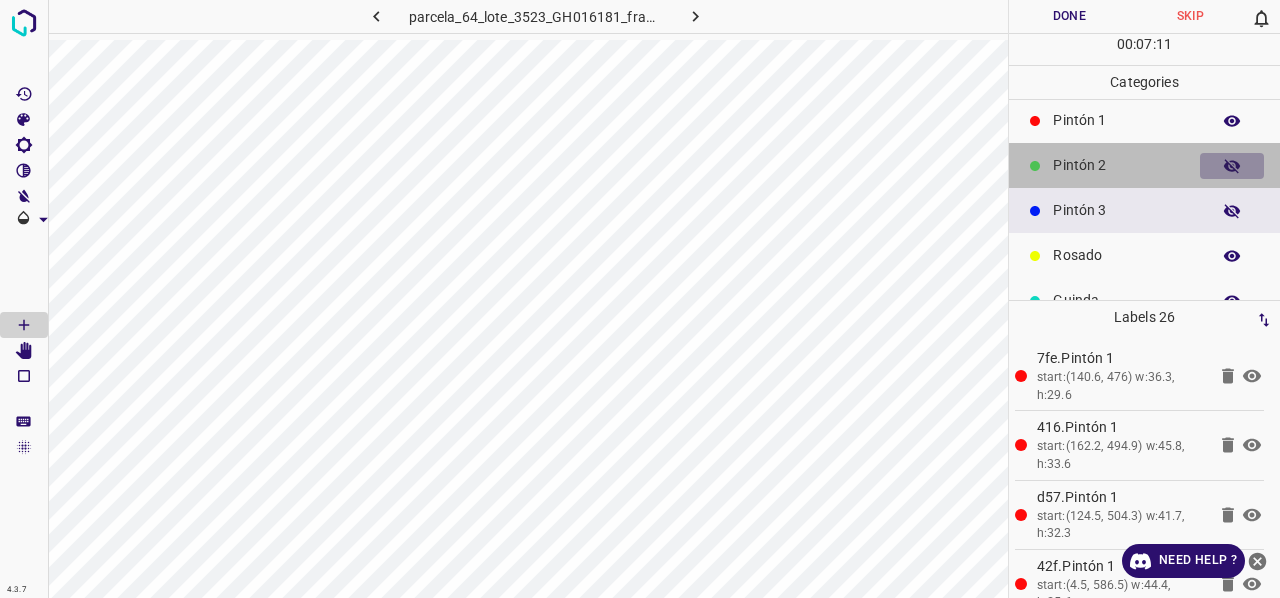 click 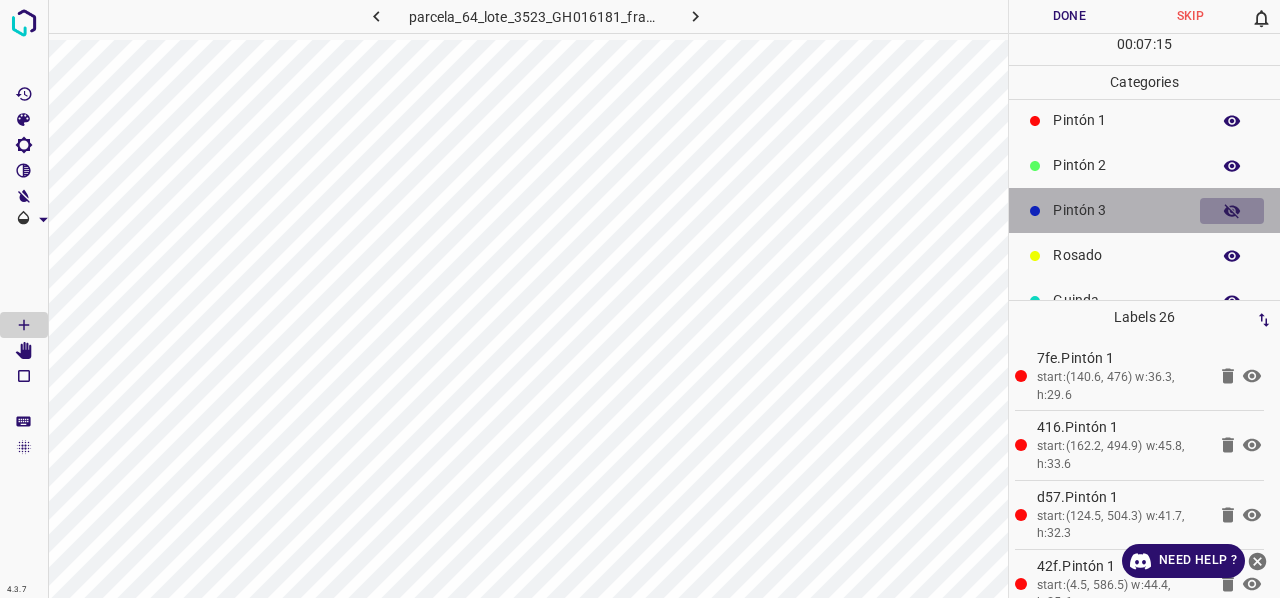 click 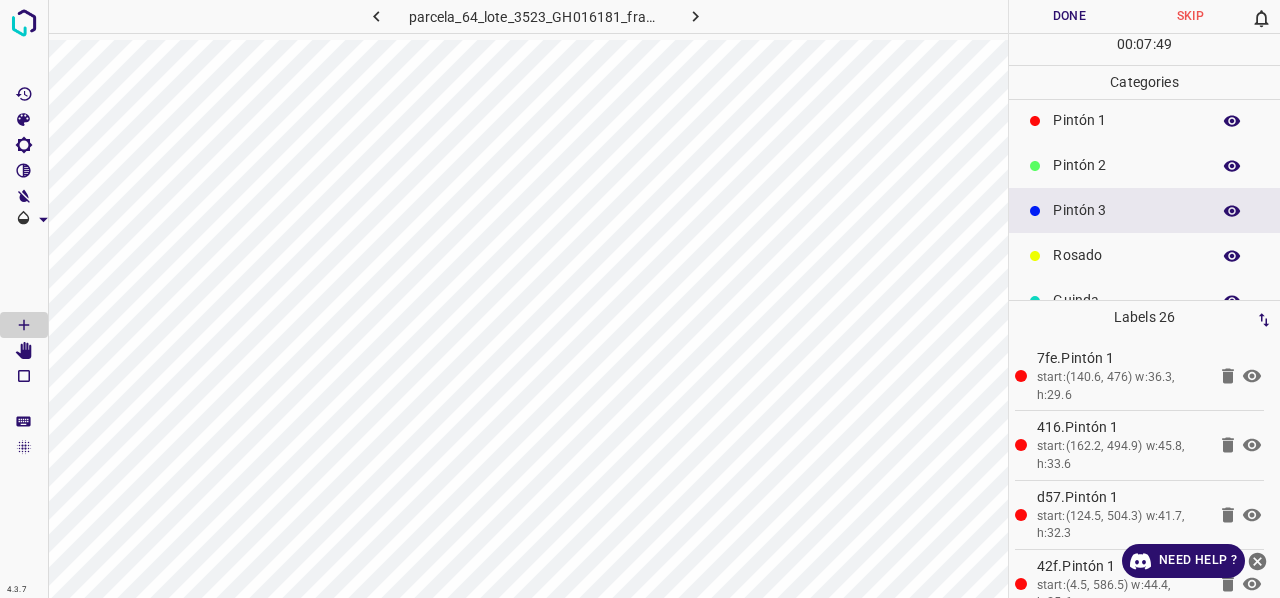 scroll, scrollTop: 0, scrollLeft: 0, axis: both 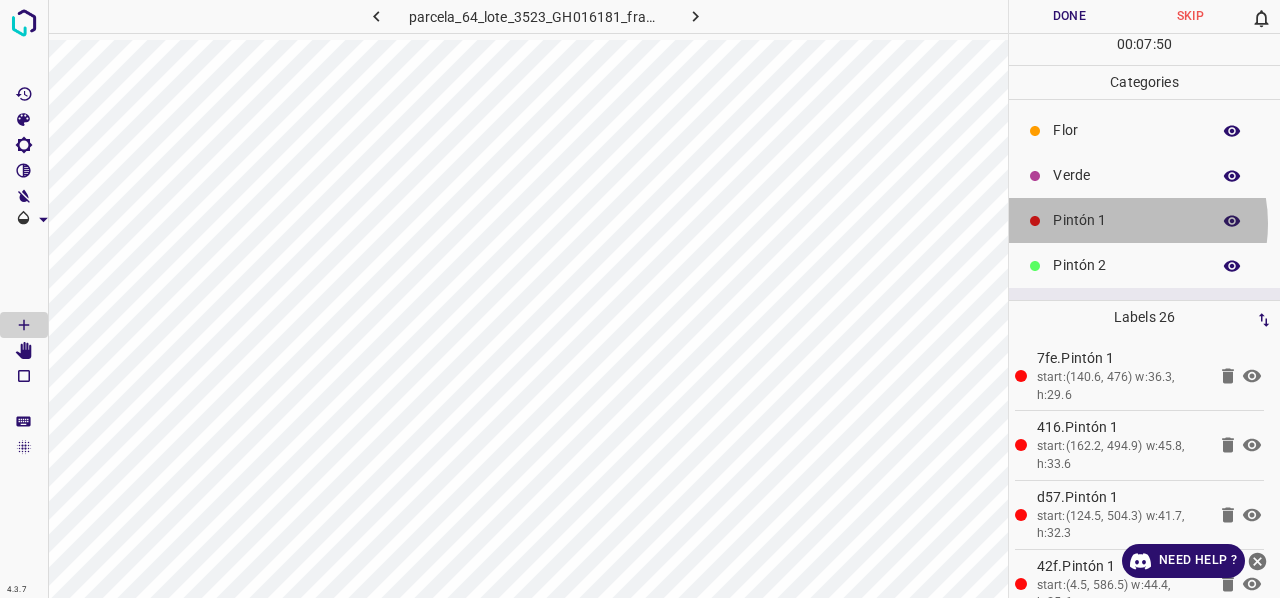 click on "Pintón 1" at bounding box center (1126, 220) 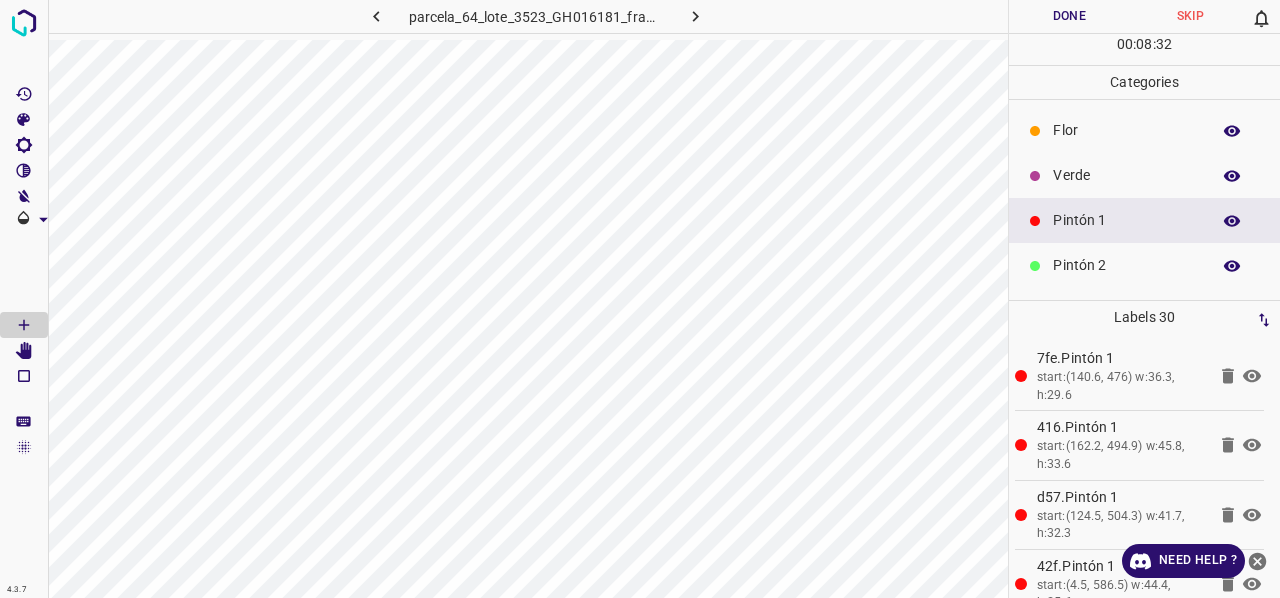 click on "Verde" at bounding box center [1126, 175] 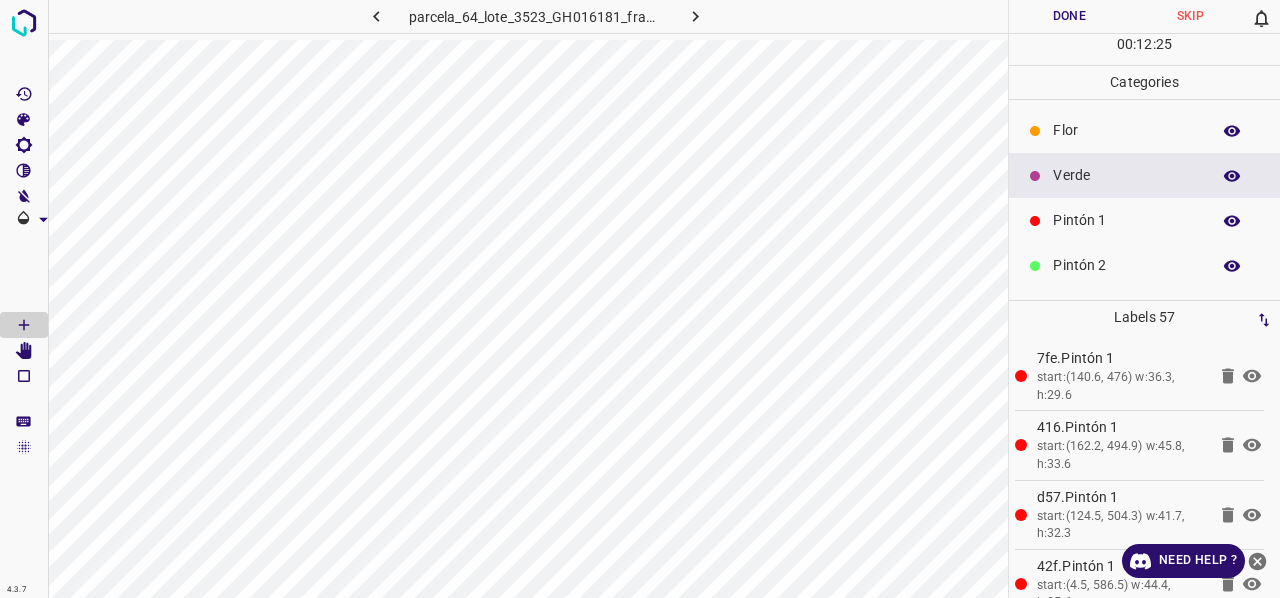 click on "Pintón 1" at bounding box center (1126, 220) 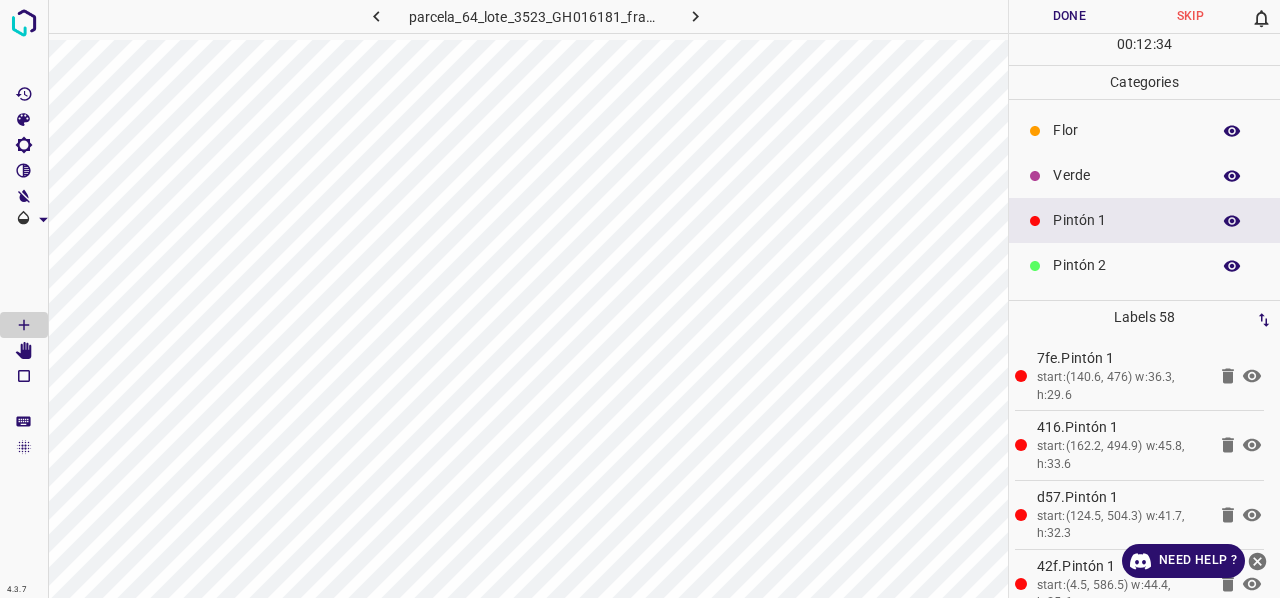 click on "Verde" at bounding box center (1144, 175) 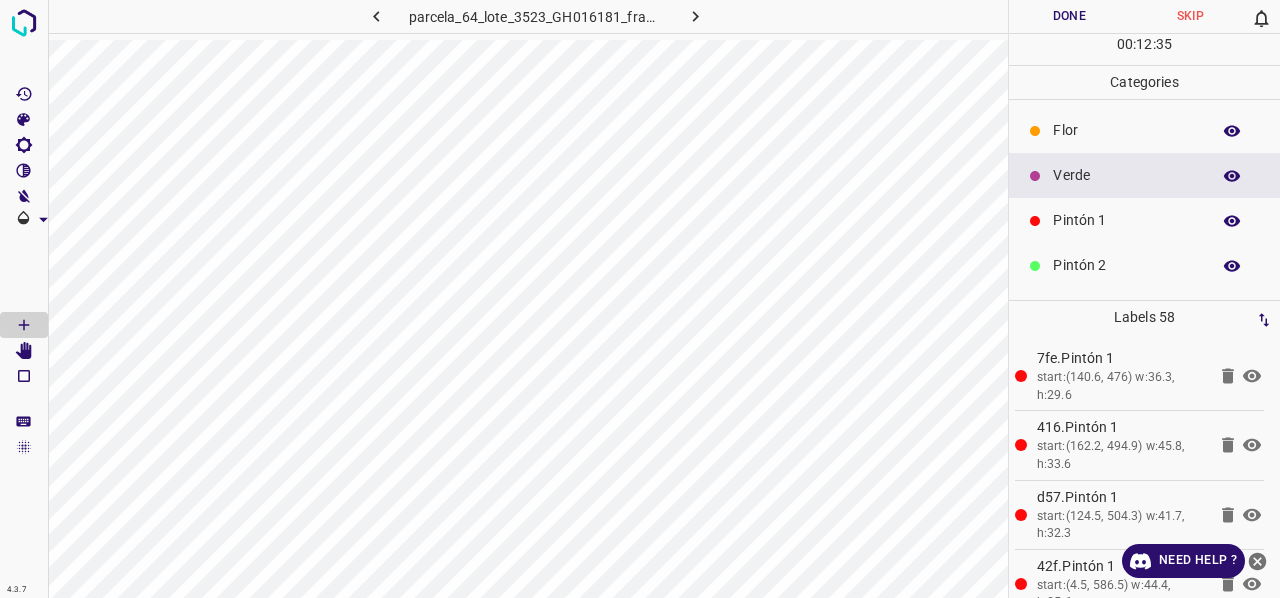 click on "Pintón 1" at bounding box center [1126, 220] 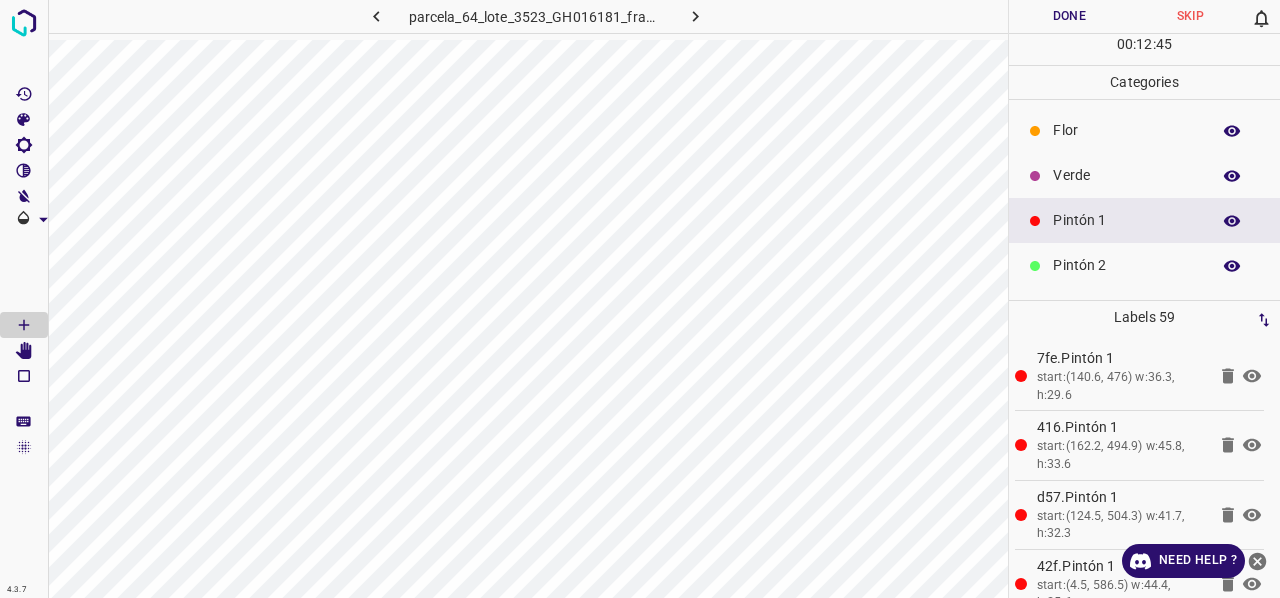click on "Verde" at bounding box center (1126, 175) 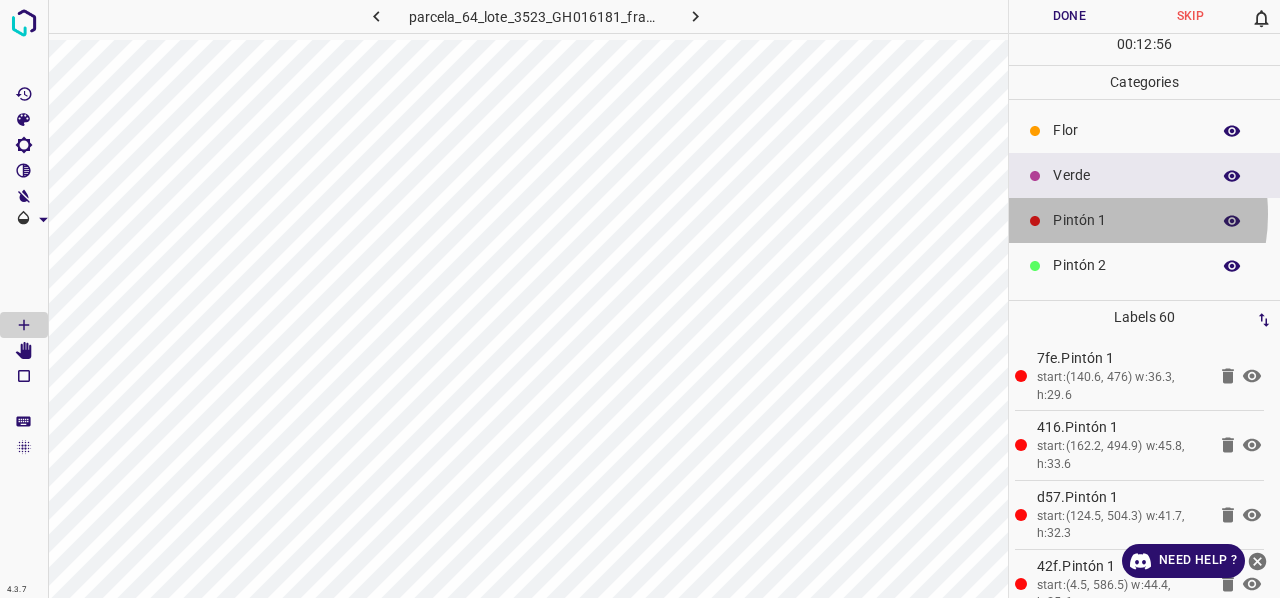 click on "Pintón 1" at bounding box center [1126, 220] 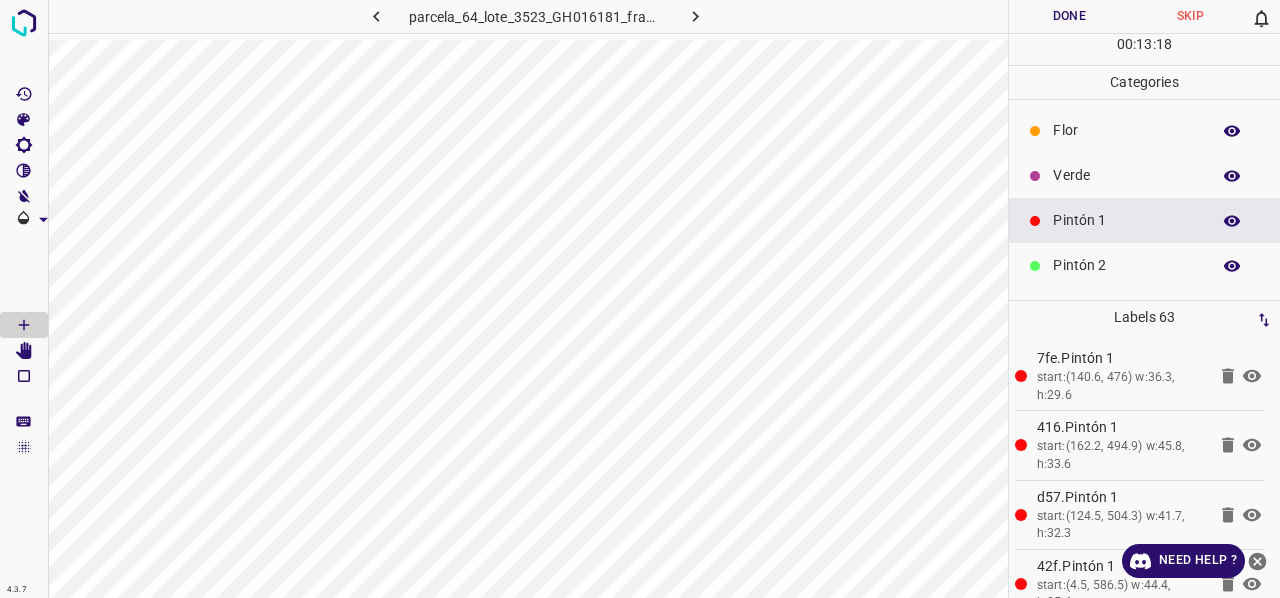 drag, startPoint x: 1124, startPoint y: 174, endPoint x: 1071, endPoint y: 187, distance: 54.571056 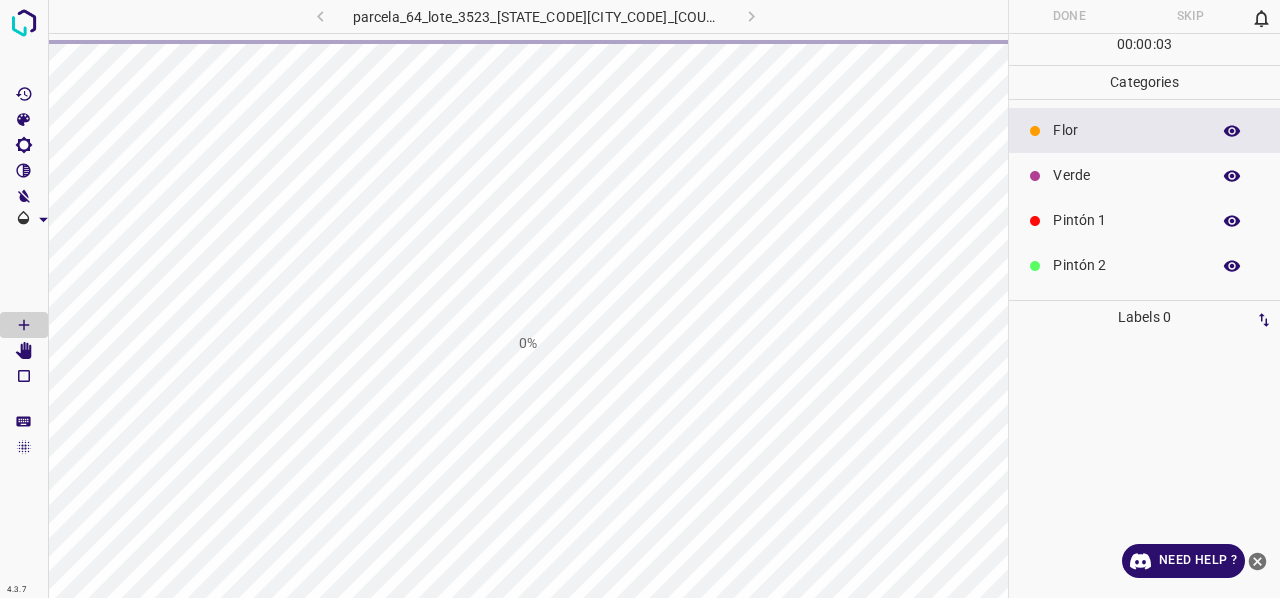 scroll, scrollTop: 0, scrollLeft: 0, axis: both 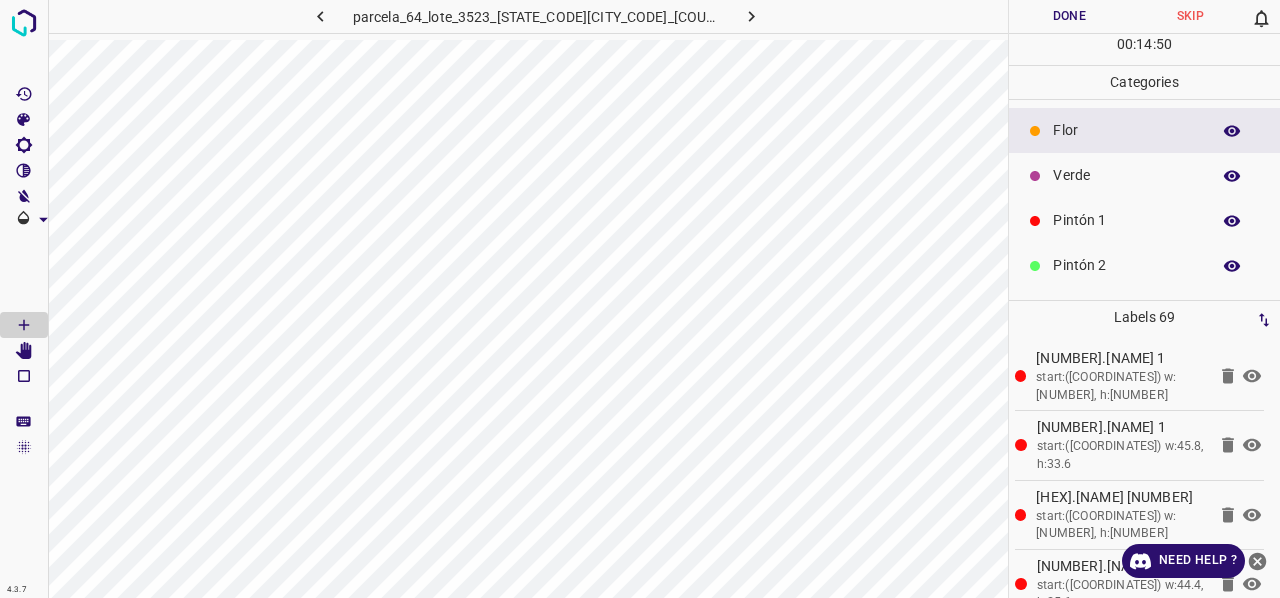 click on "Pintón 1" at bounding box center (1126, 220) 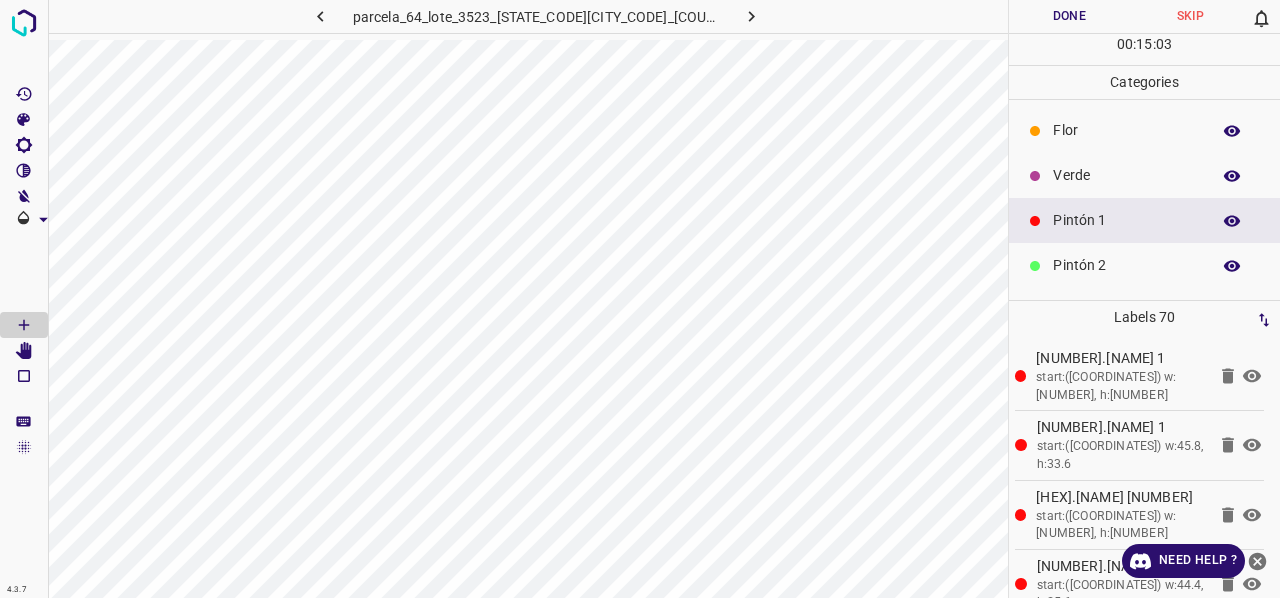 click on "Verde" at bounding box center (1126, 175) 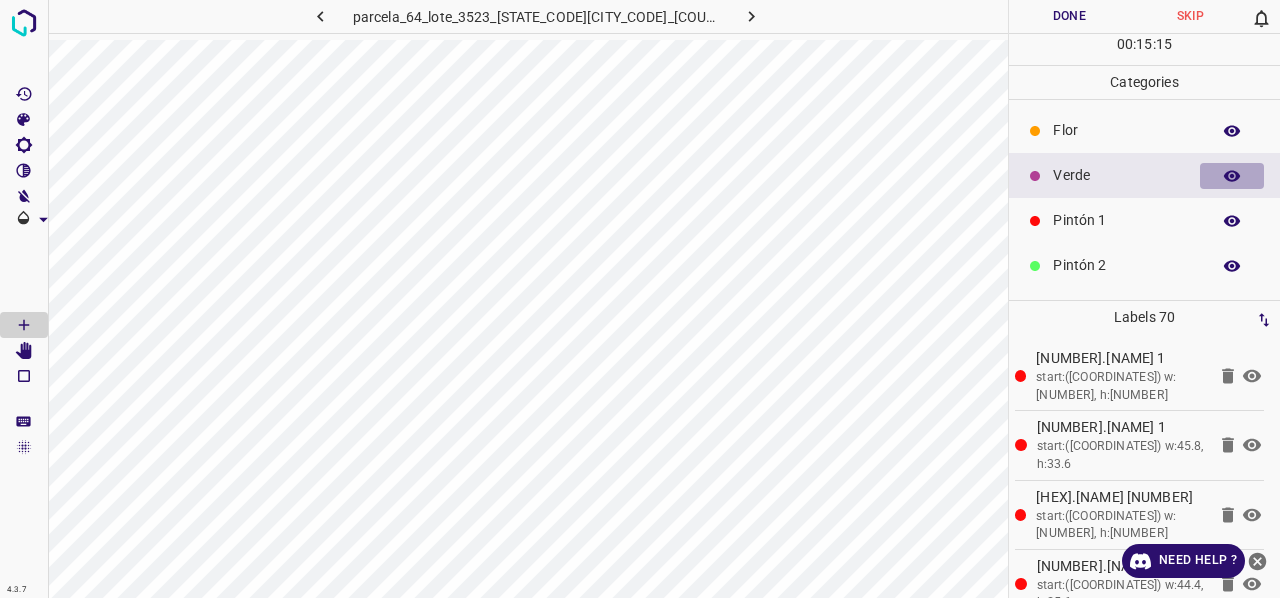 click 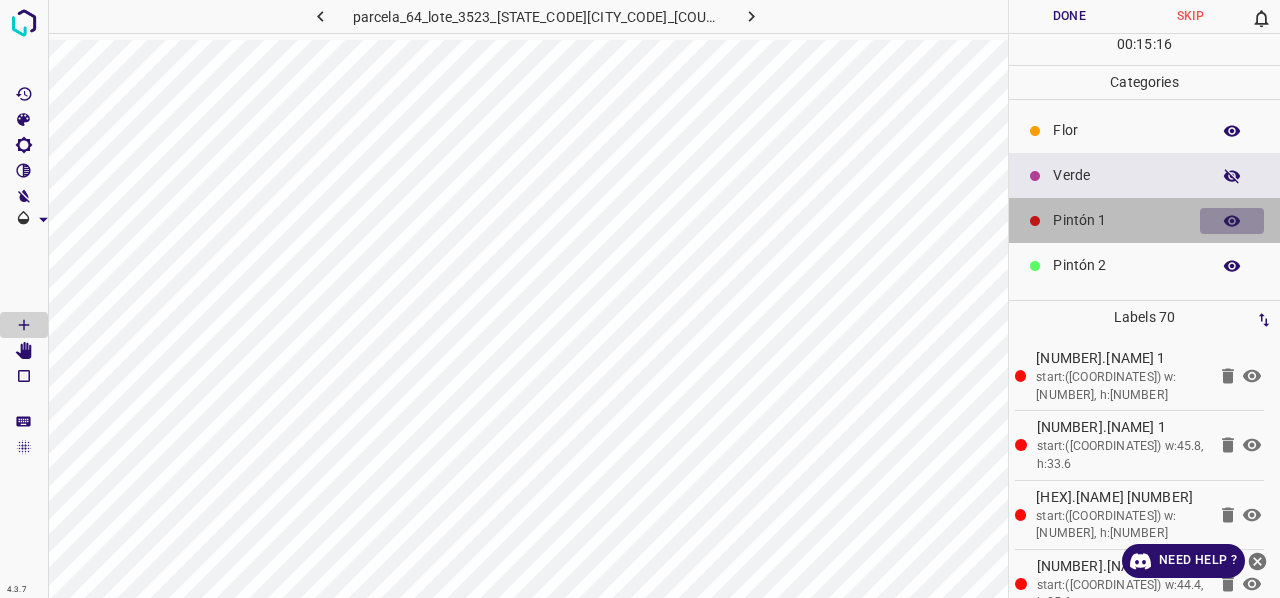 click 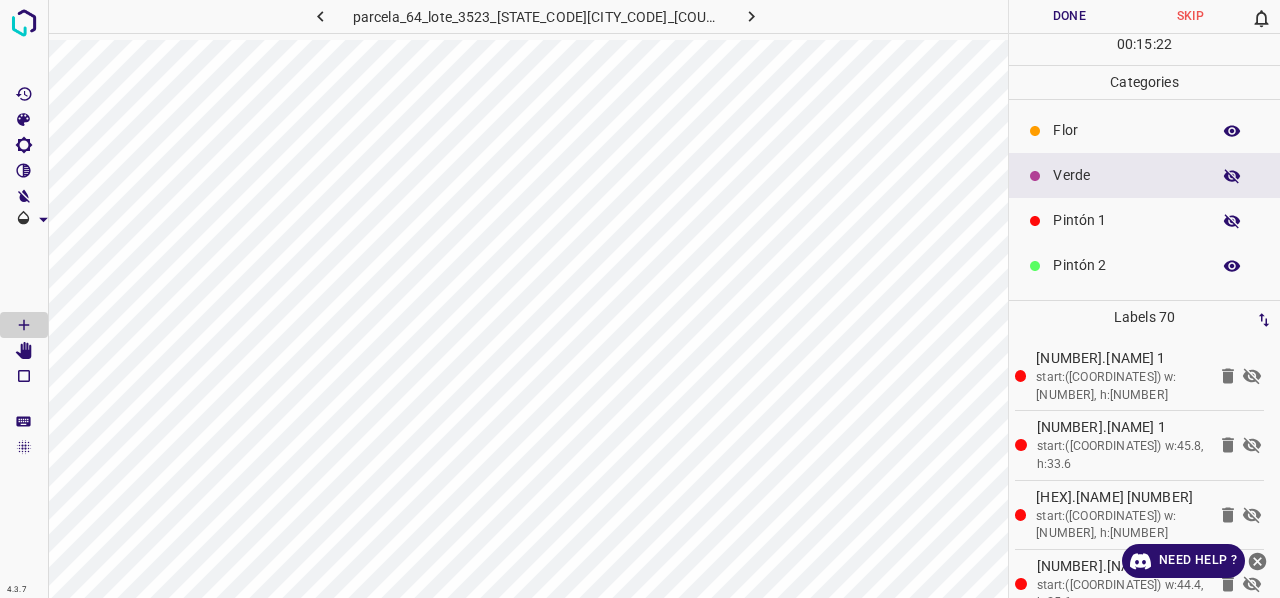 click 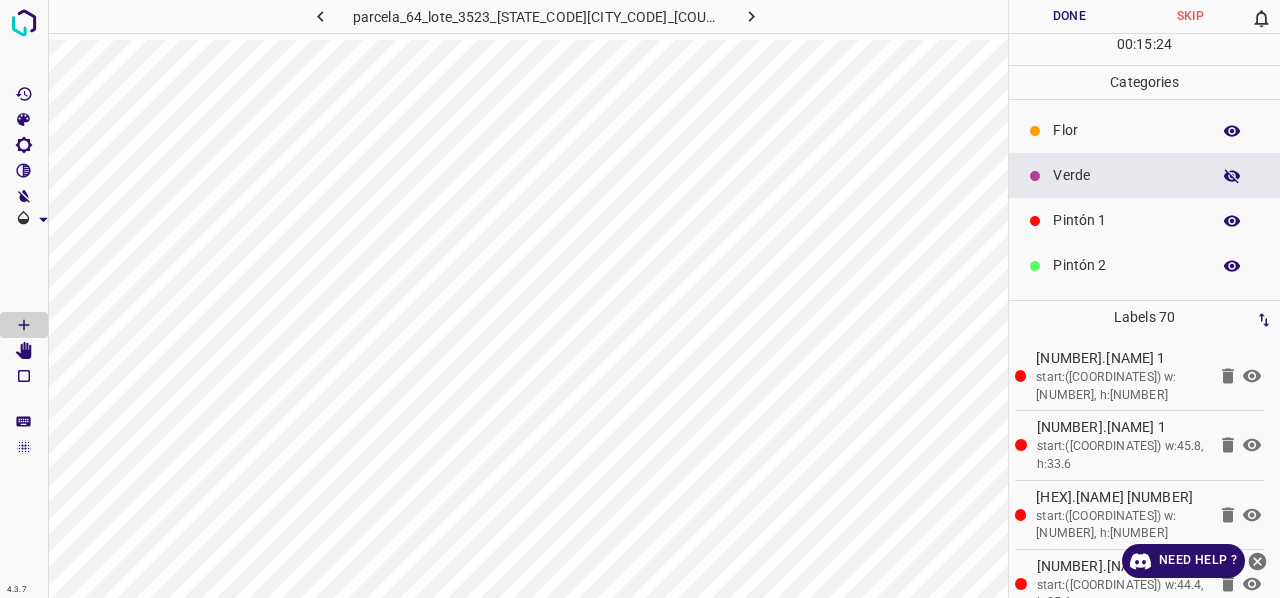 click 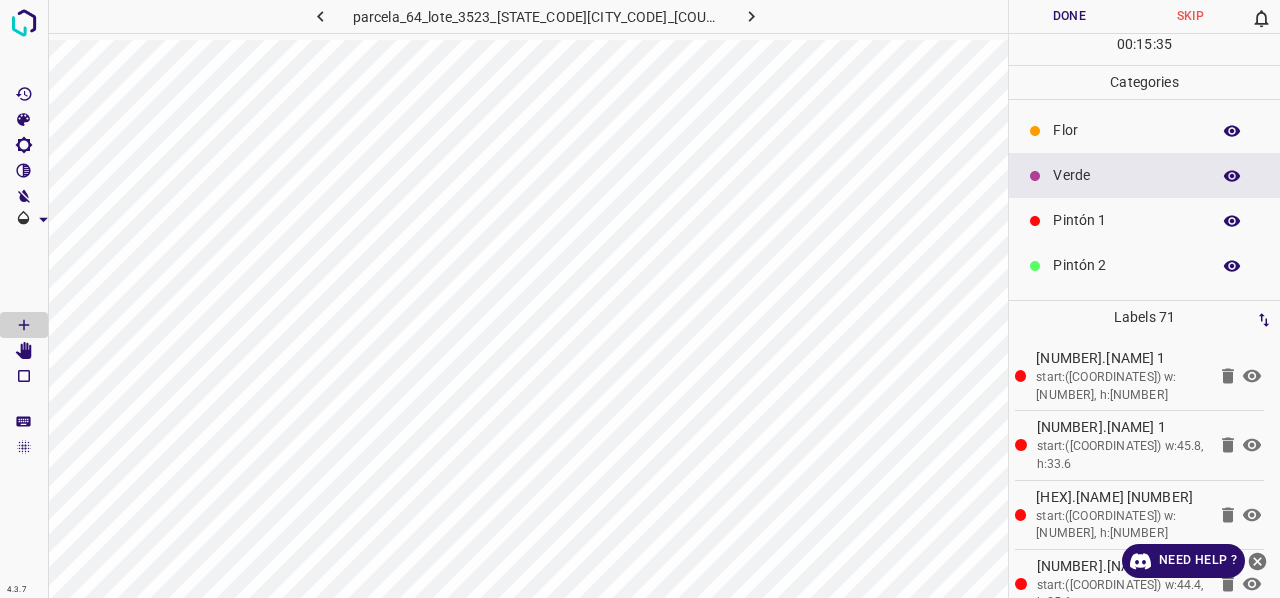 click 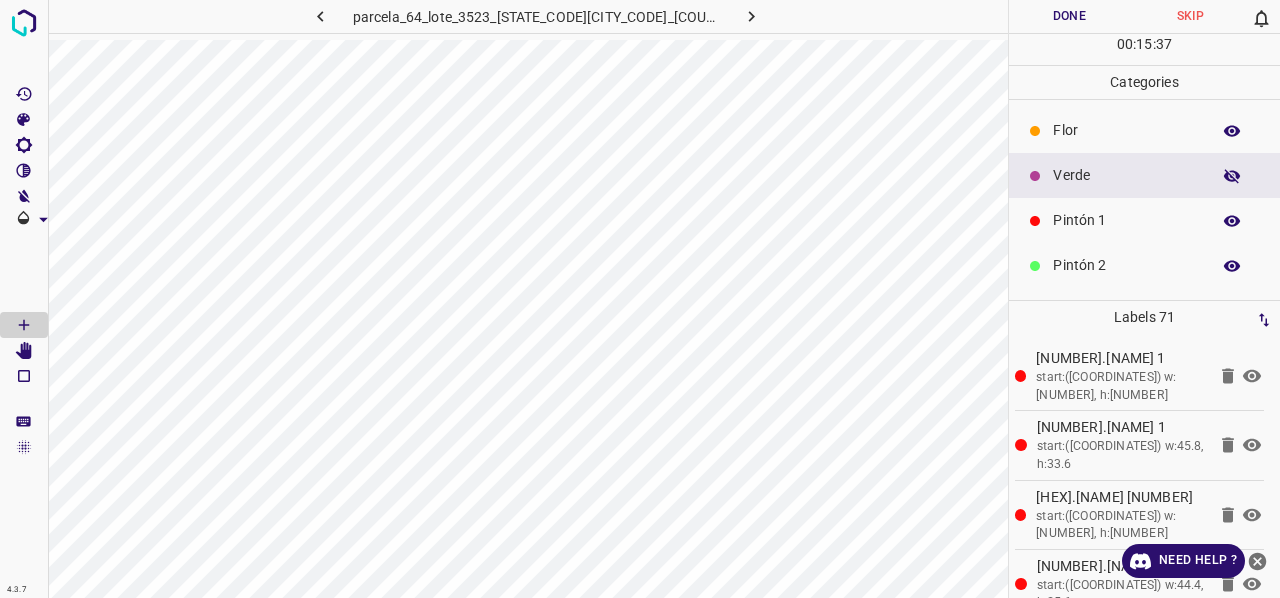 click 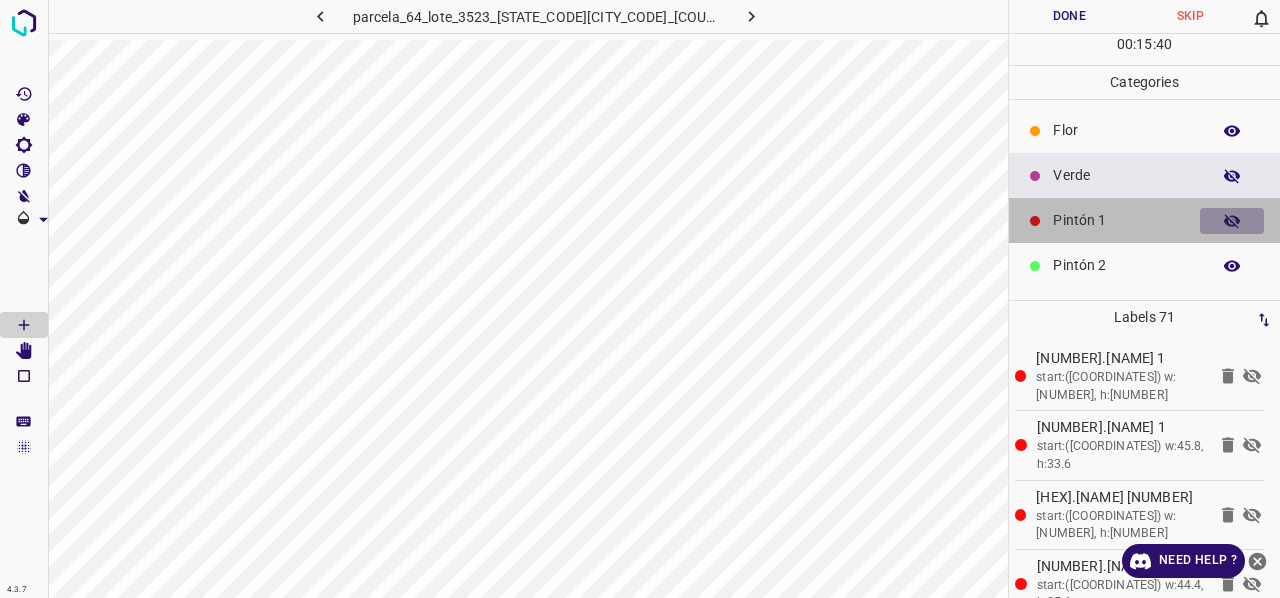 click 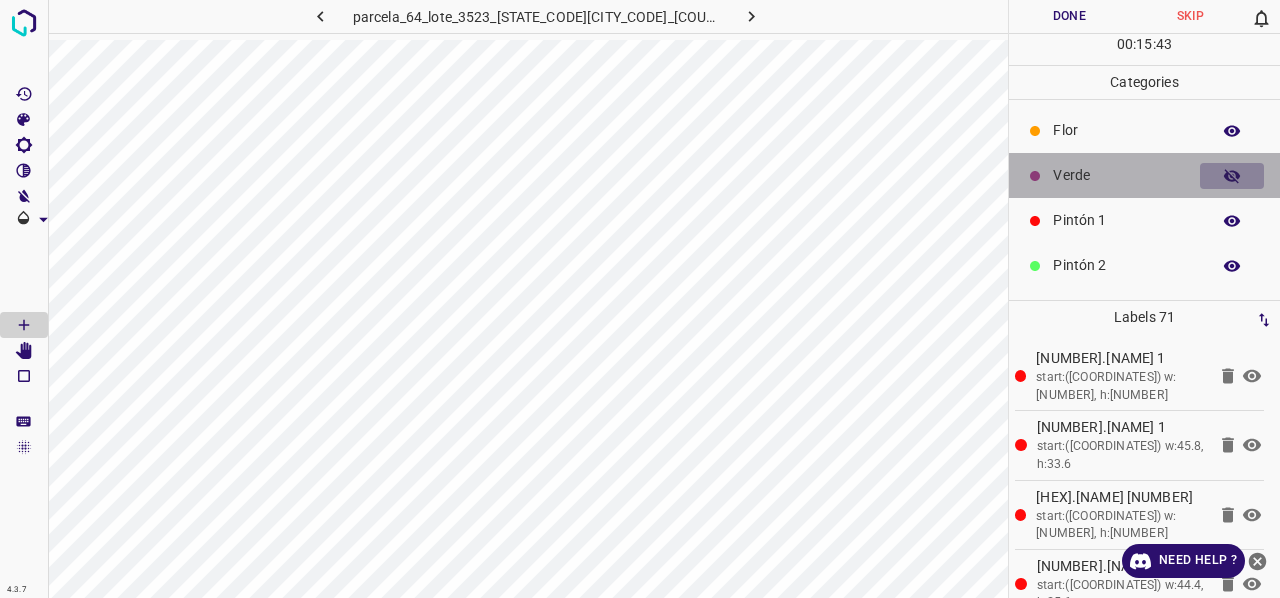 click 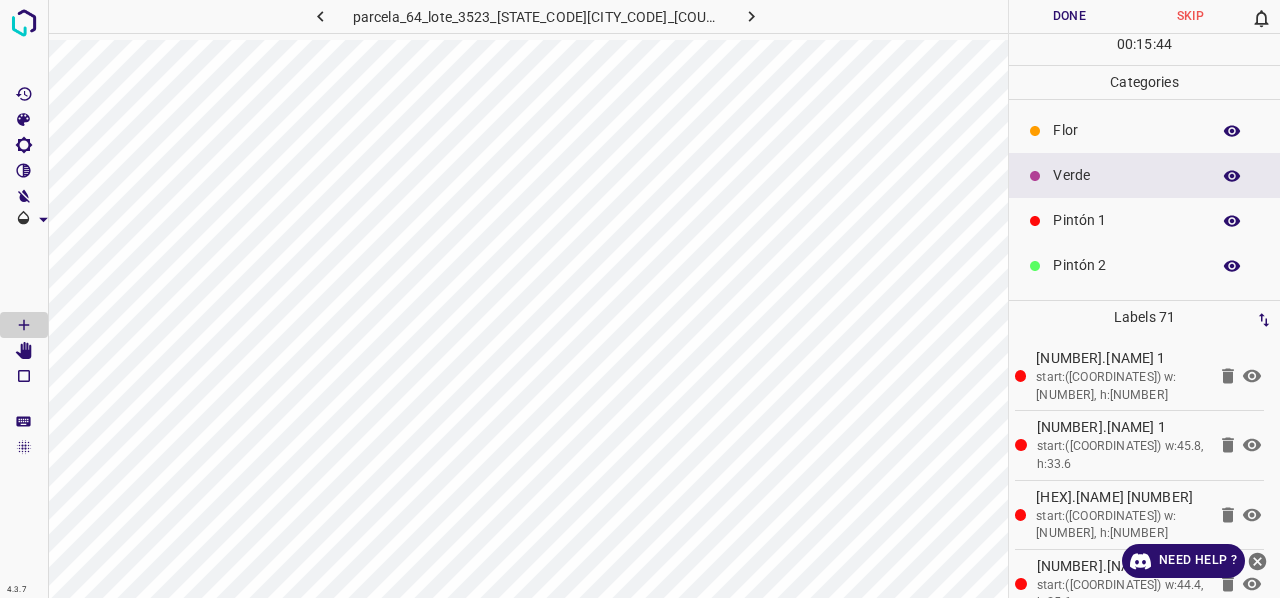 type 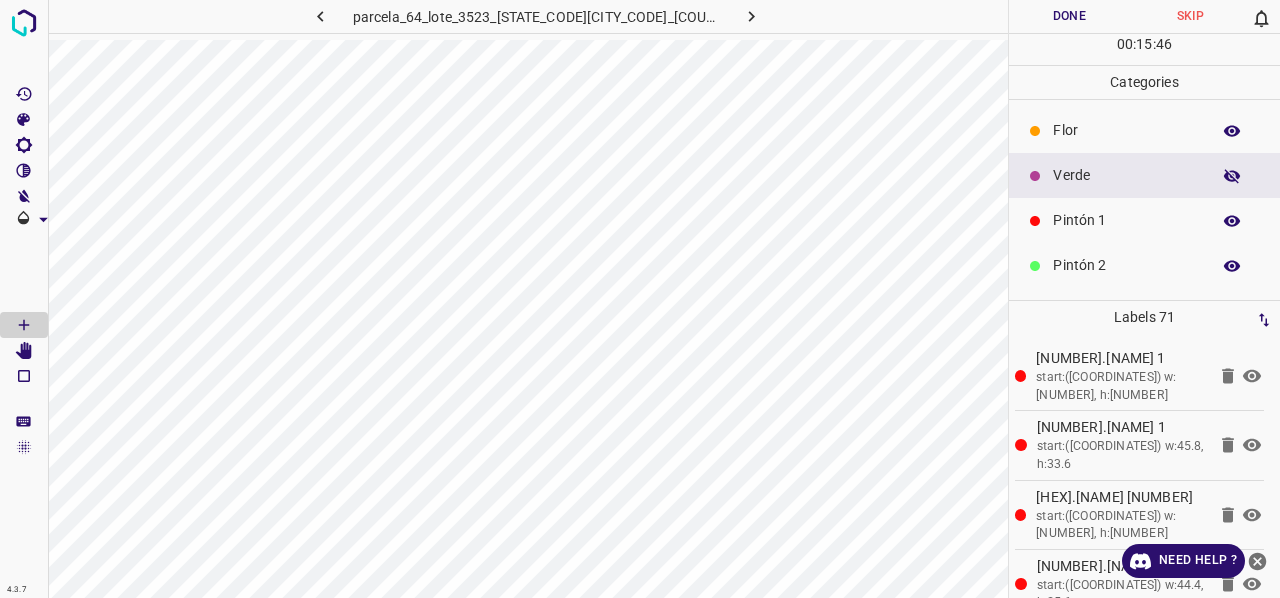 click at bounding box center [1232, 176] 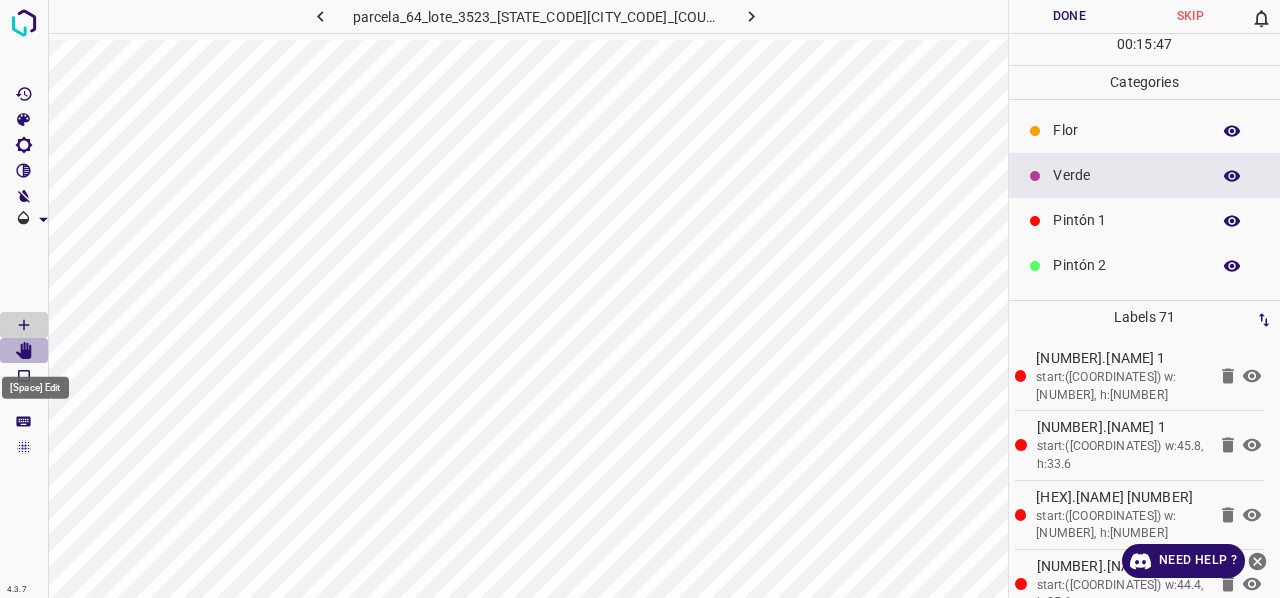 click 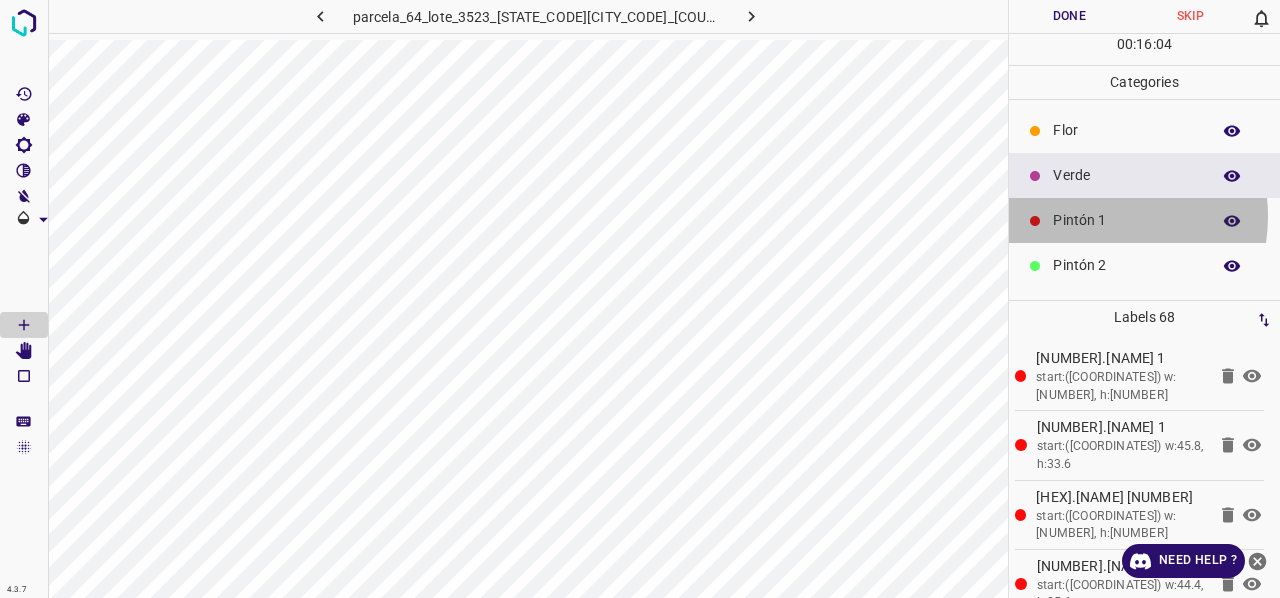 click on "Pintón 1" at bounding box center [1126, 220] 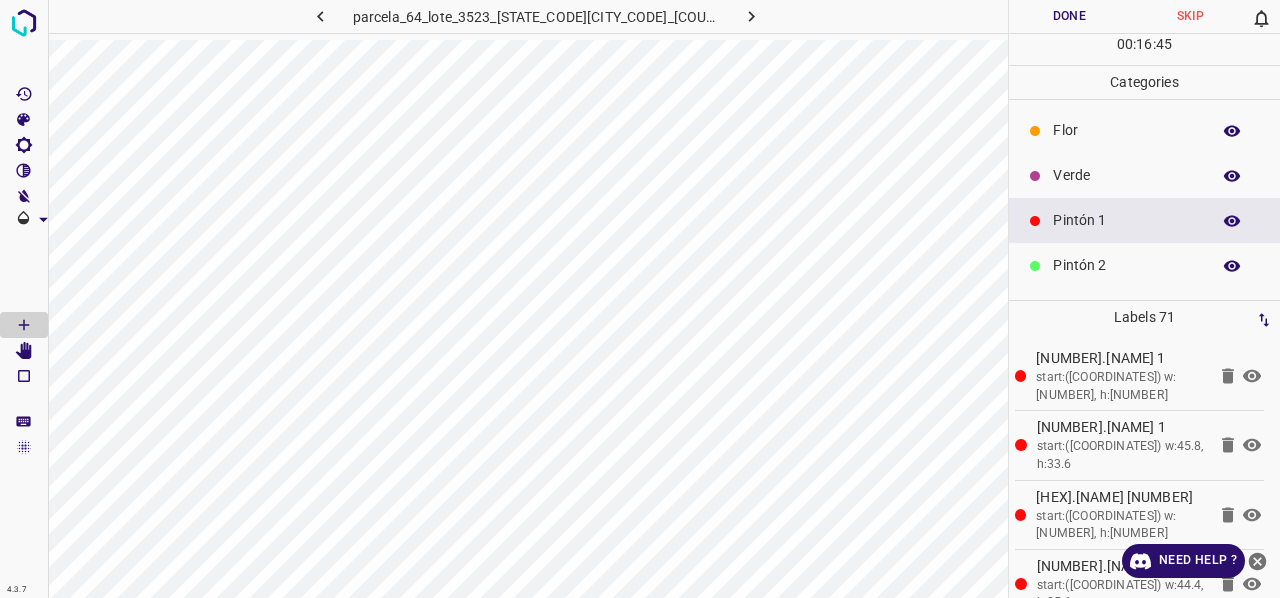 click on "Verde" at bounding box center [1144, 175] 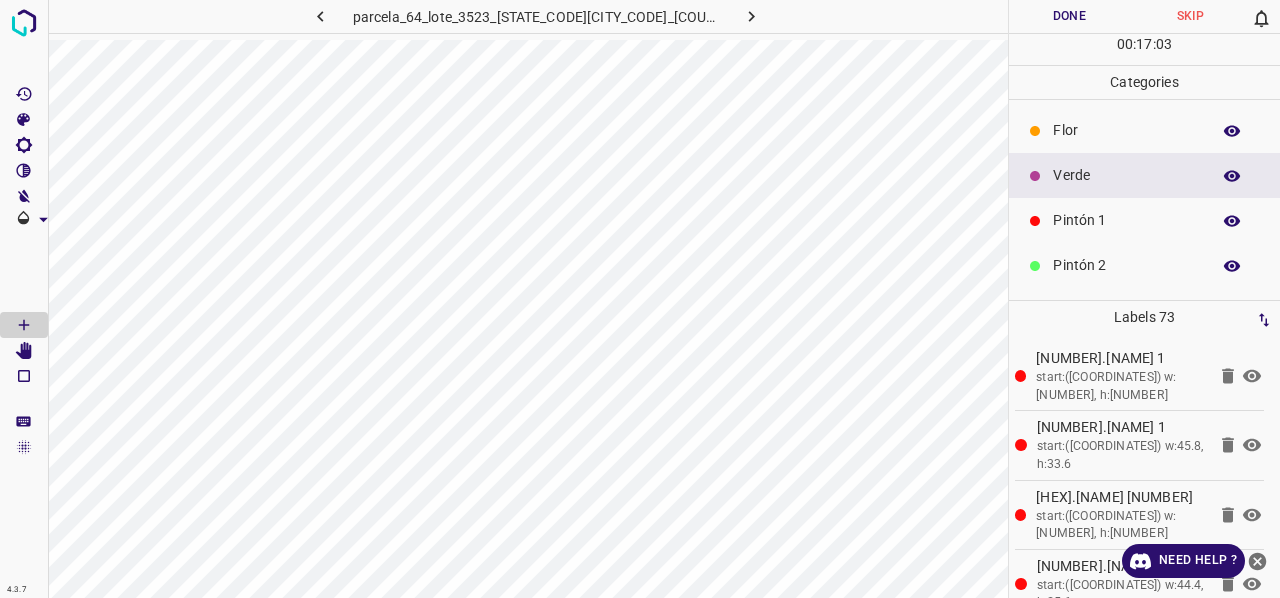 click 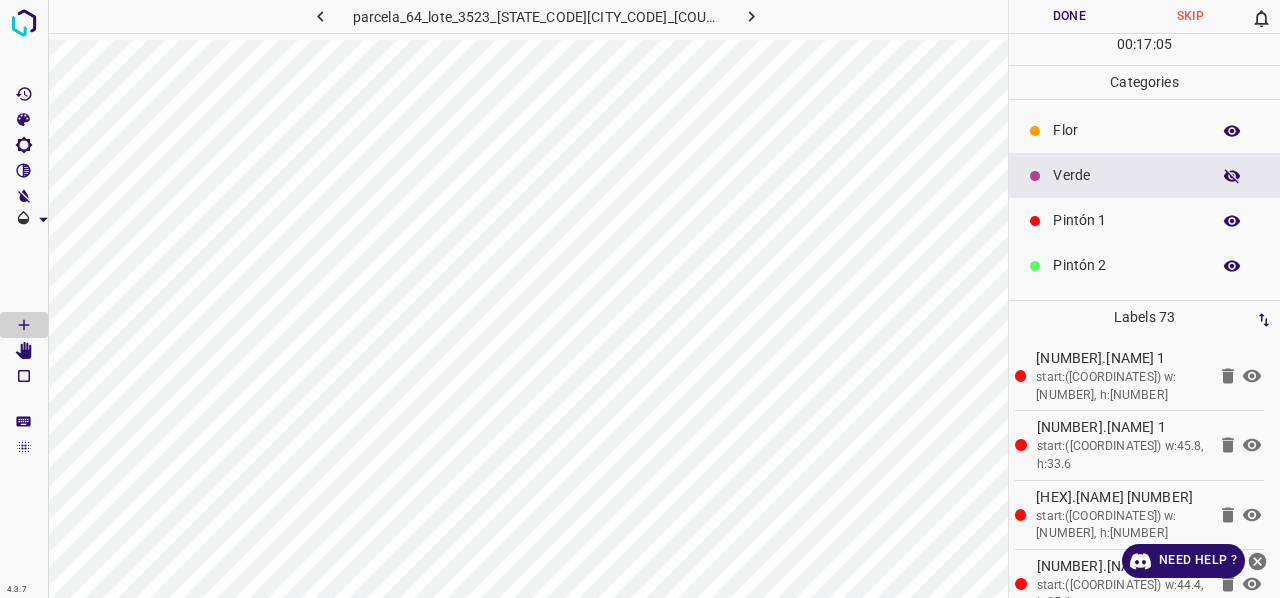 click 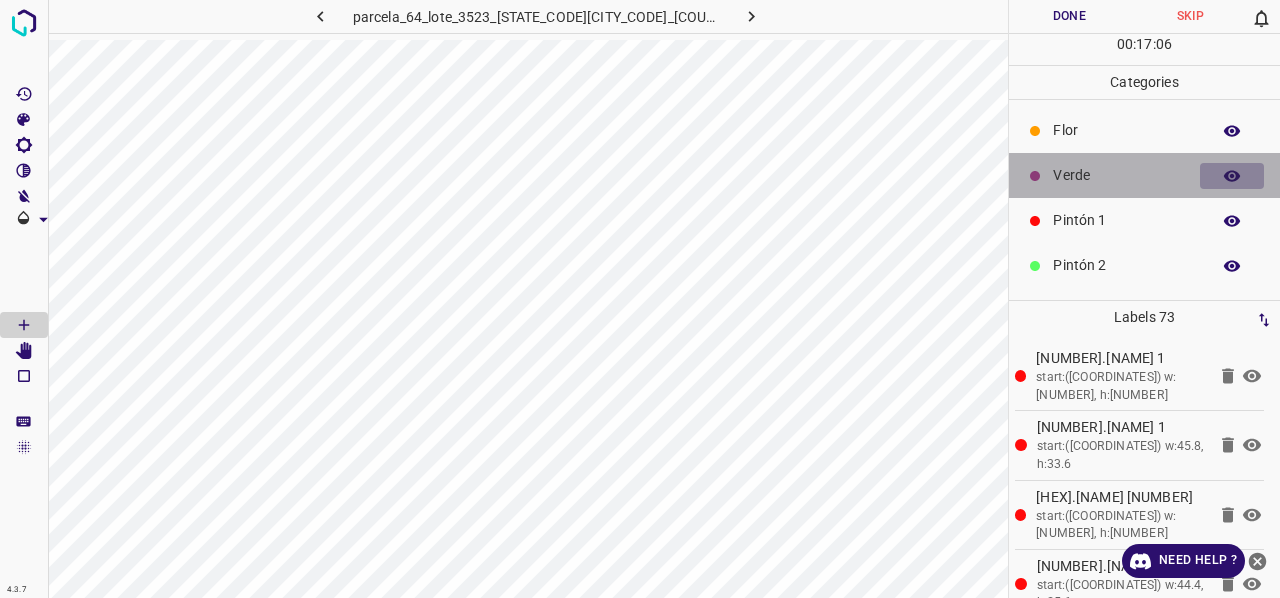 click 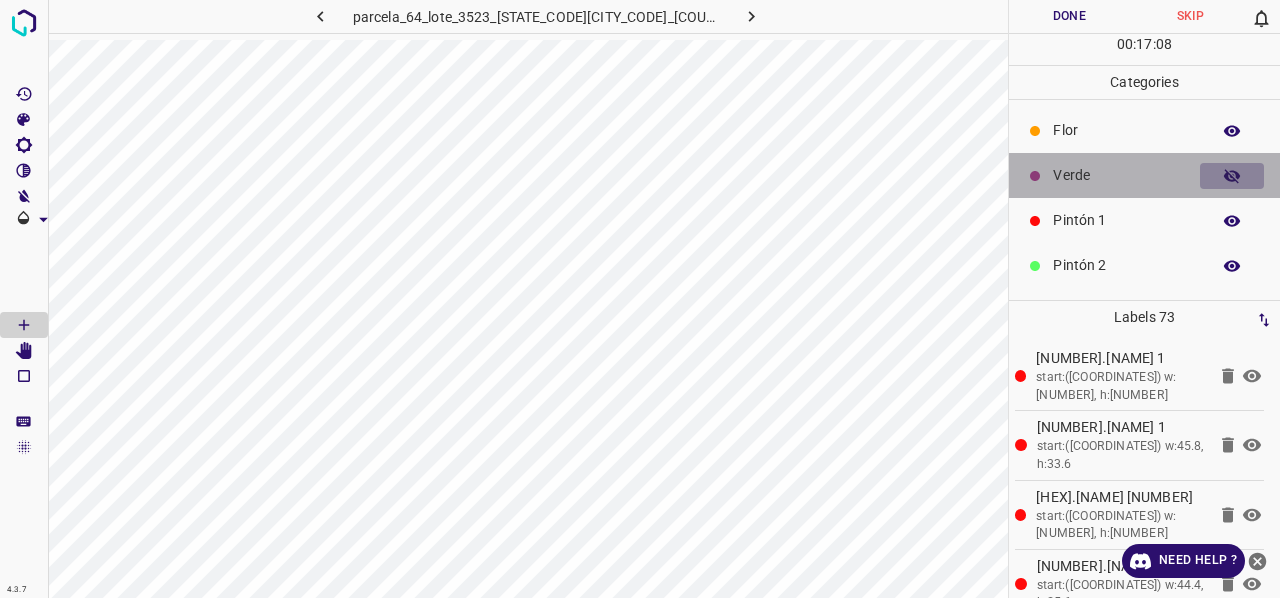 click 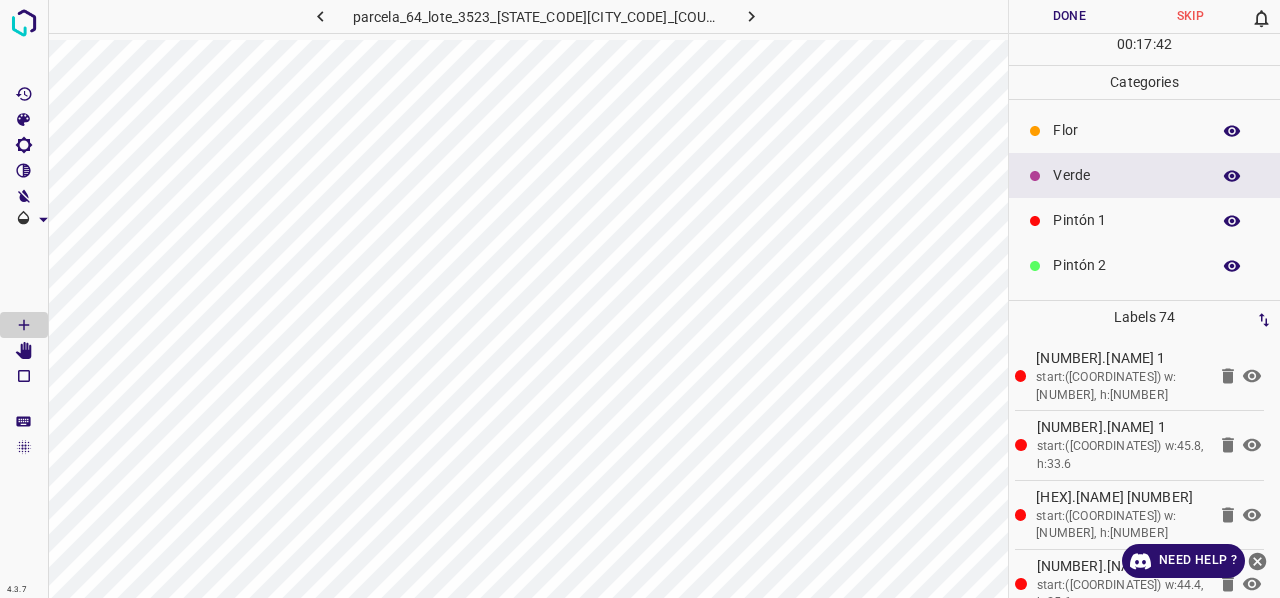 click on "Pintón 1" at bounding box center (1126, 220) 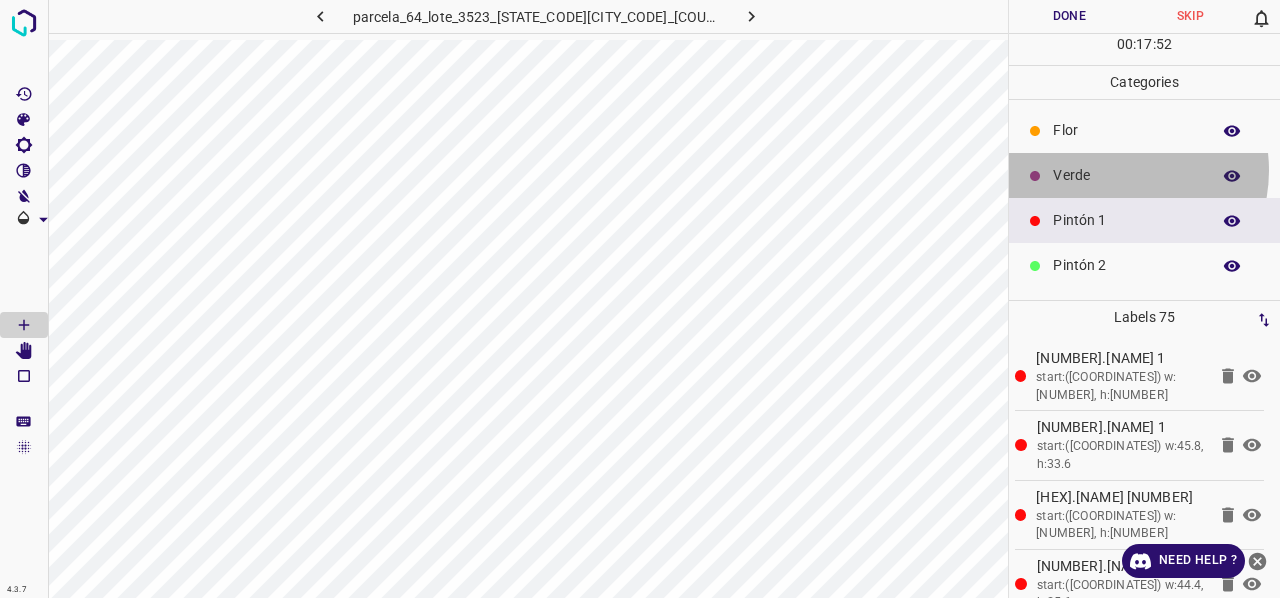 click on "Verde" at bounding box center (1126, 175) 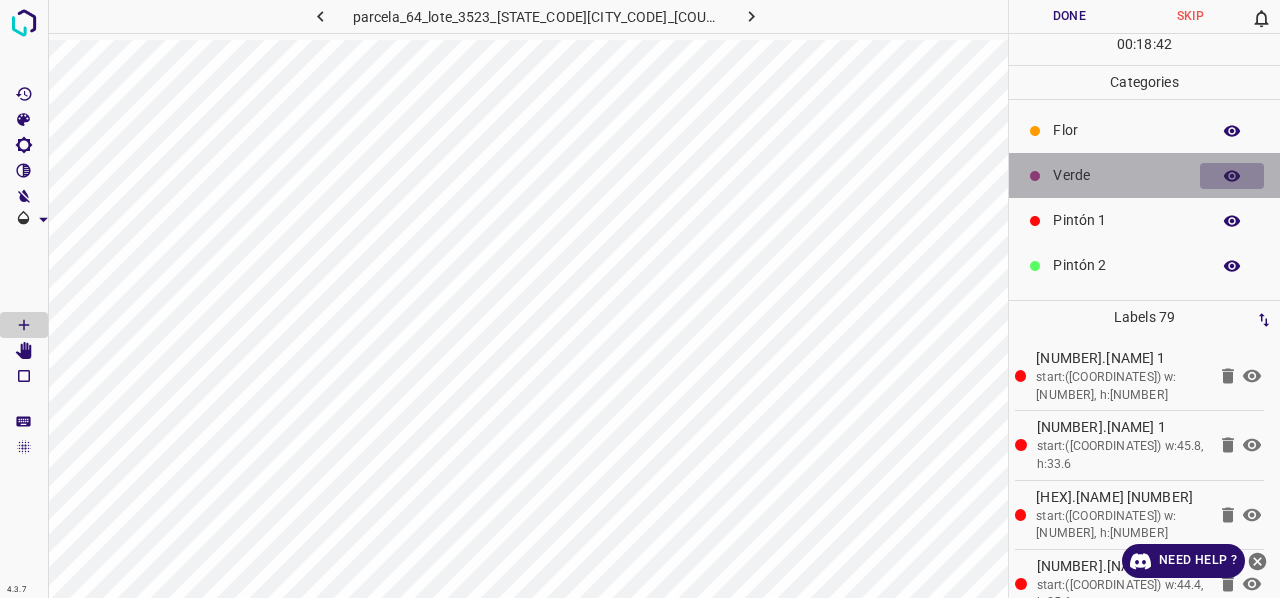 click 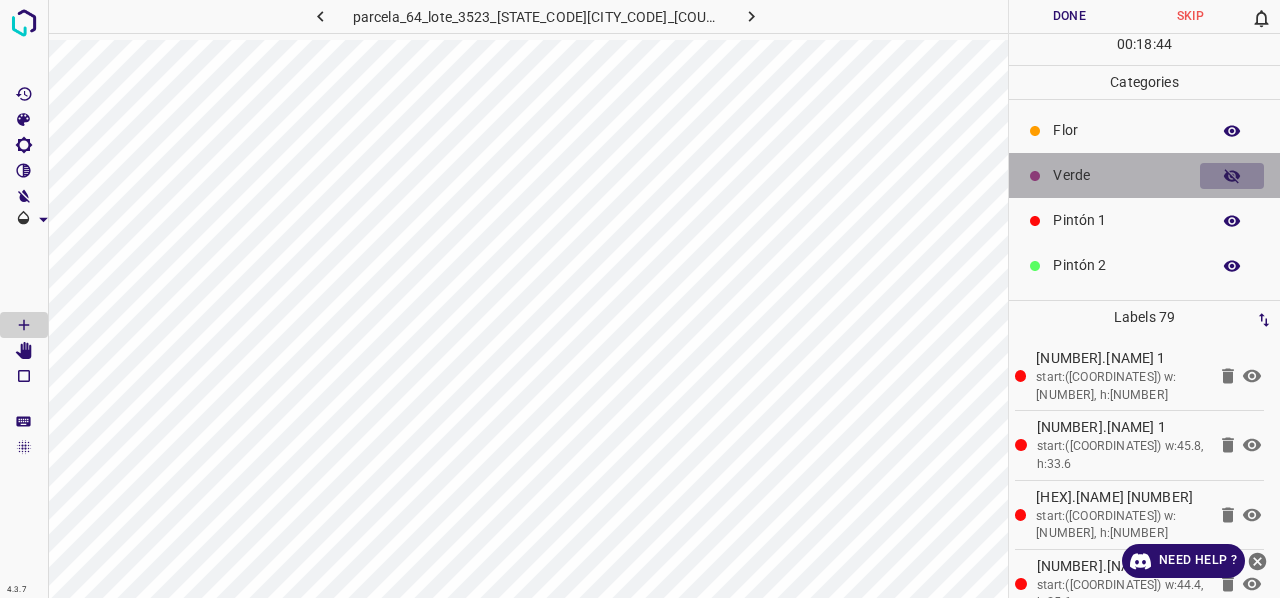 click 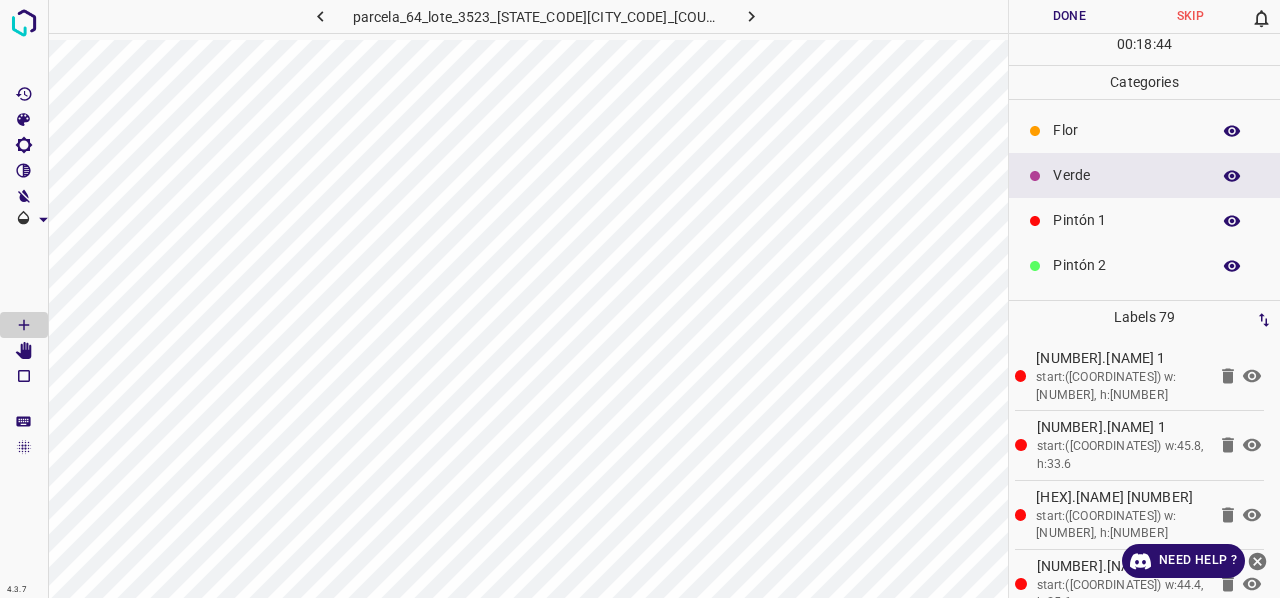 click at bounding box center [1232, 176] 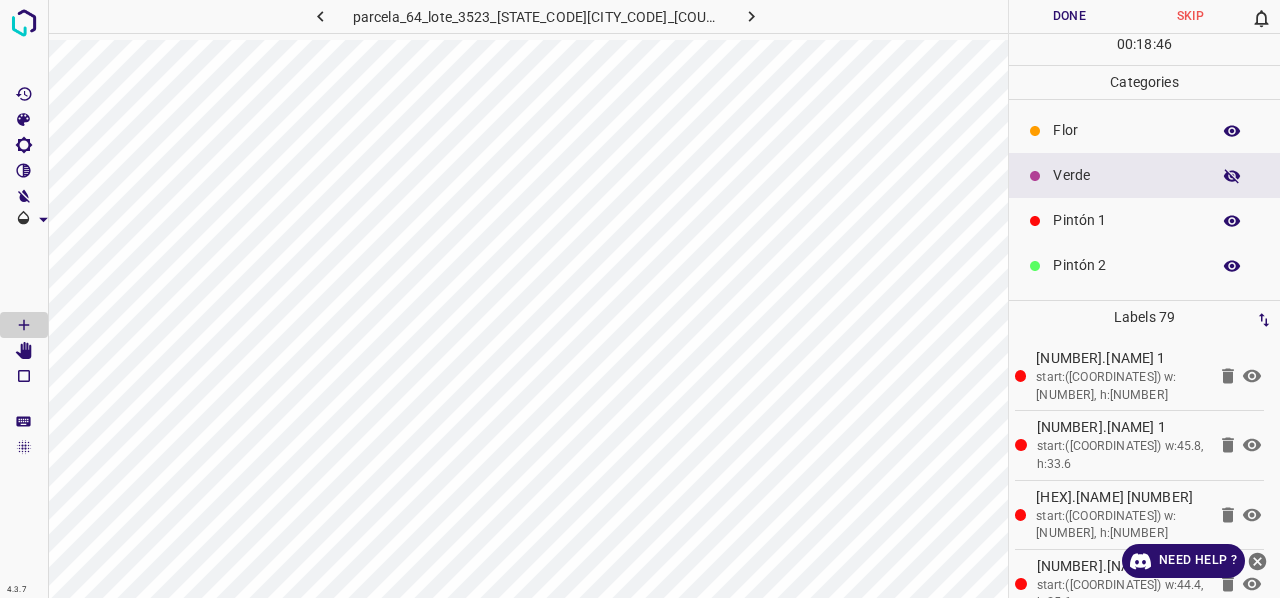 click at bounding box center [1232, 176] 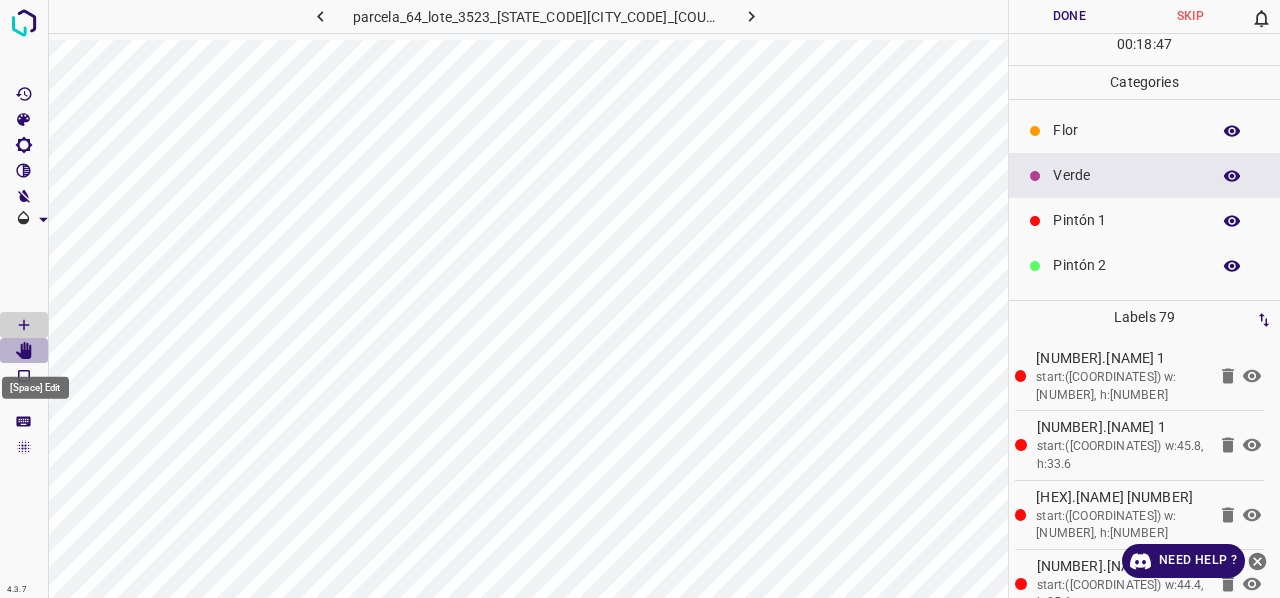 click 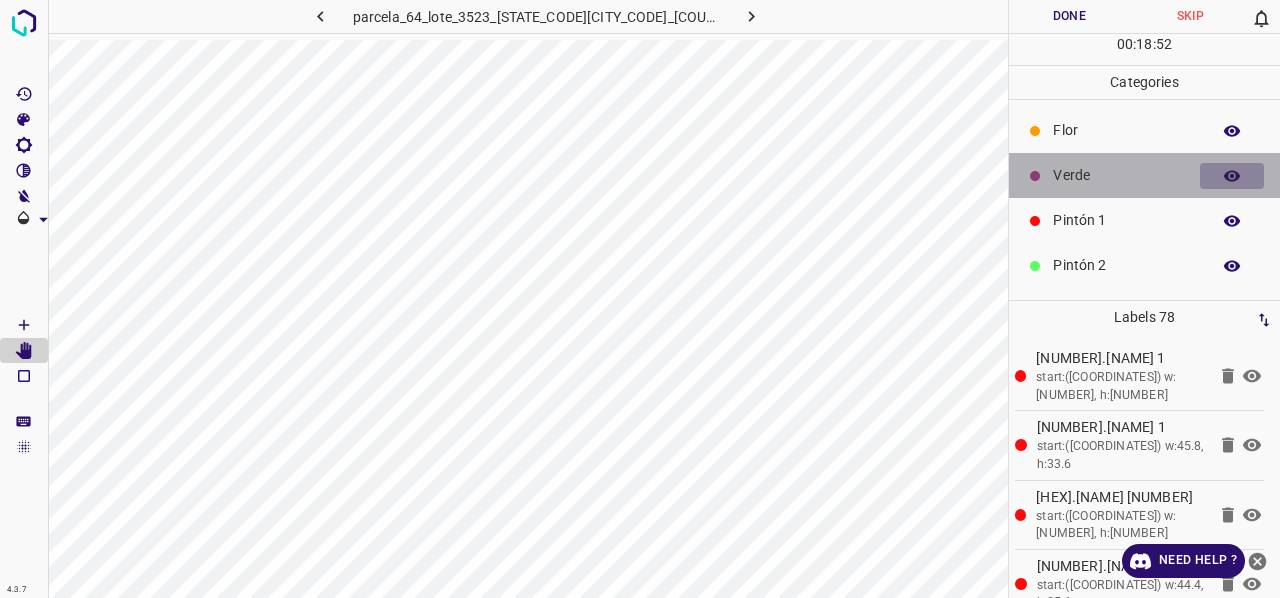 click 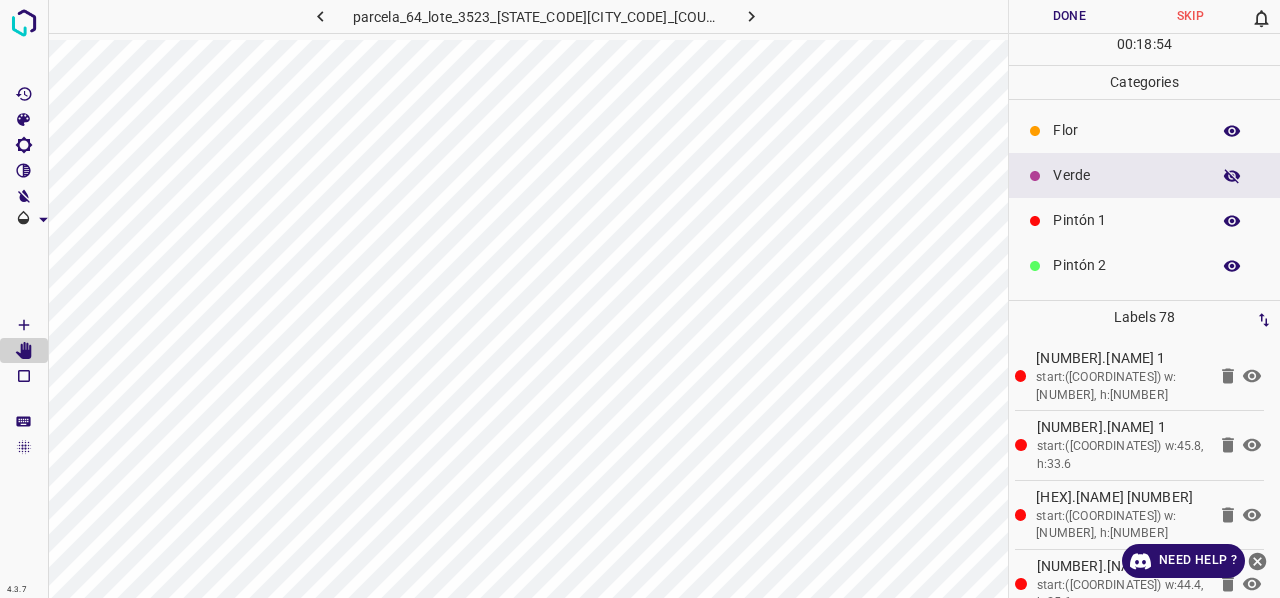 click 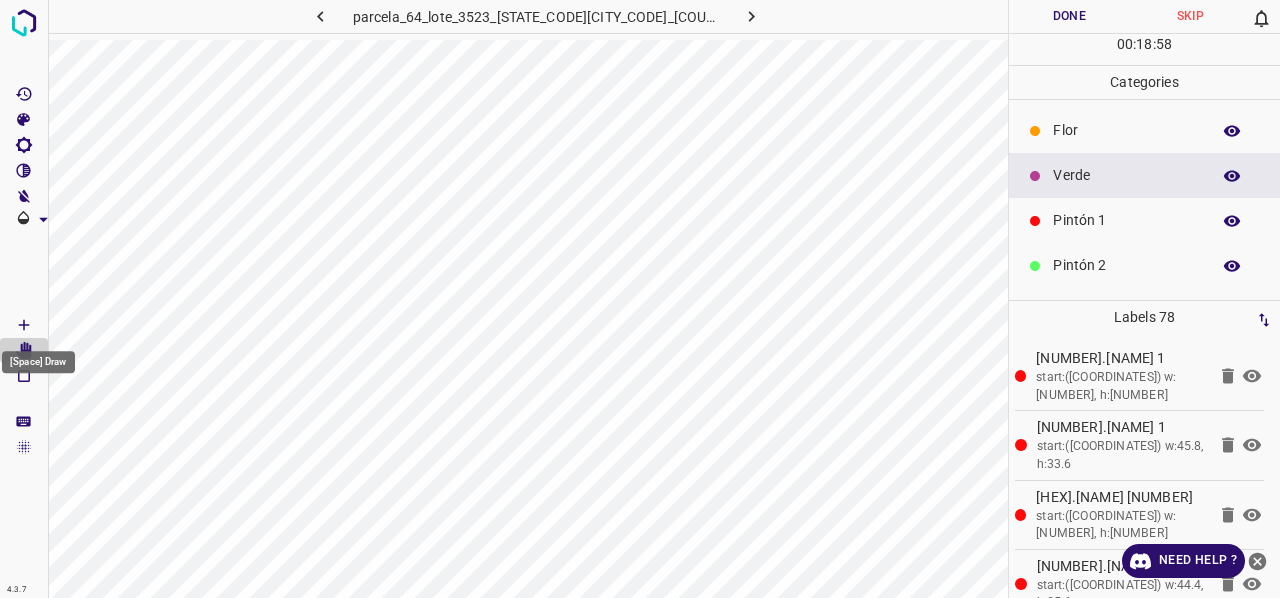 click at bounding box center [24, 325] 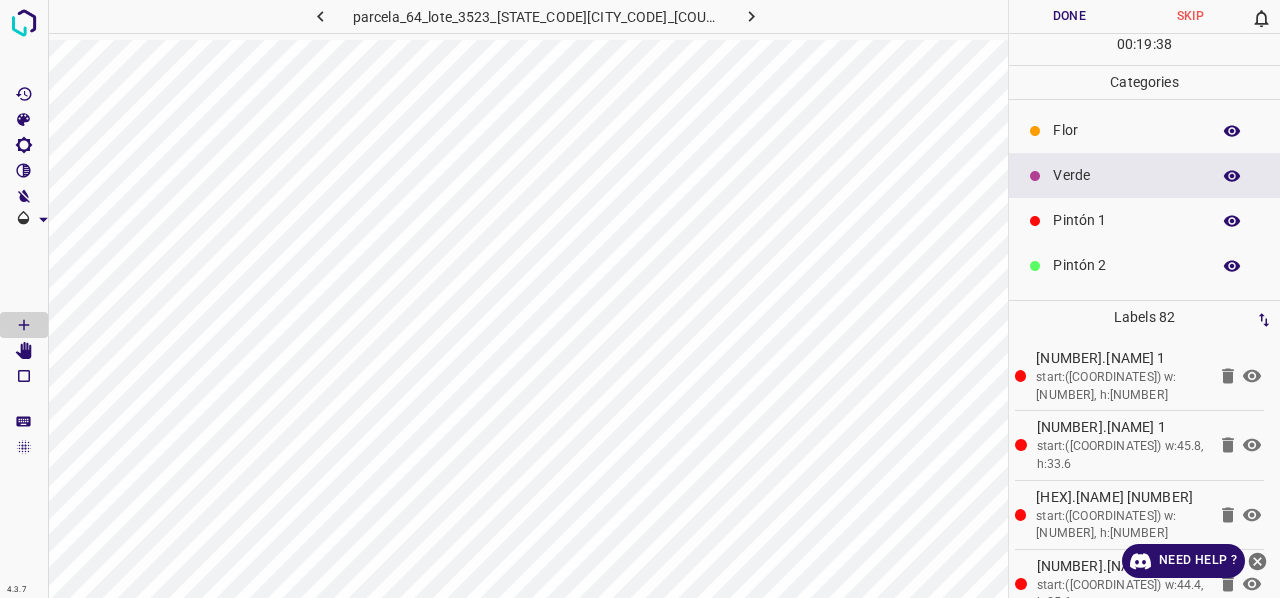 click on "Pintón 1" at bounding box center (1126, 220) 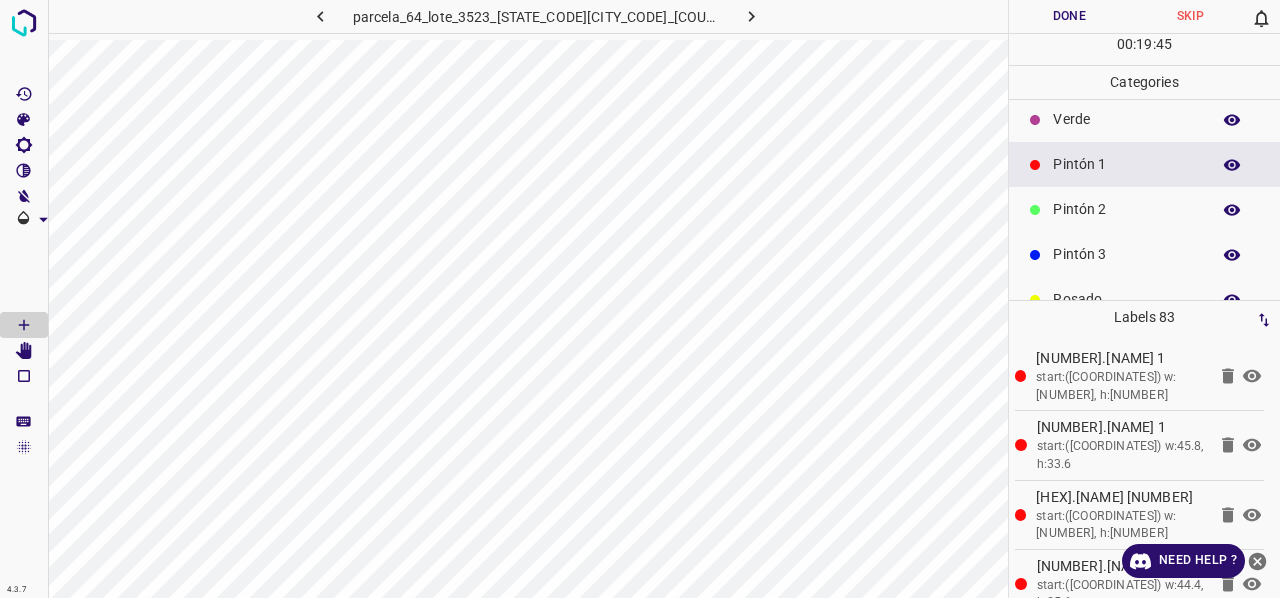 scroll, scrollTop: 100, scrollLeft: 0, axis: vertical 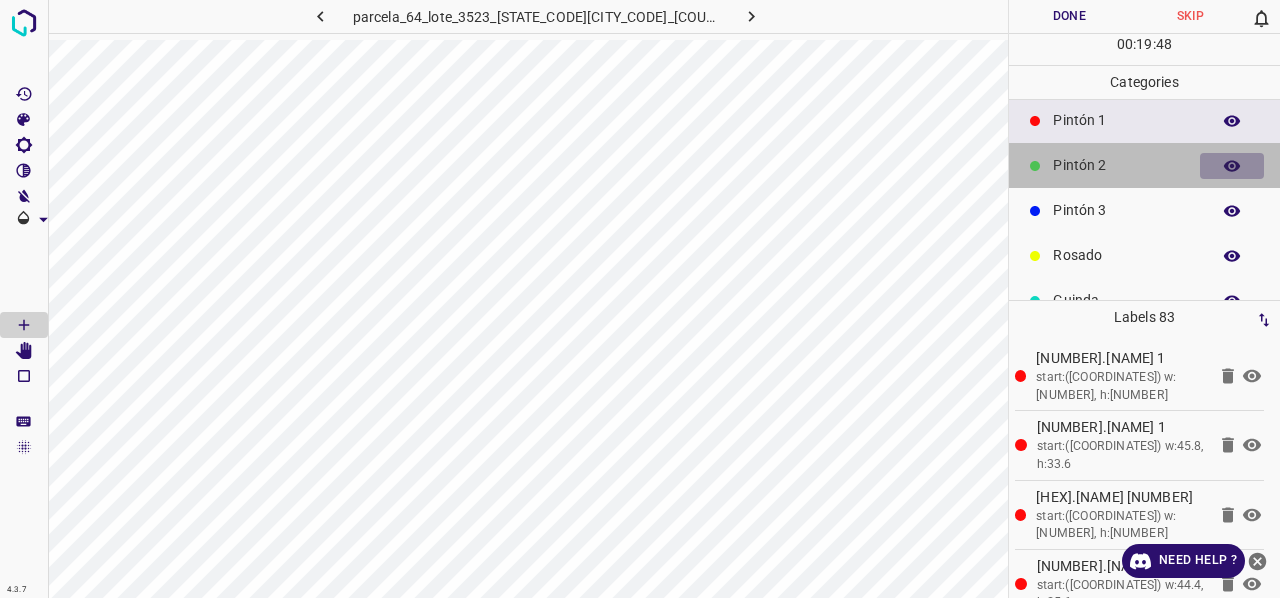 click 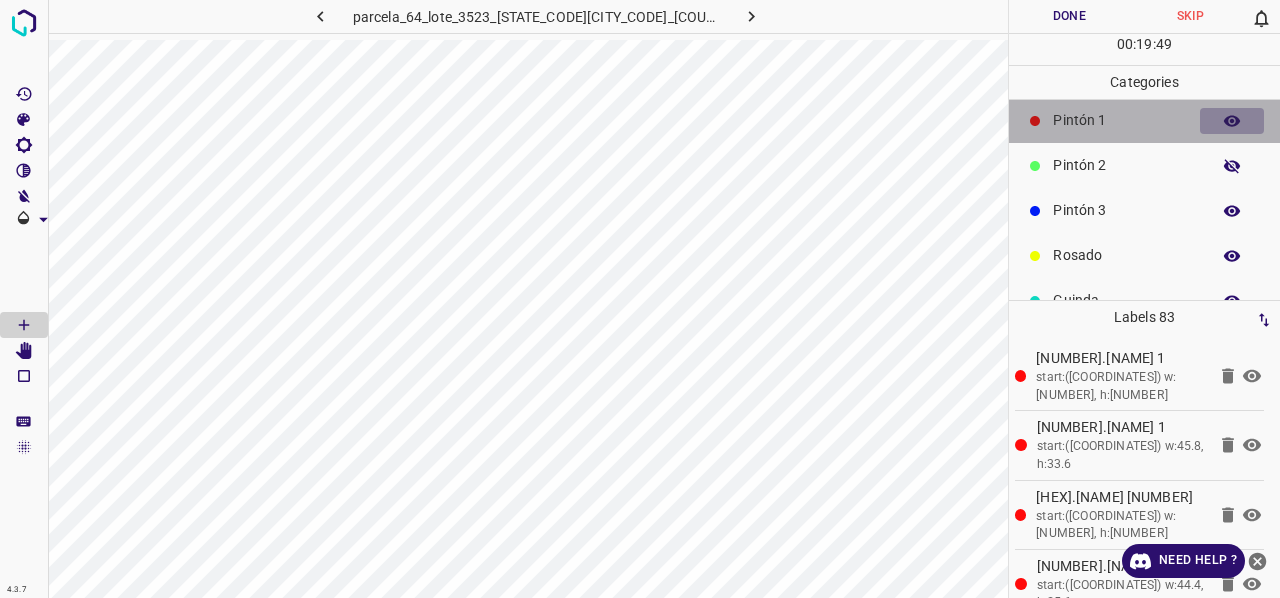 click 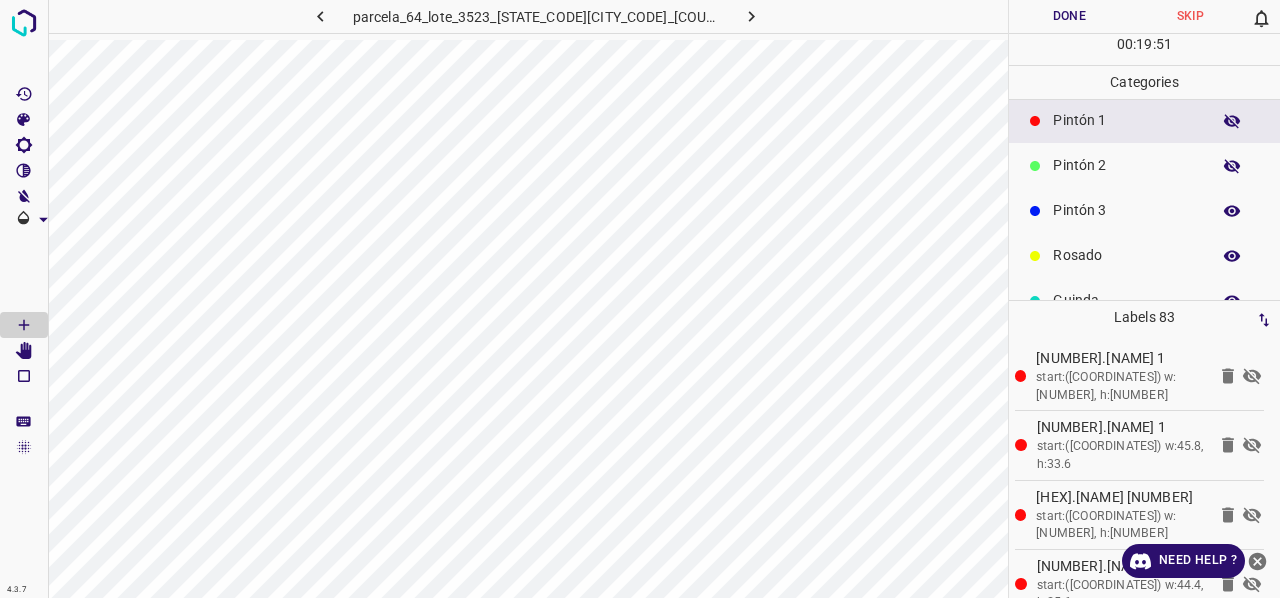 click 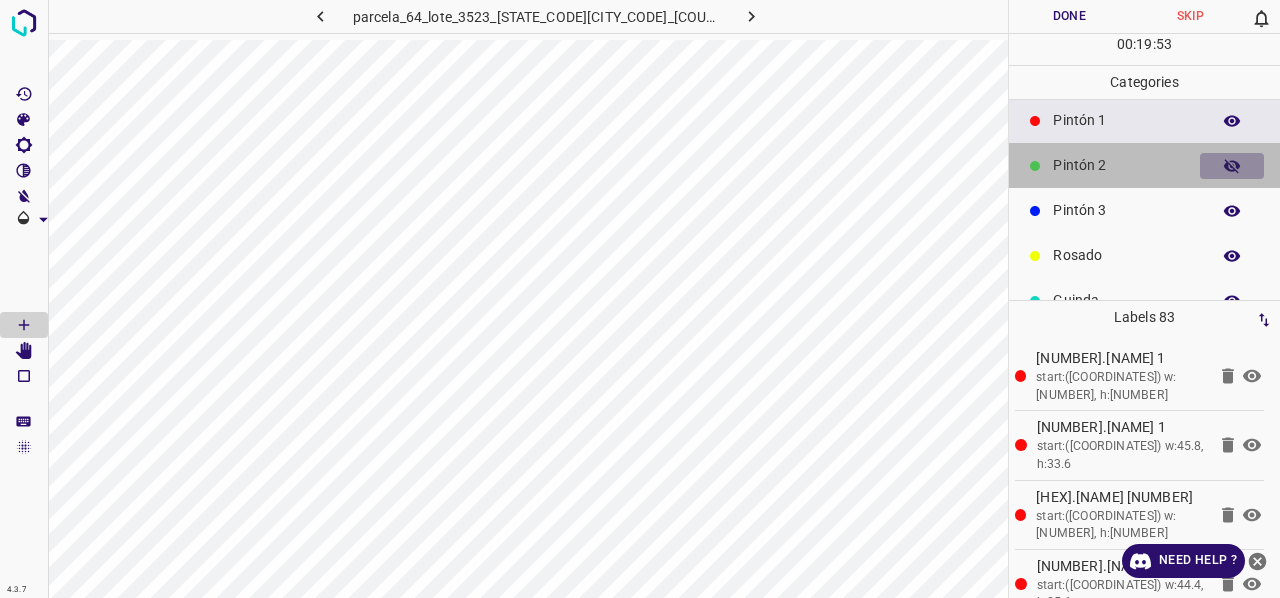 click 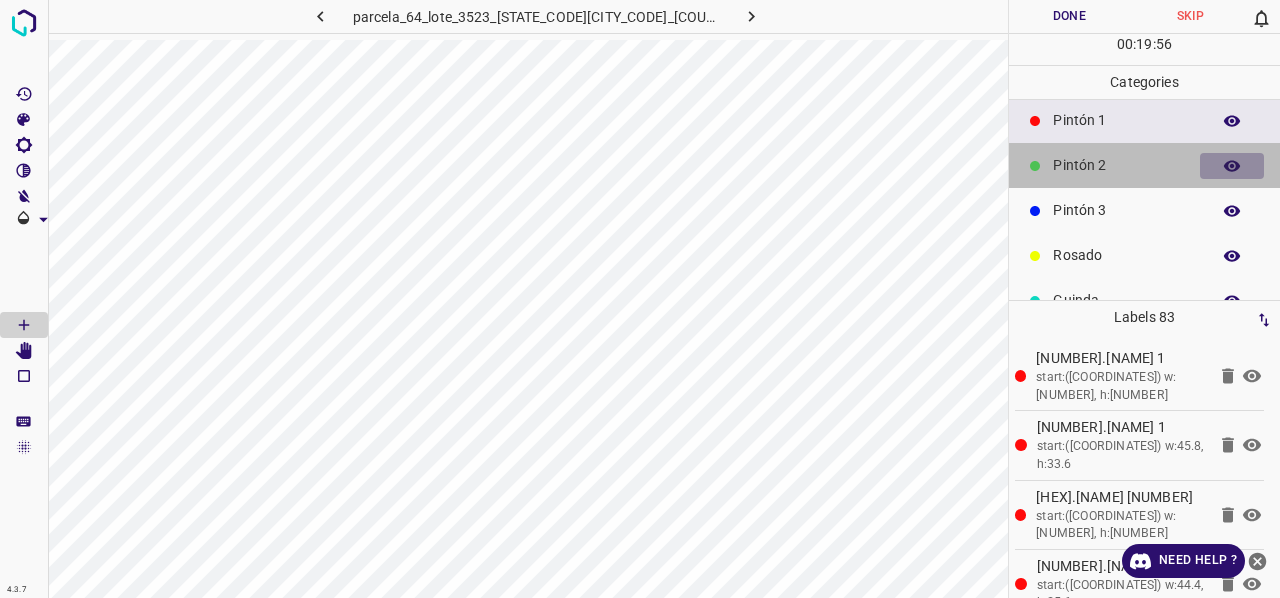 click 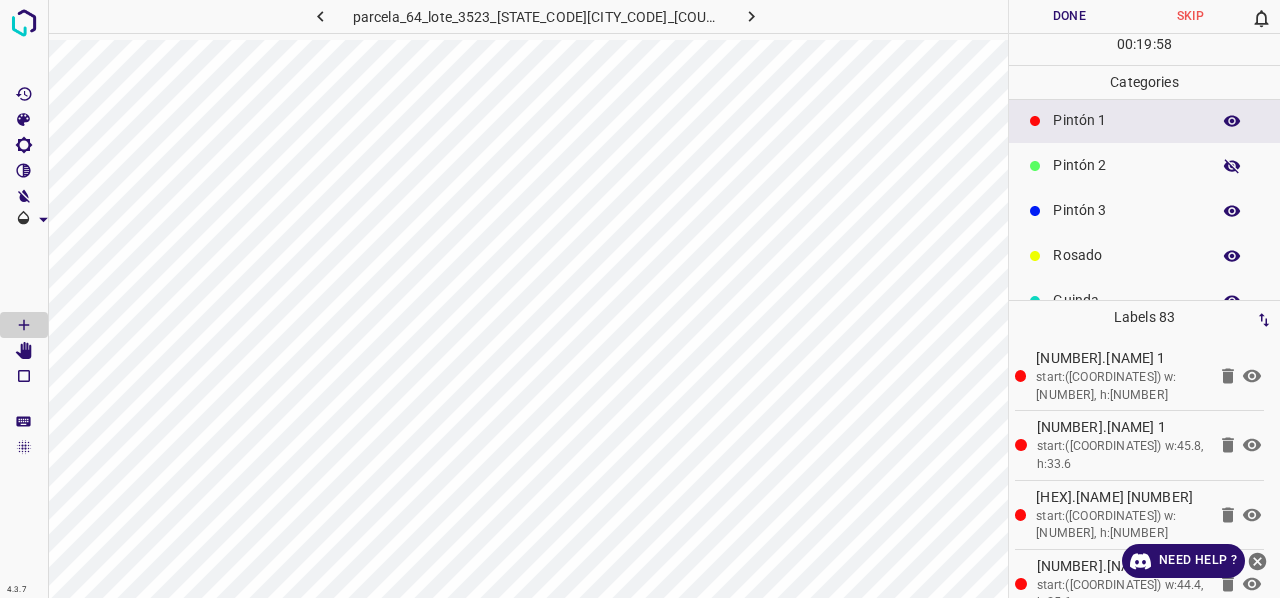 click 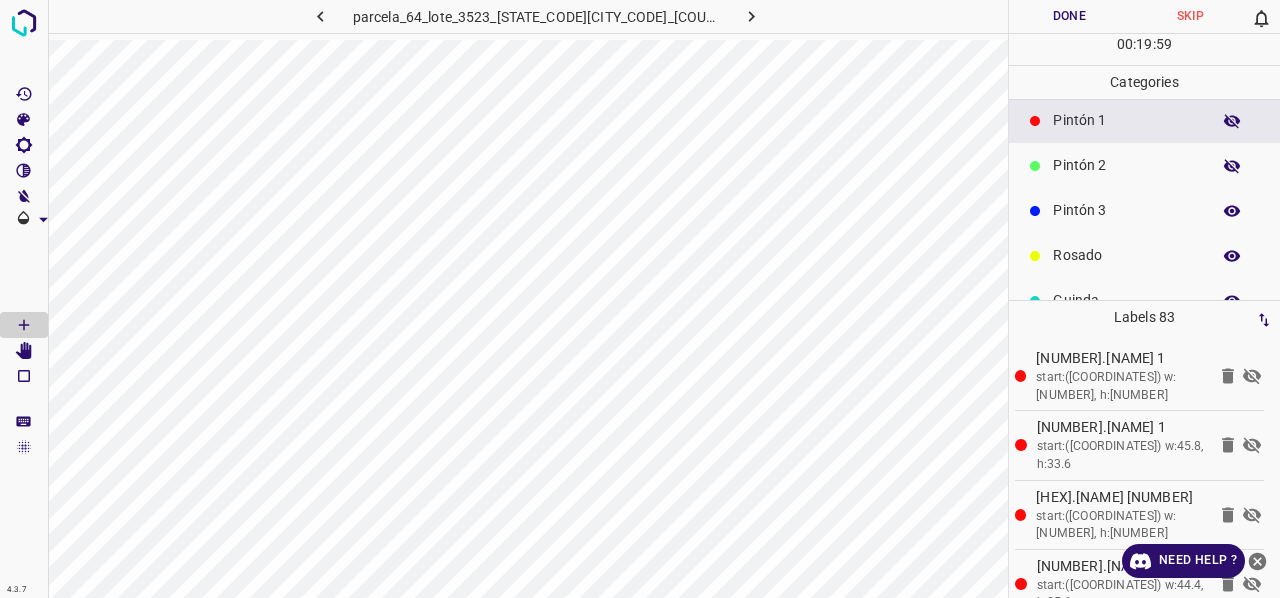 click 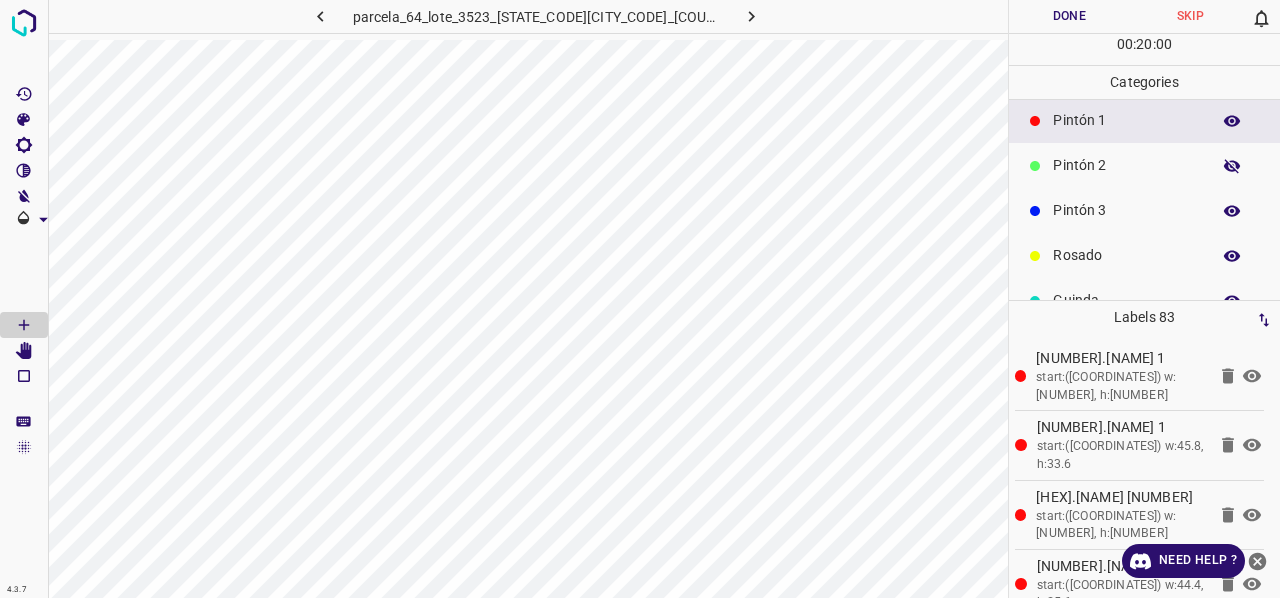 click at bounding box center (1232, 166) 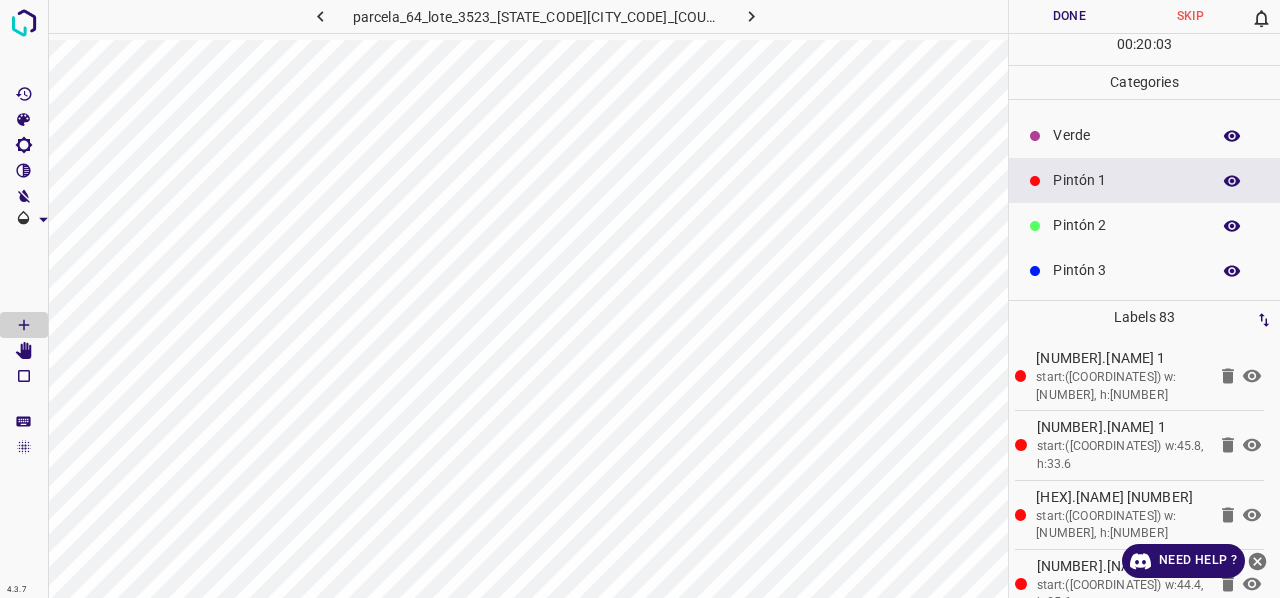 scroll, scrollTop: 0, scrollLeft: 0, axis: both 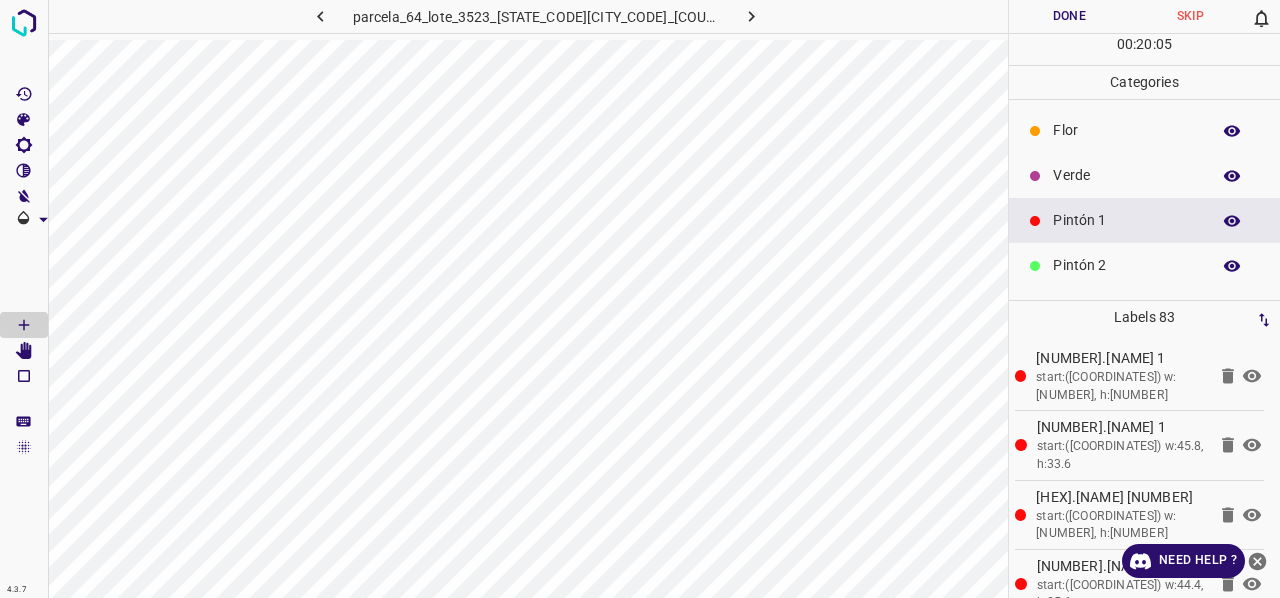 click on "Verde" at bounding box center (1126, 175) 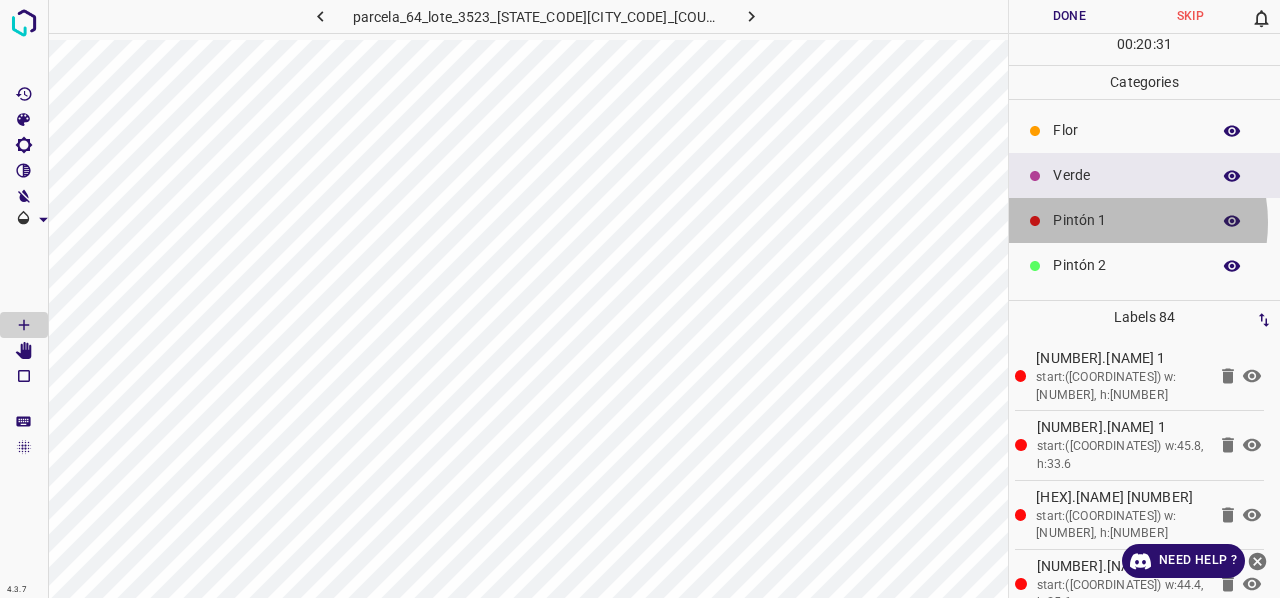 click on "Pintón 1" at bounding box center (1126, 220) 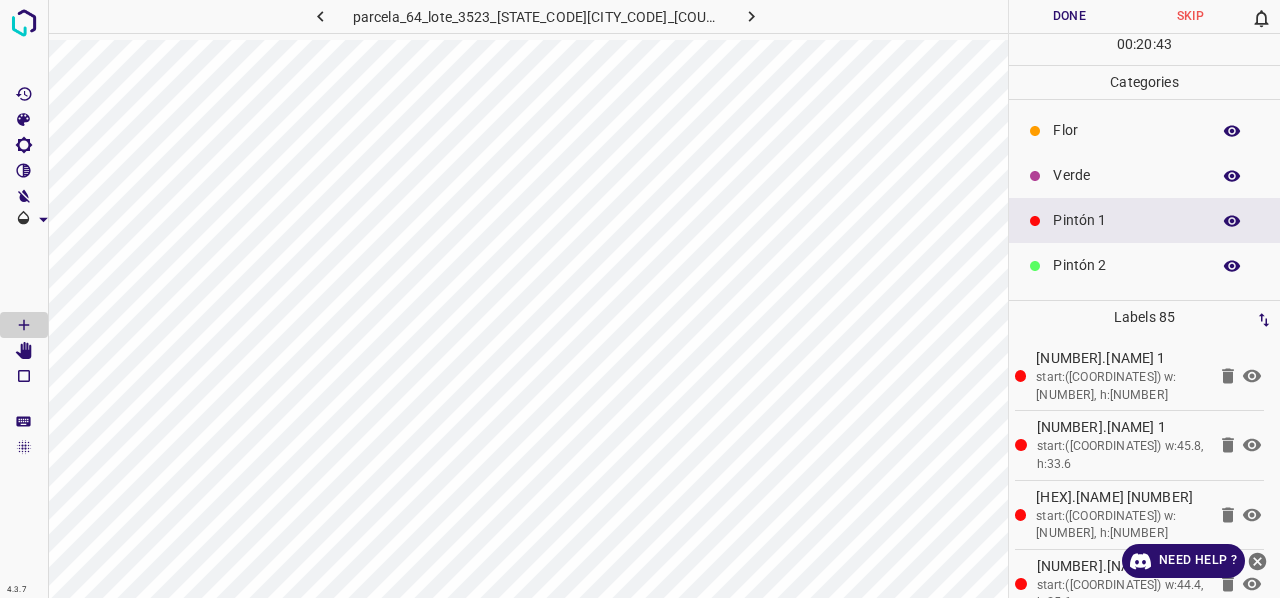 click on "Verde" at bounding box center [1126, 175] 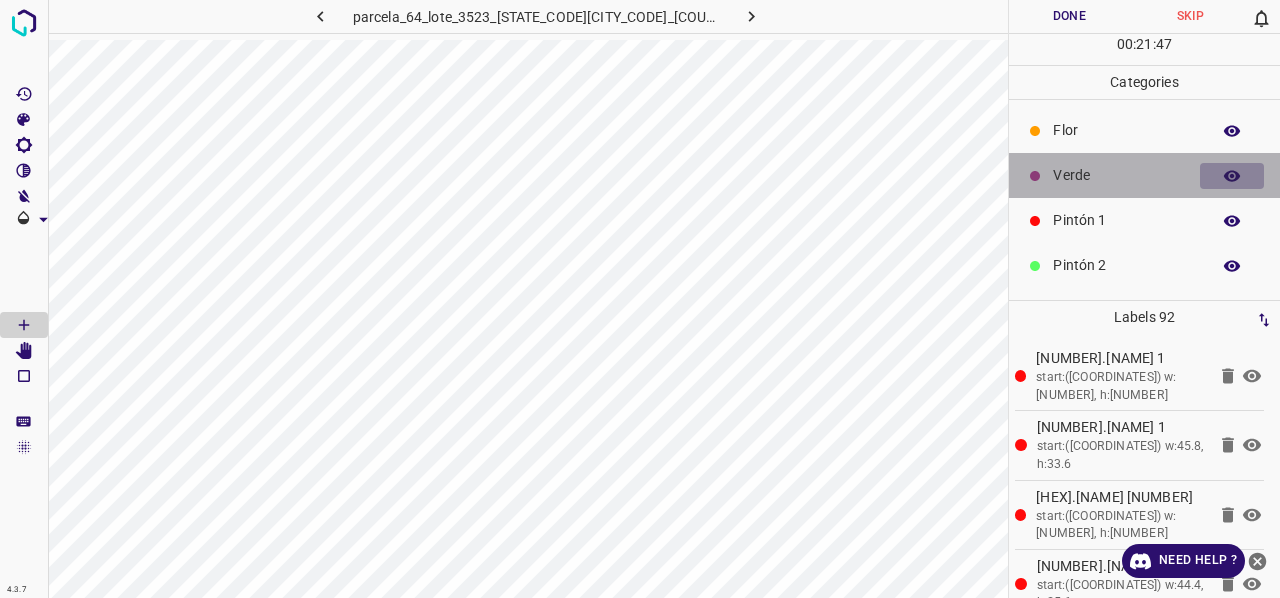 click 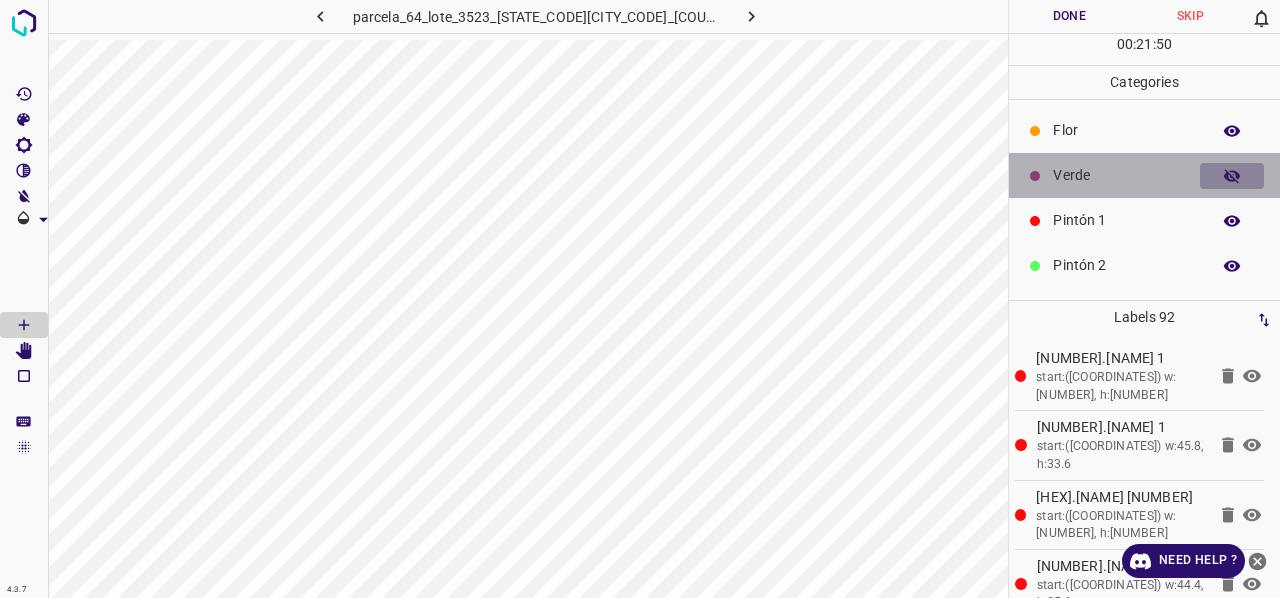 click at bounding box center (1232, 176) 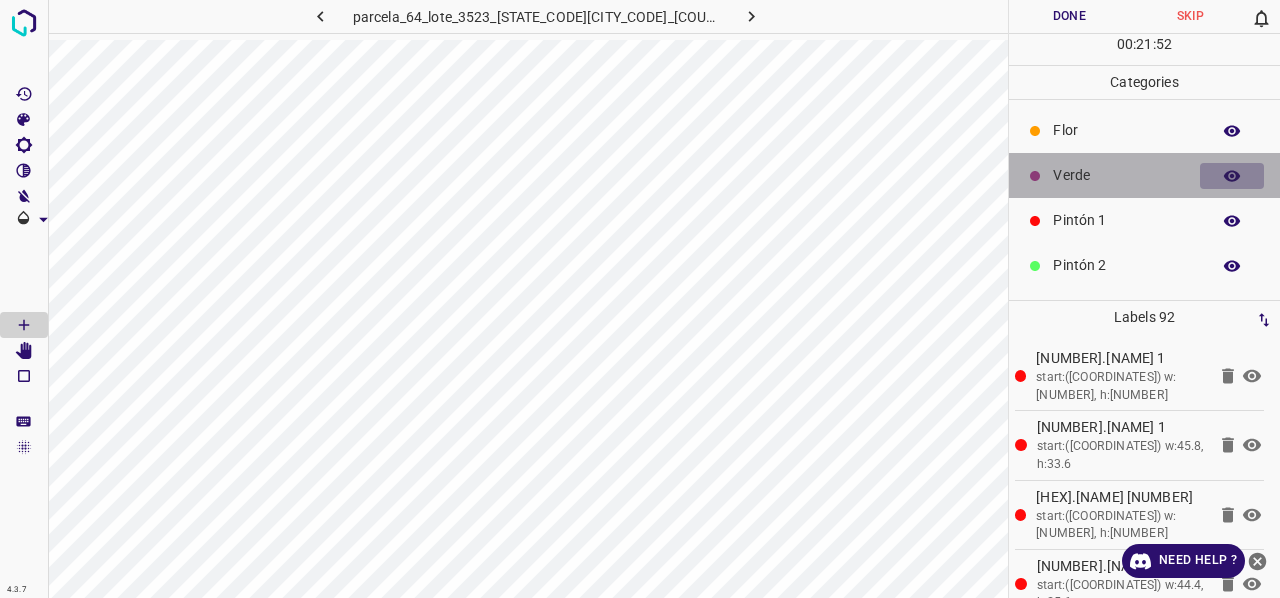 click at bounding box center (1232, 176) 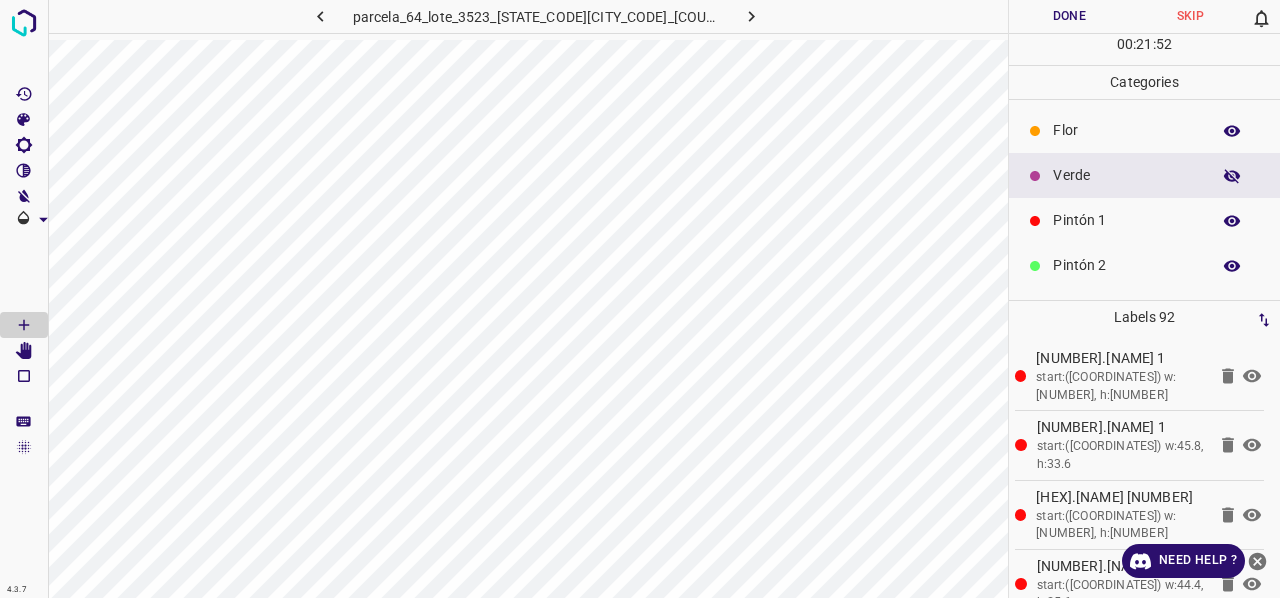 click at bounding box center [1232, 176] 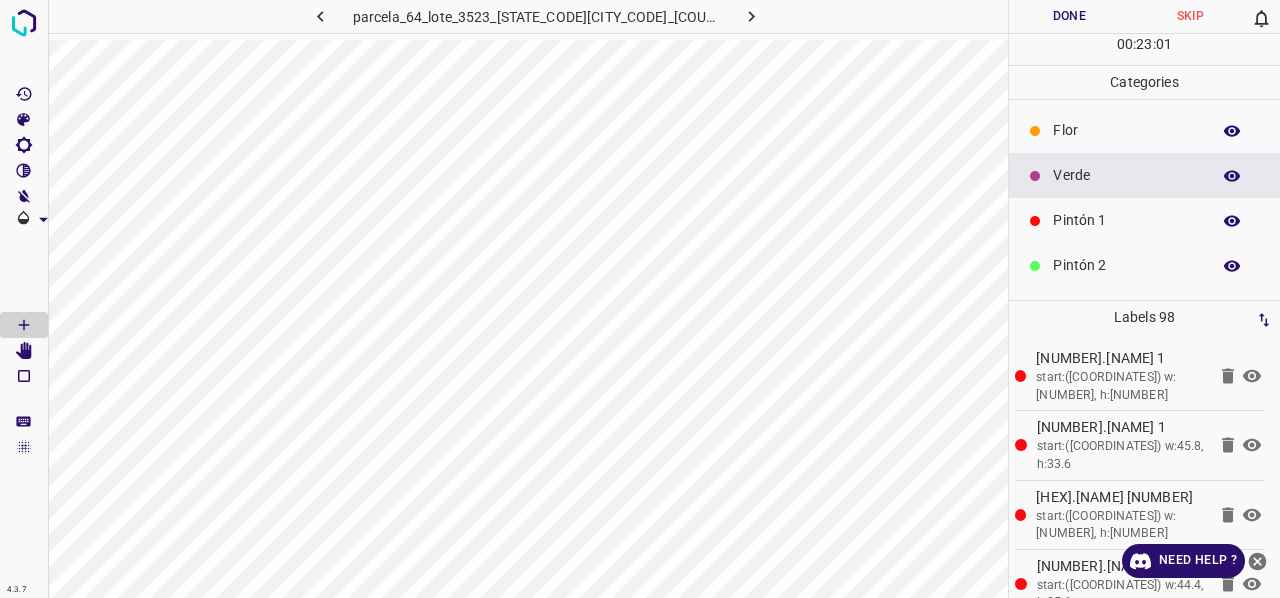 click on "Pintón 1" at bounding box center [1126, 220] 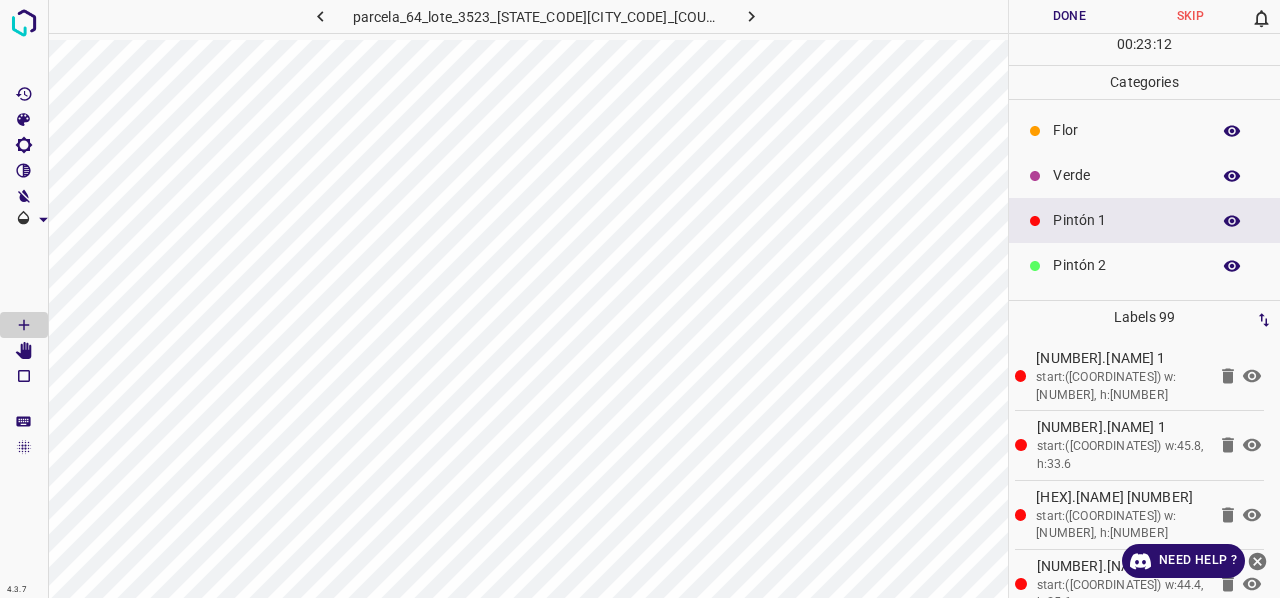 click on "Verde" at bounding box center (1126, 175) 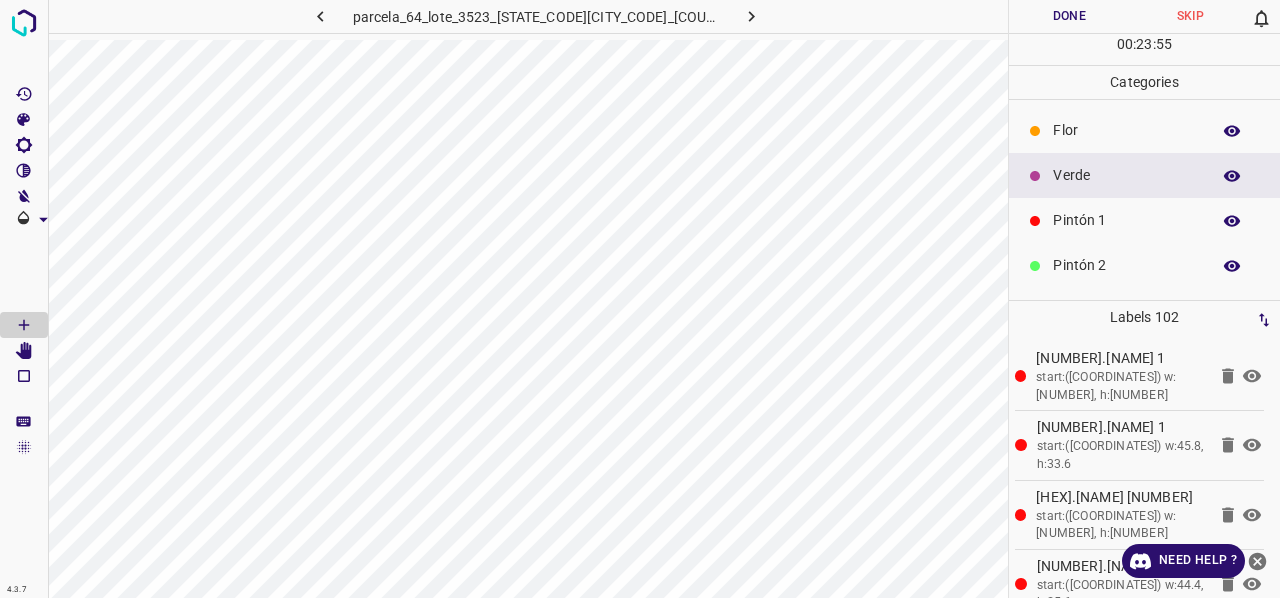 click on "Pintón 1" at bounding box center (1126, 220) 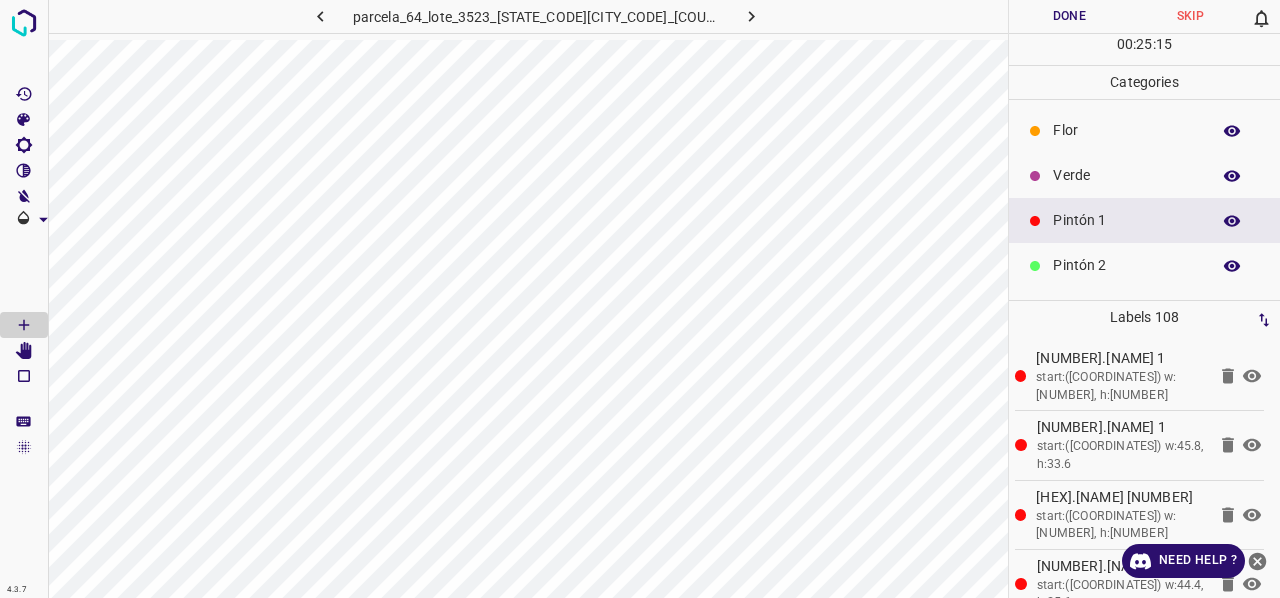 click on "Verde" at bounding box center (1144, 175) 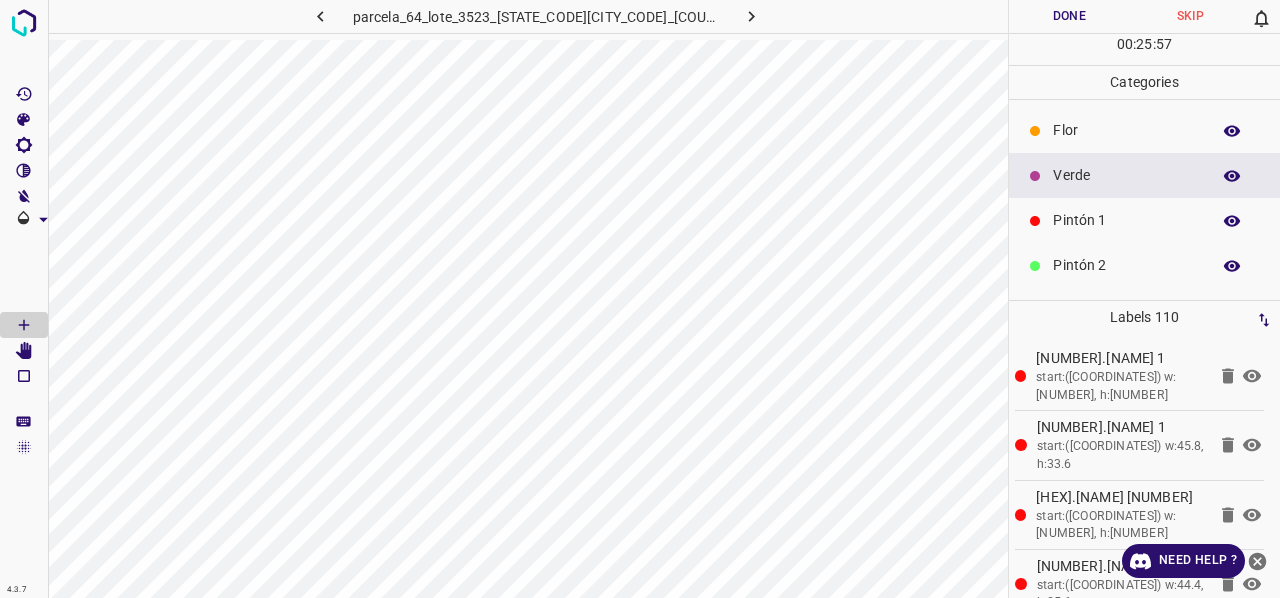 click on "Pintón 1" at bounding box center (1126, 220) 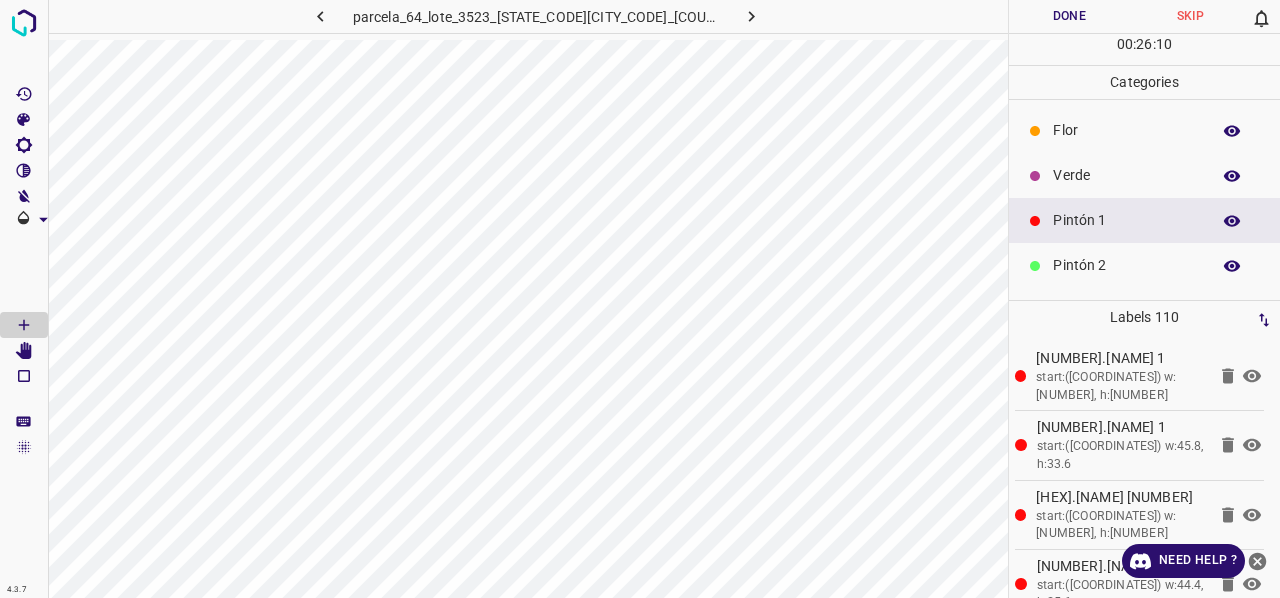 drag, startPoint x: 1126, startPoint y: 272, endPoint x: 1055, endPoint y: 272, distance: 71 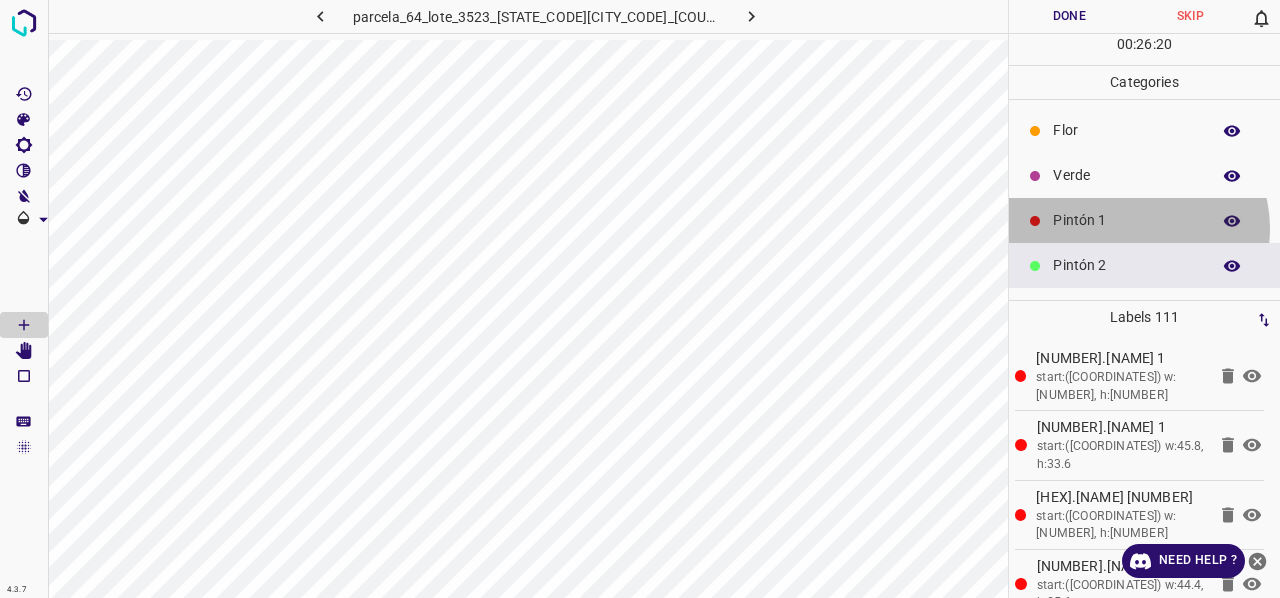 click on "Pintón 1" at bounding box center [1126, 220] 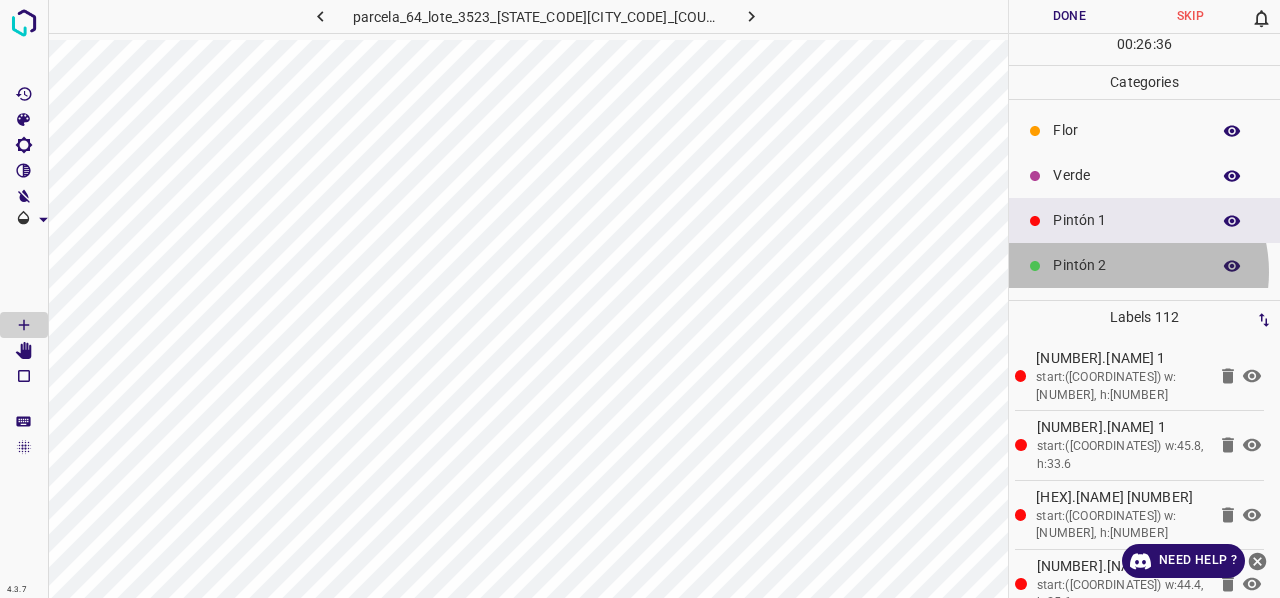 click on "Pintón 2" at bounding box center [1126, 265] 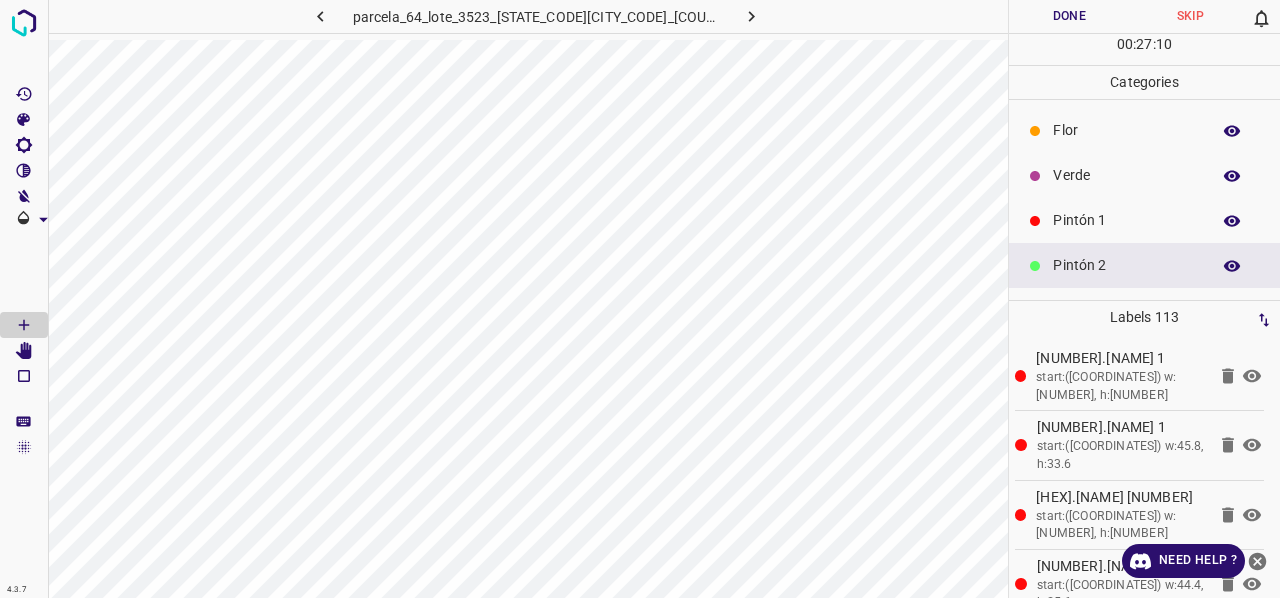 click on "Pintón 1" at bounding box center [1126, 220] 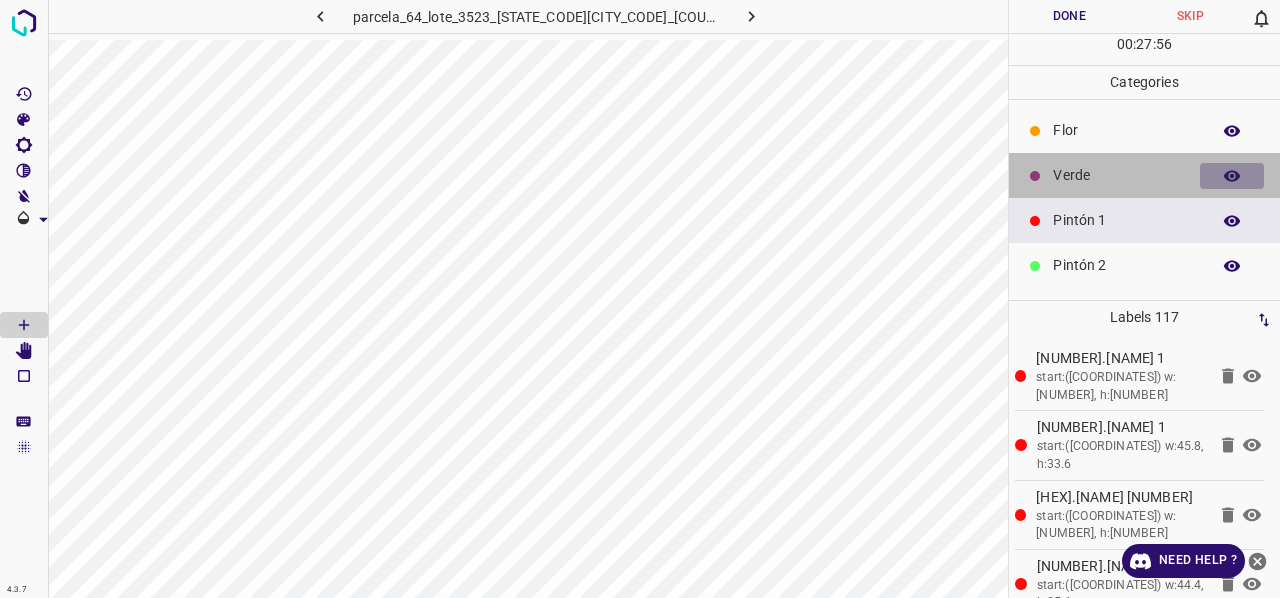 click 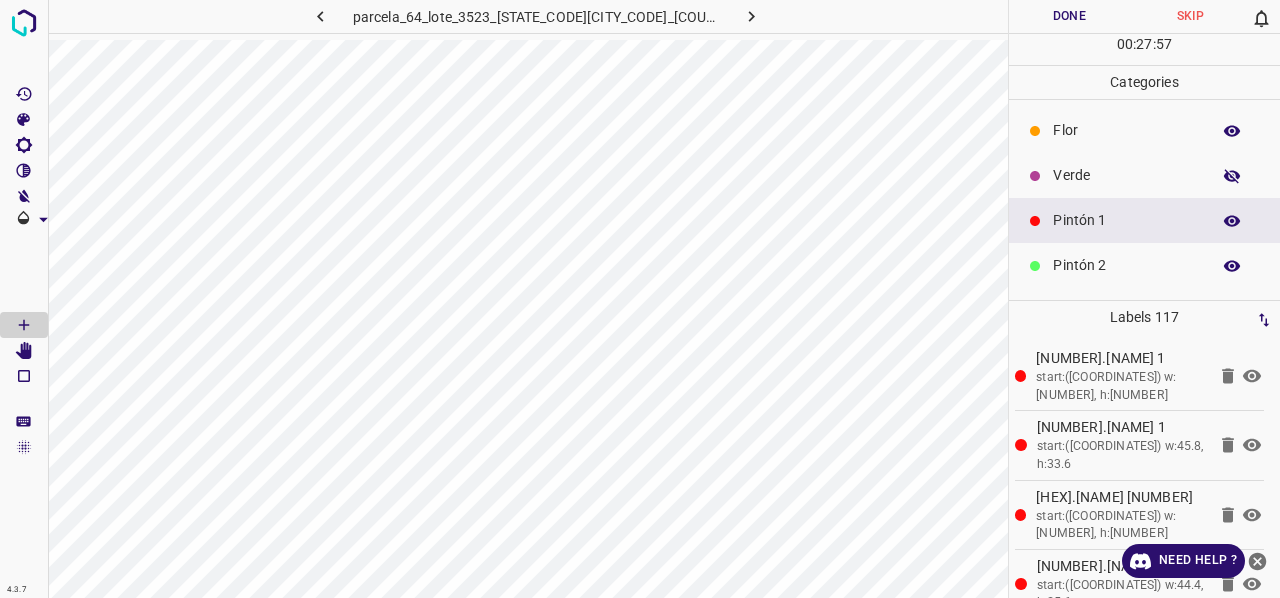 click 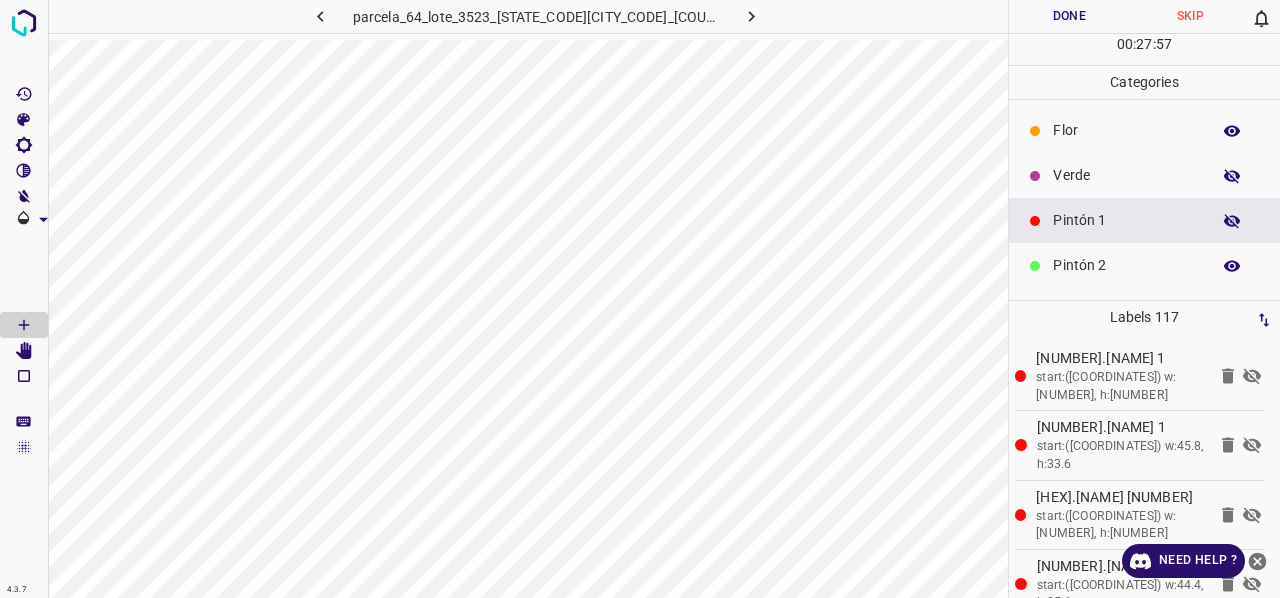 click 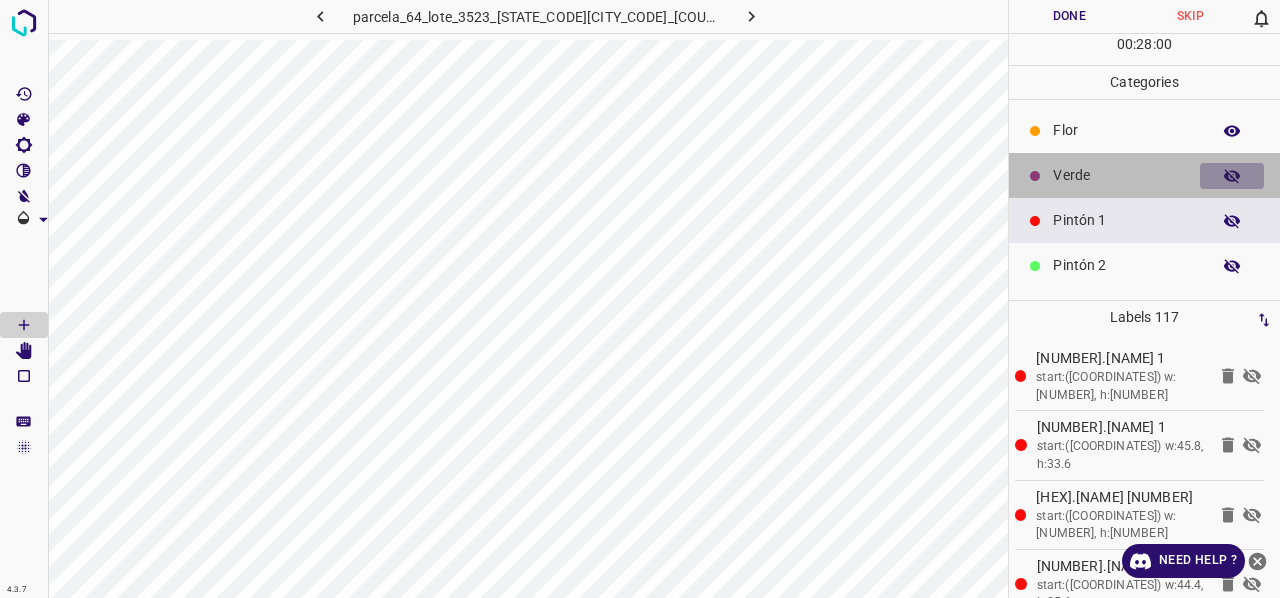 click 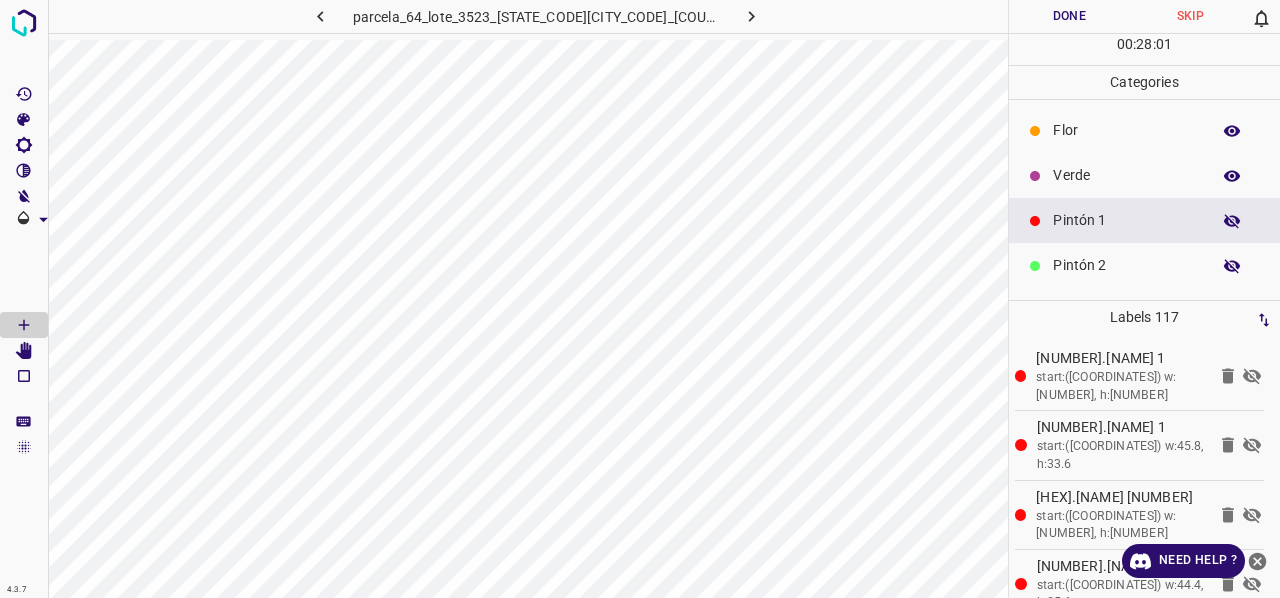 click 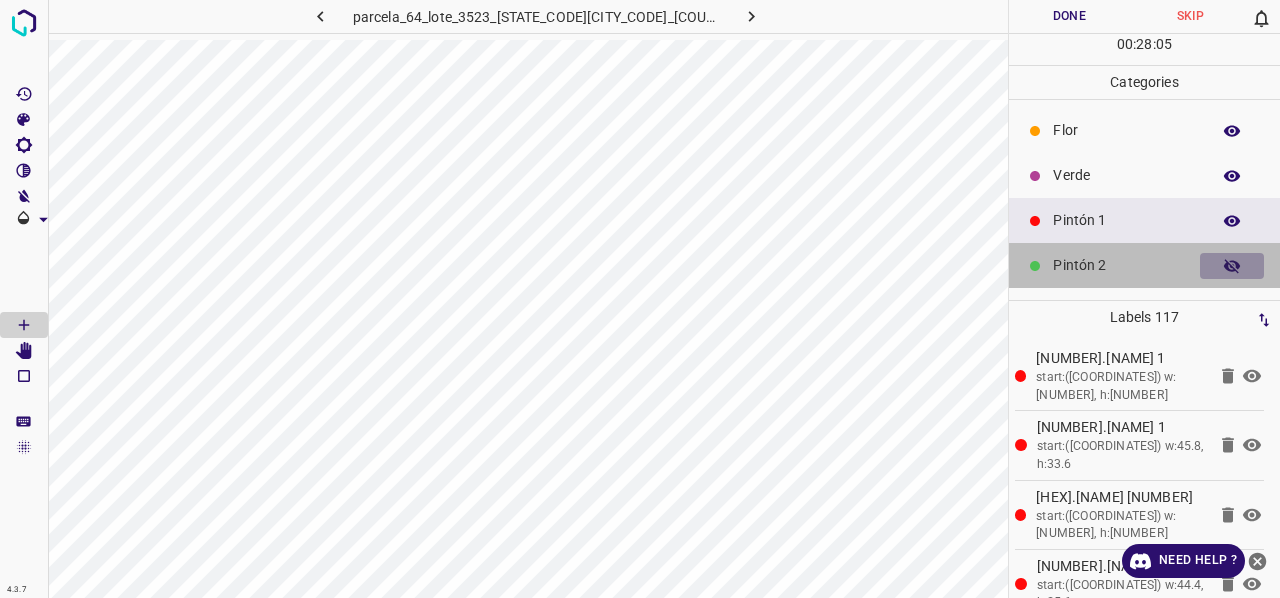 click 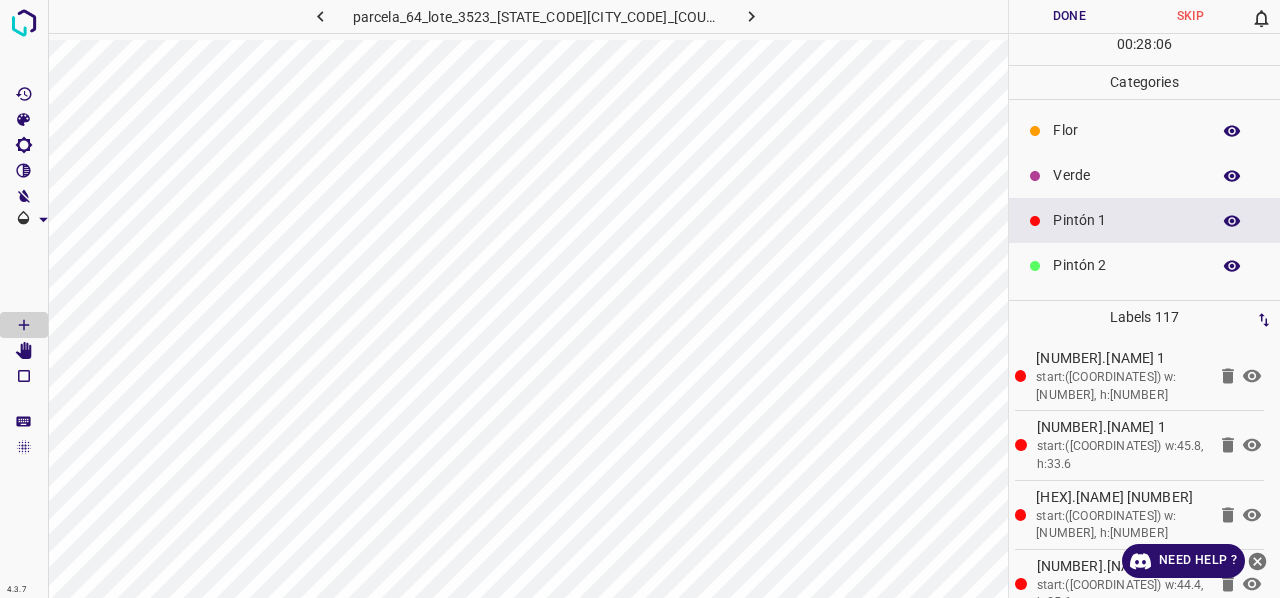 click 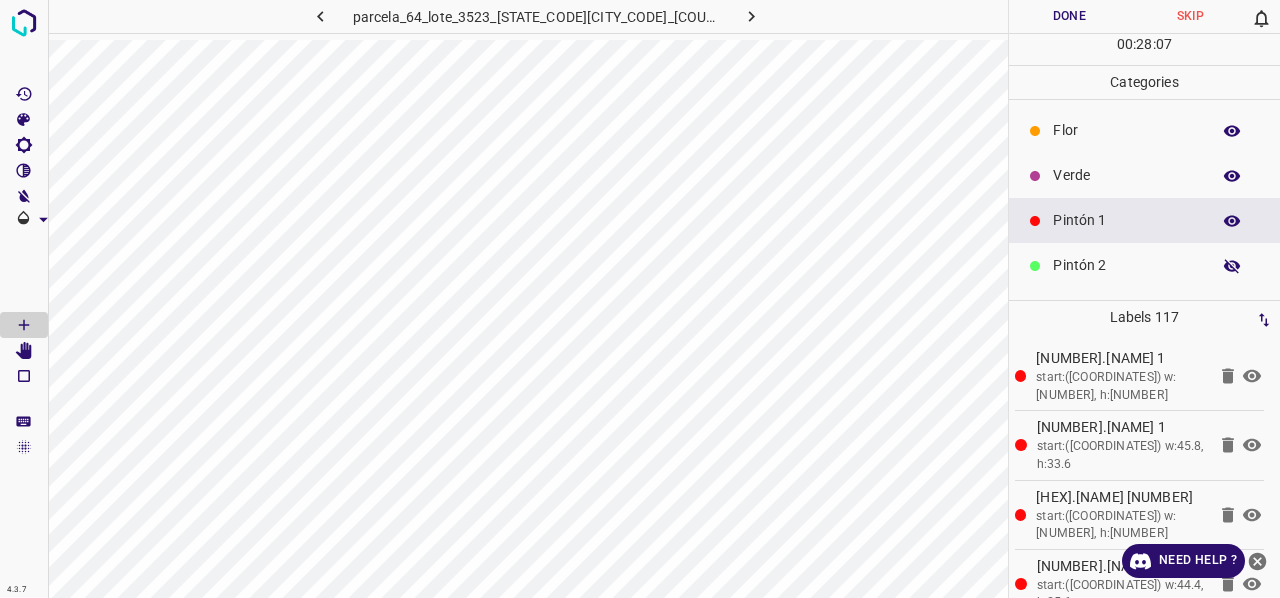 click 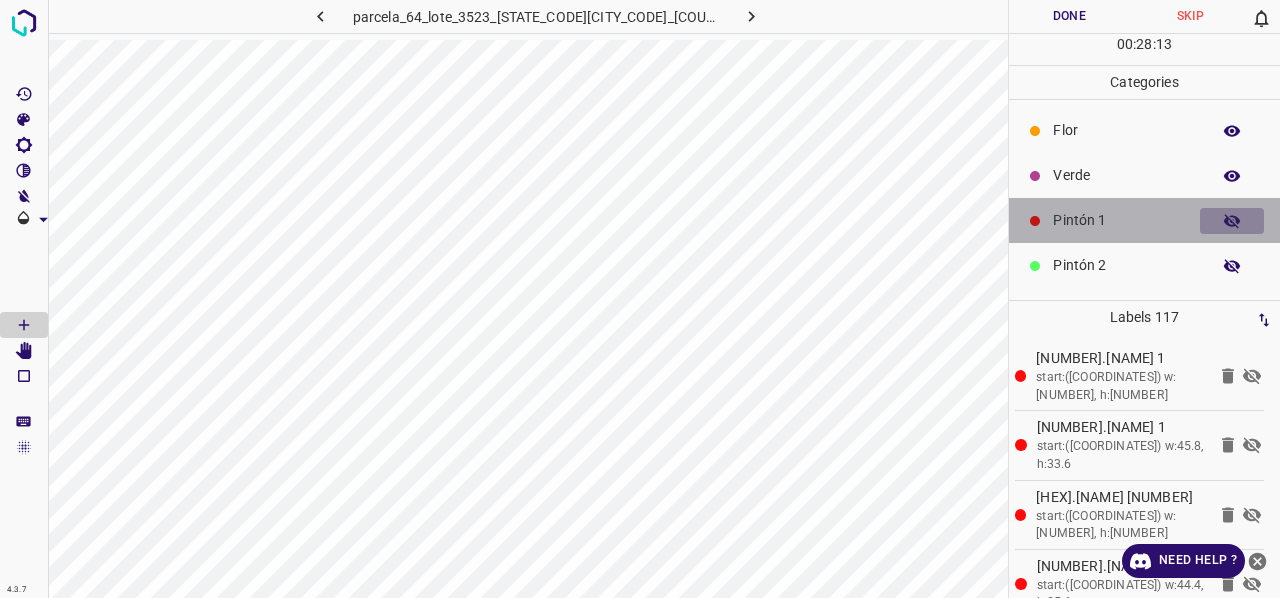 click 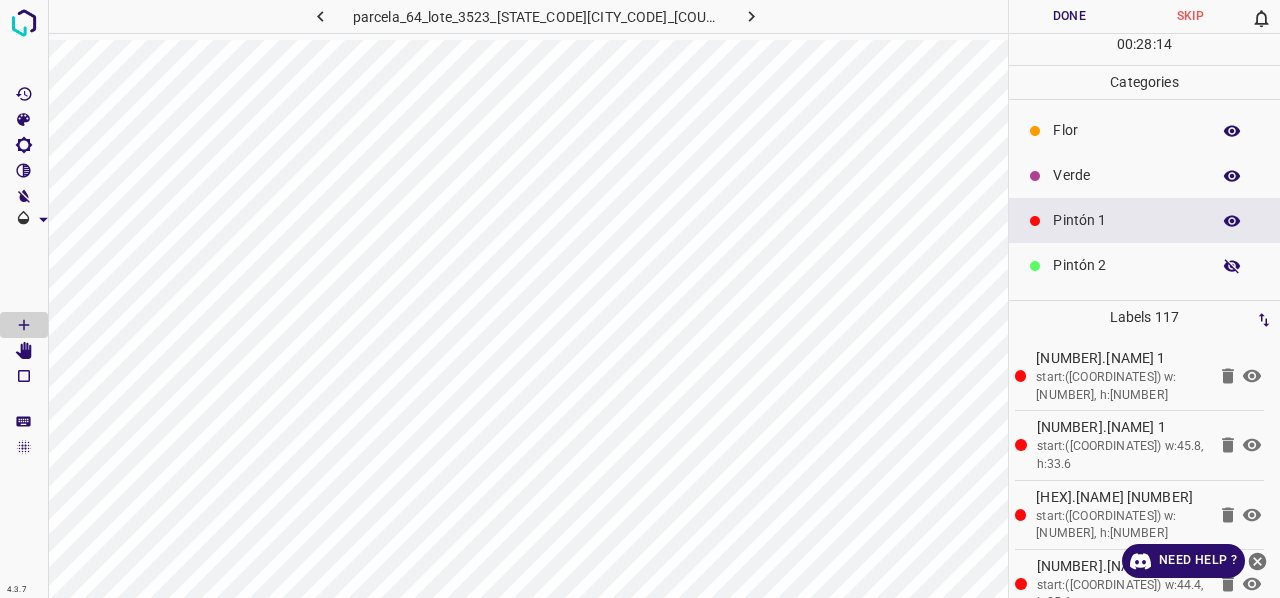 click 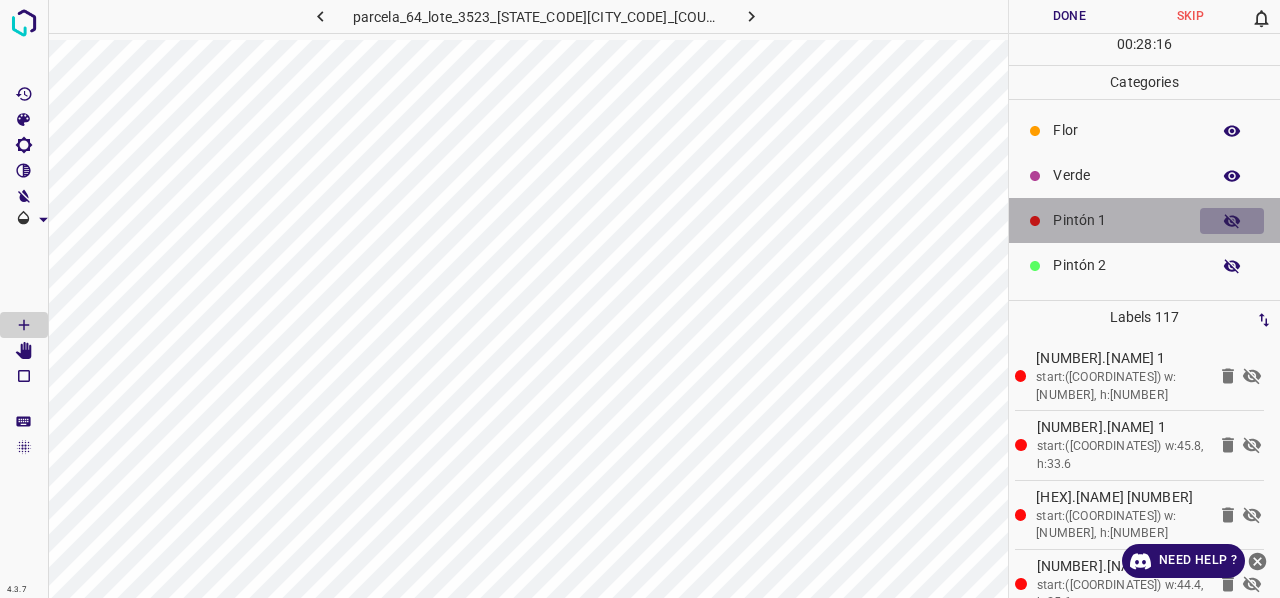 click 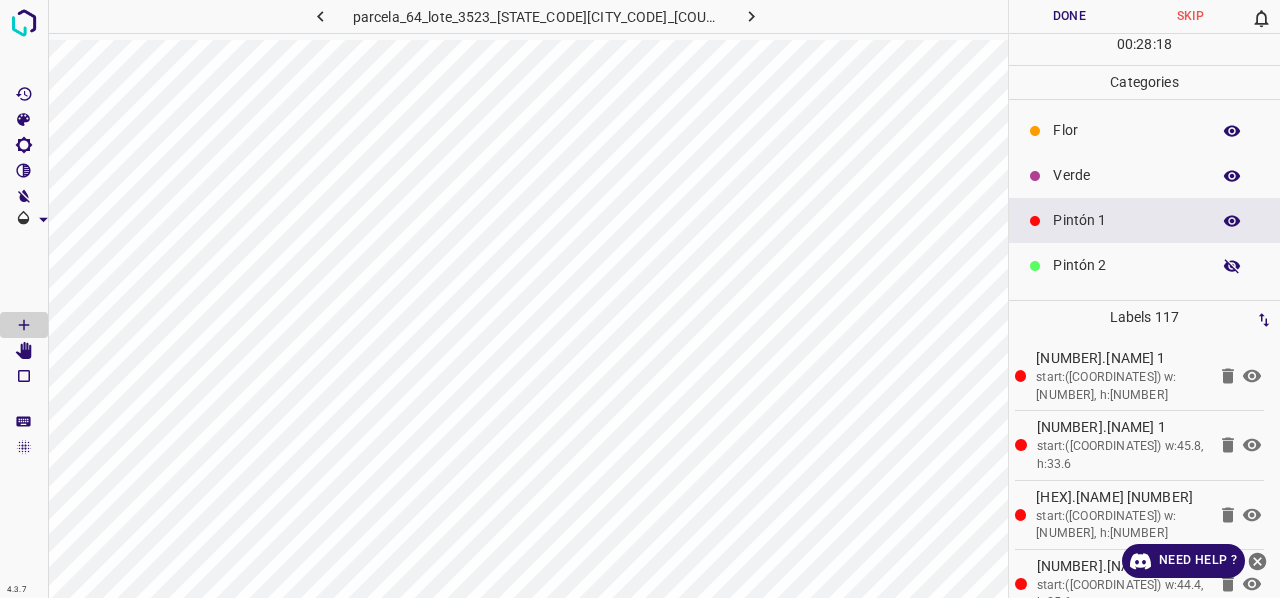 click 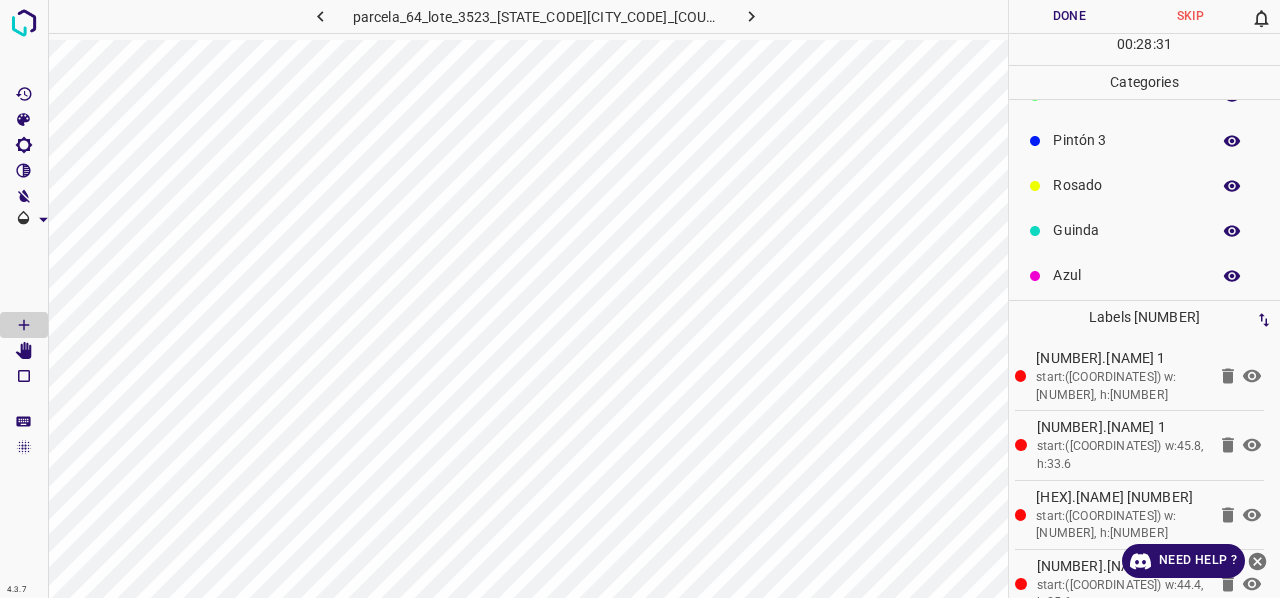 scroll, scrollTop: 176, scrollLeft: 0, axis: vertical 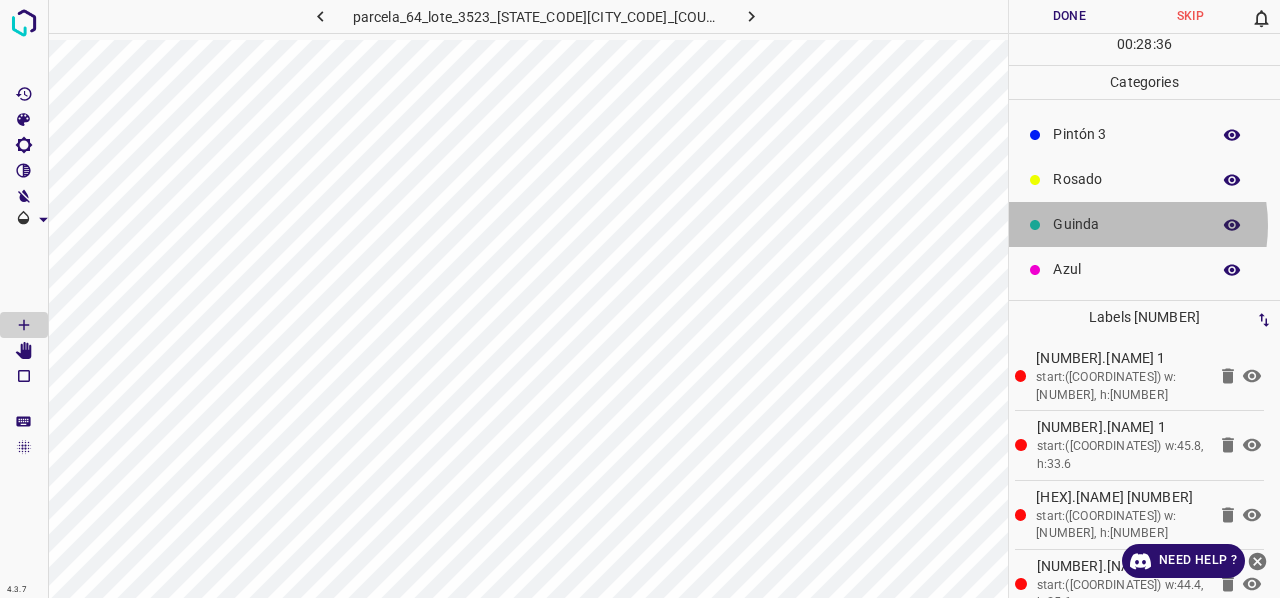 click on "Guinda" at bounding box center (1126, 224) 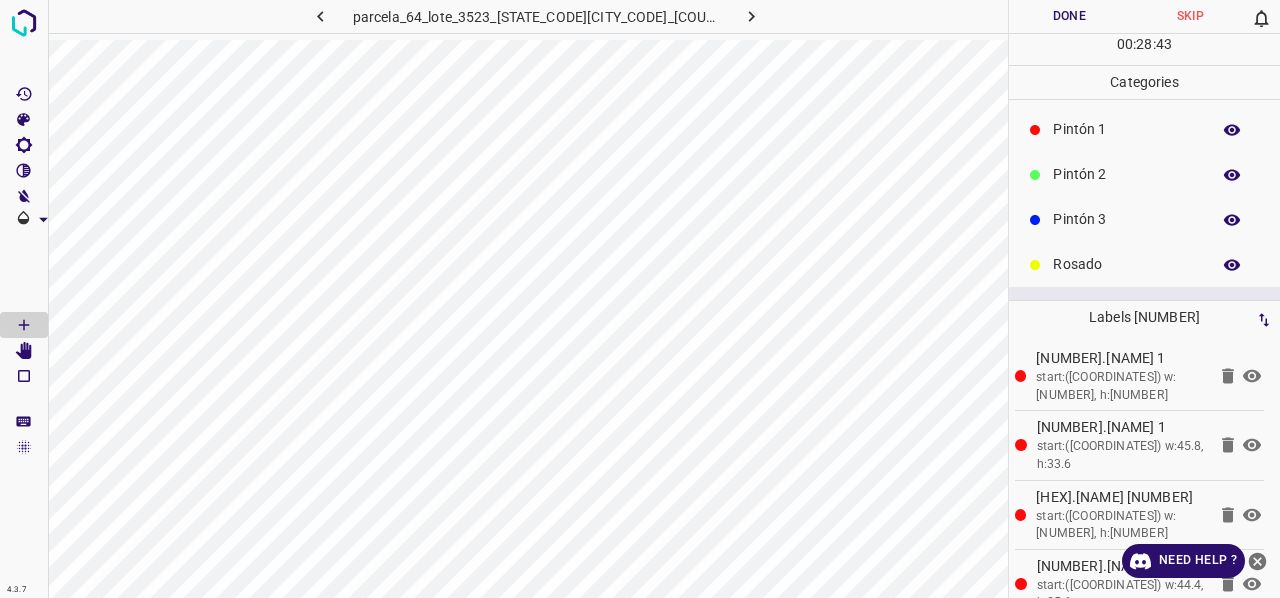 scroll, scrollTop: 0, scrollLeft: 0, axis: both 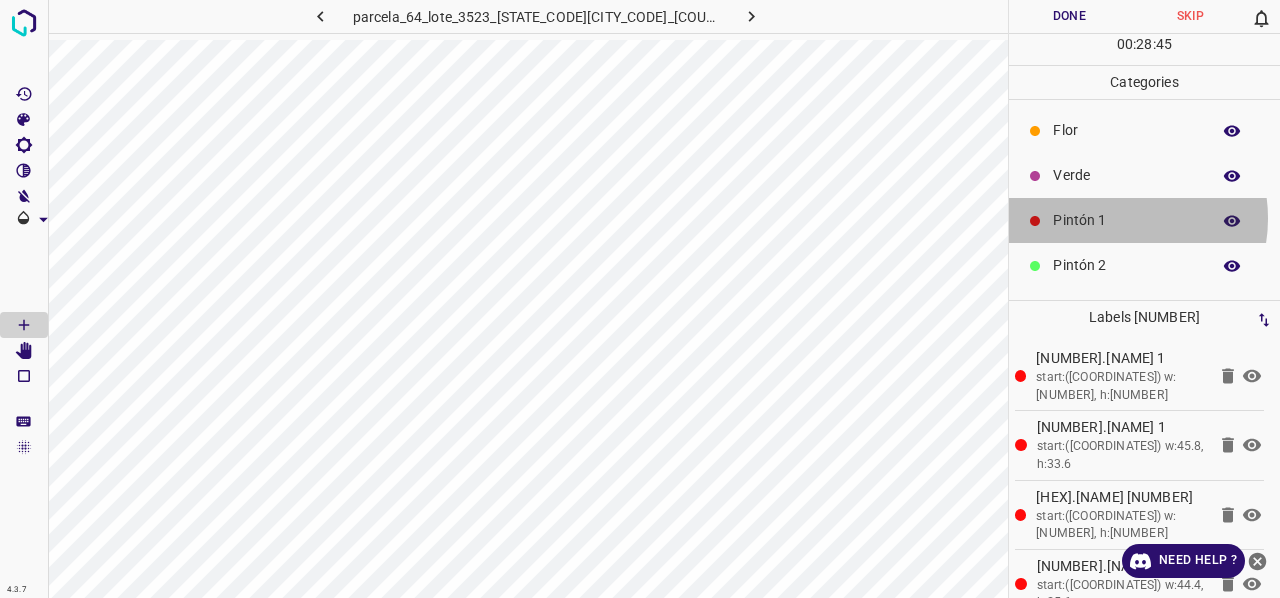 click on "Pintón 1" at bounding box center (1126, 220) 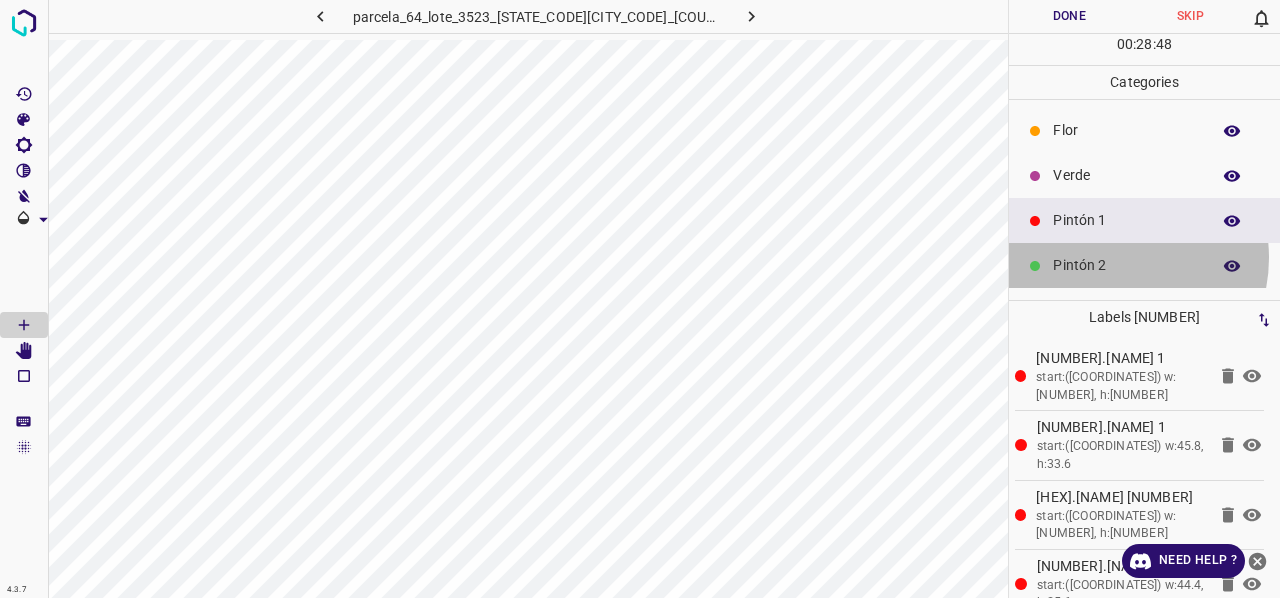 click on "Pintón 2" at bounding box center [1126, 265] 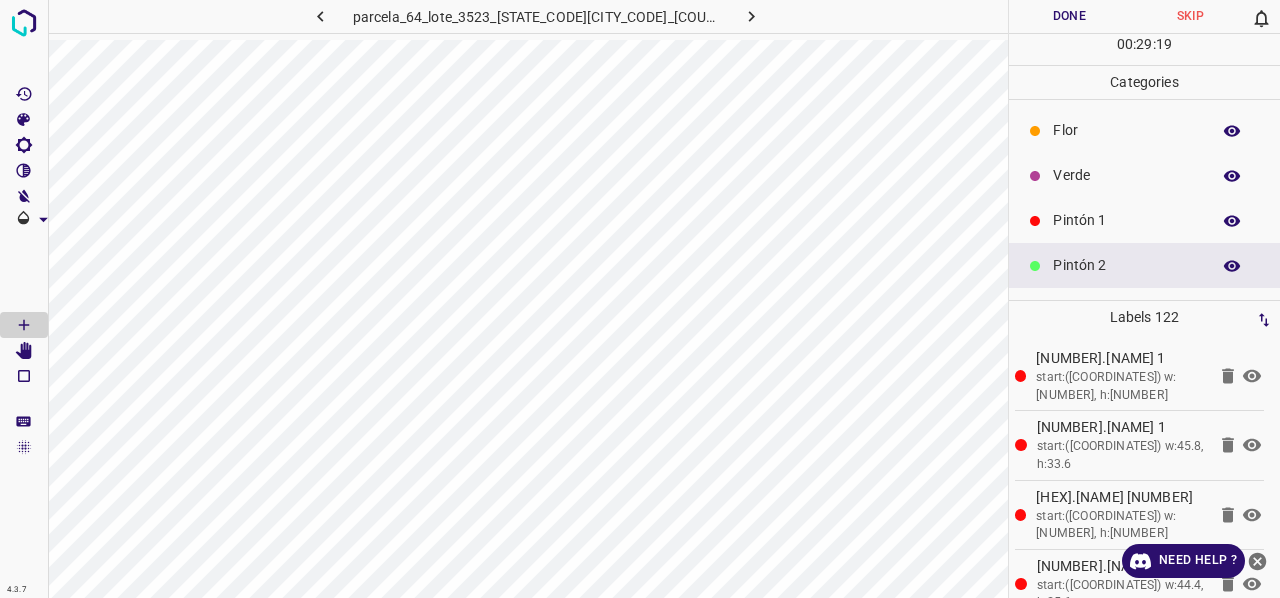 click on "Verde" at bounding box center (1126, 175) 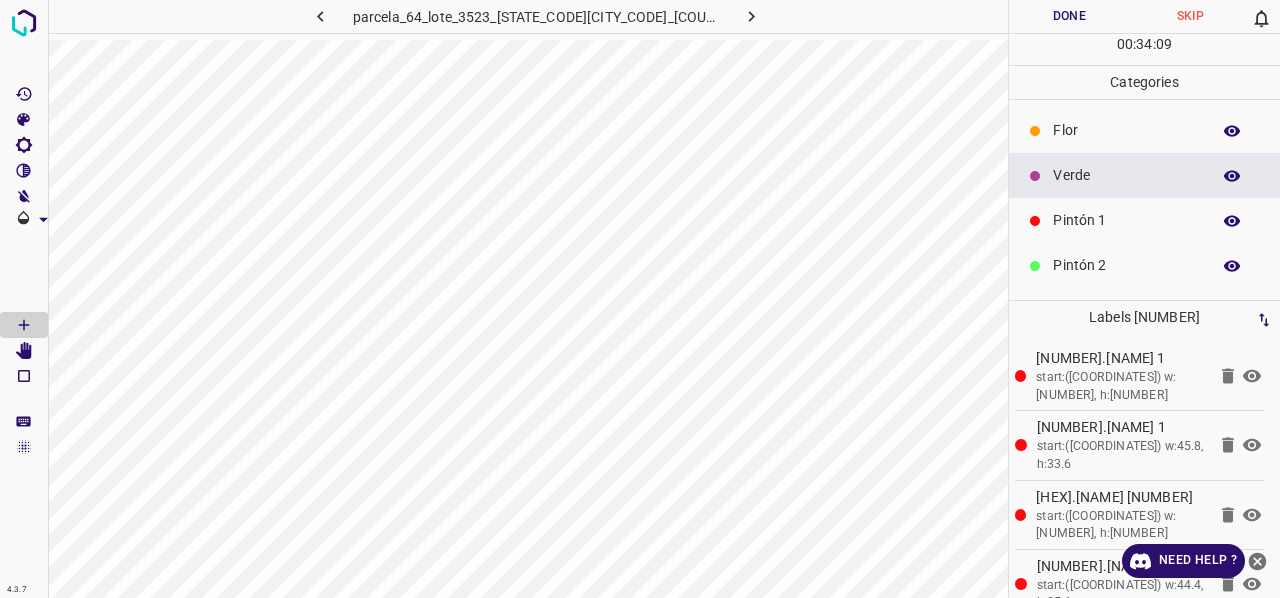 click on "Pintón 1" at bounding box center (1126, 220) 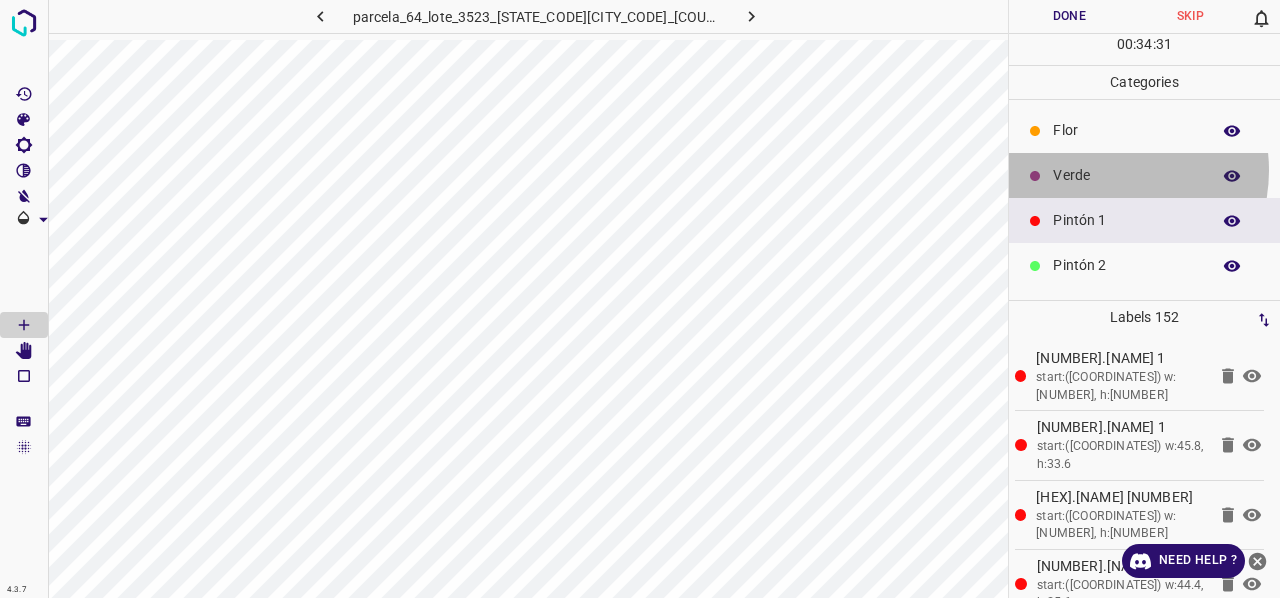 click on "Verde" at bounding box center (1126, 175) 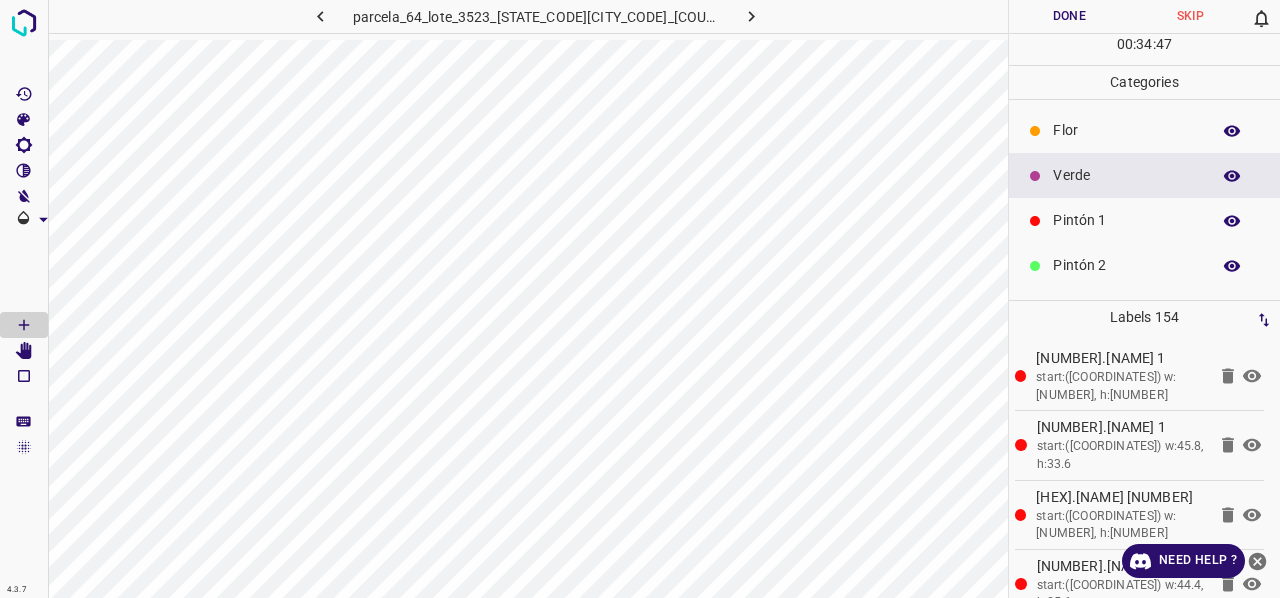 click on "Pintón 1" at bounding box center (1126, 220) 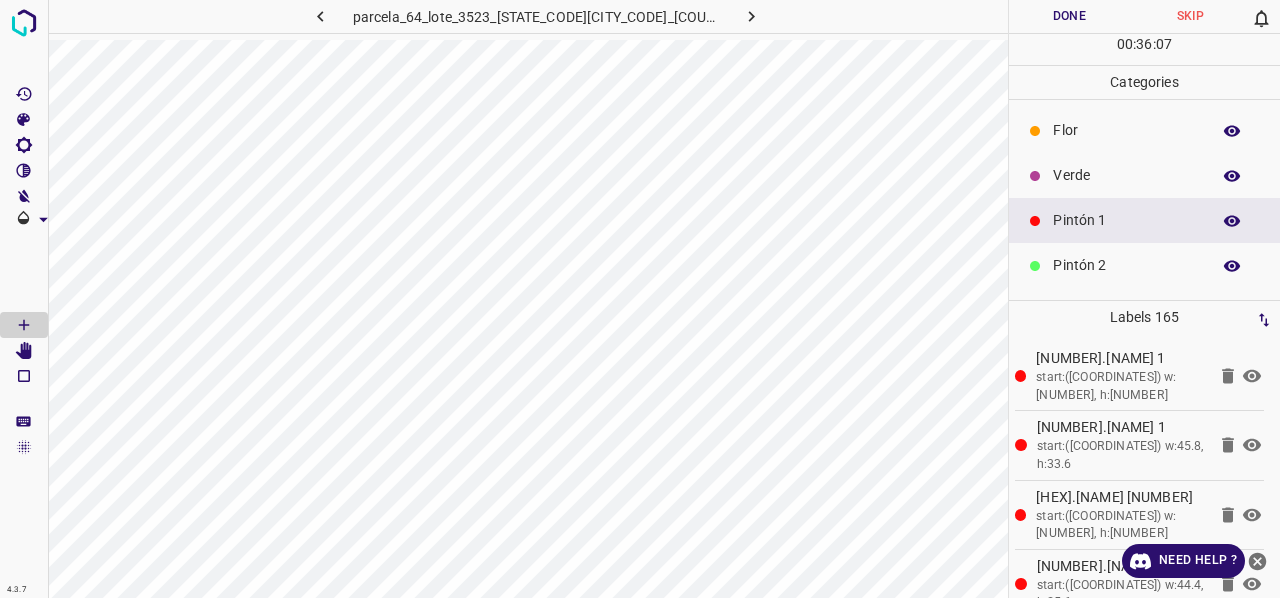 click on "Verde" at bounding box center (1126, 175) 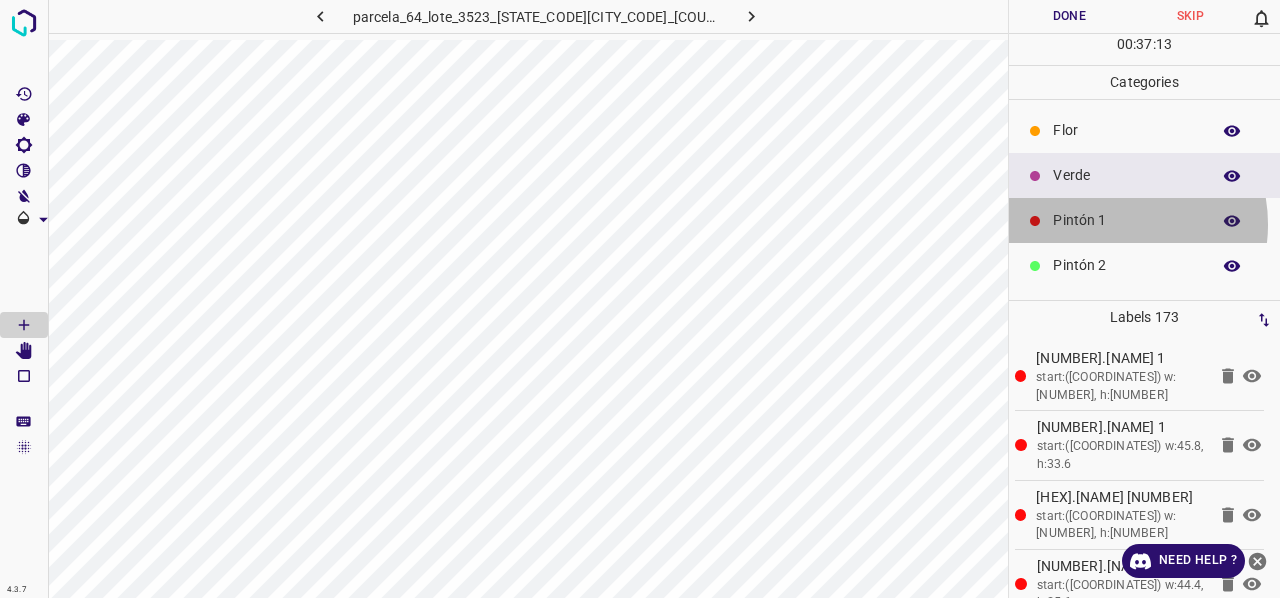 click on "Pintón 1" at bounding box center (1126, 220) 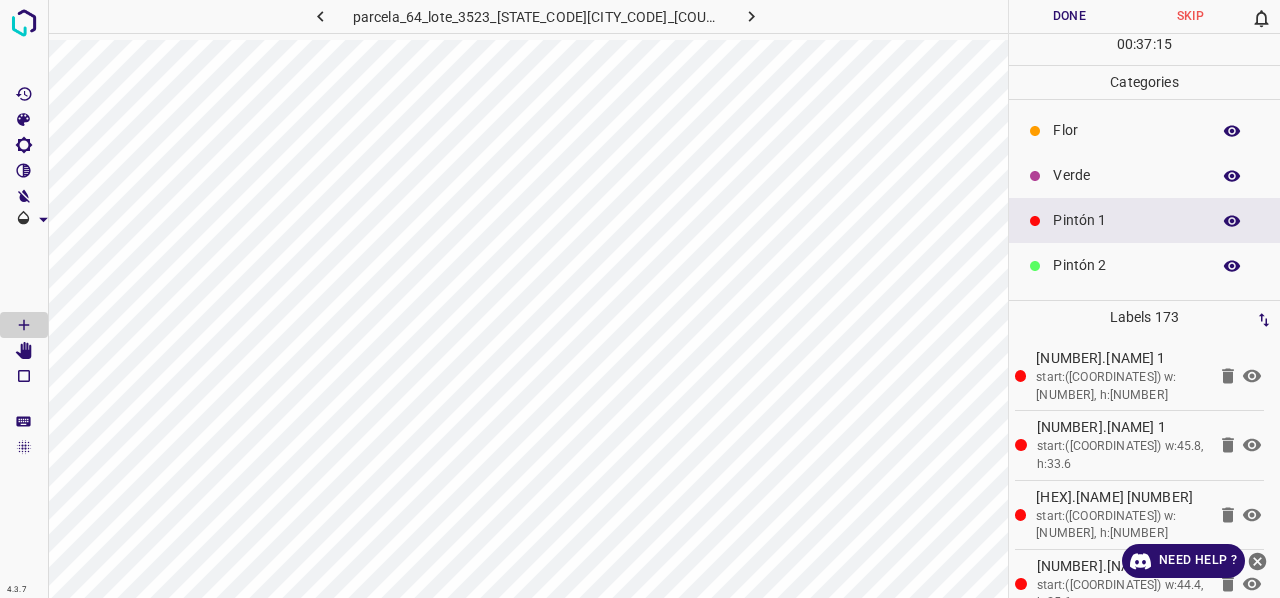 click on "Verde" at bounding box center (1126, 175) 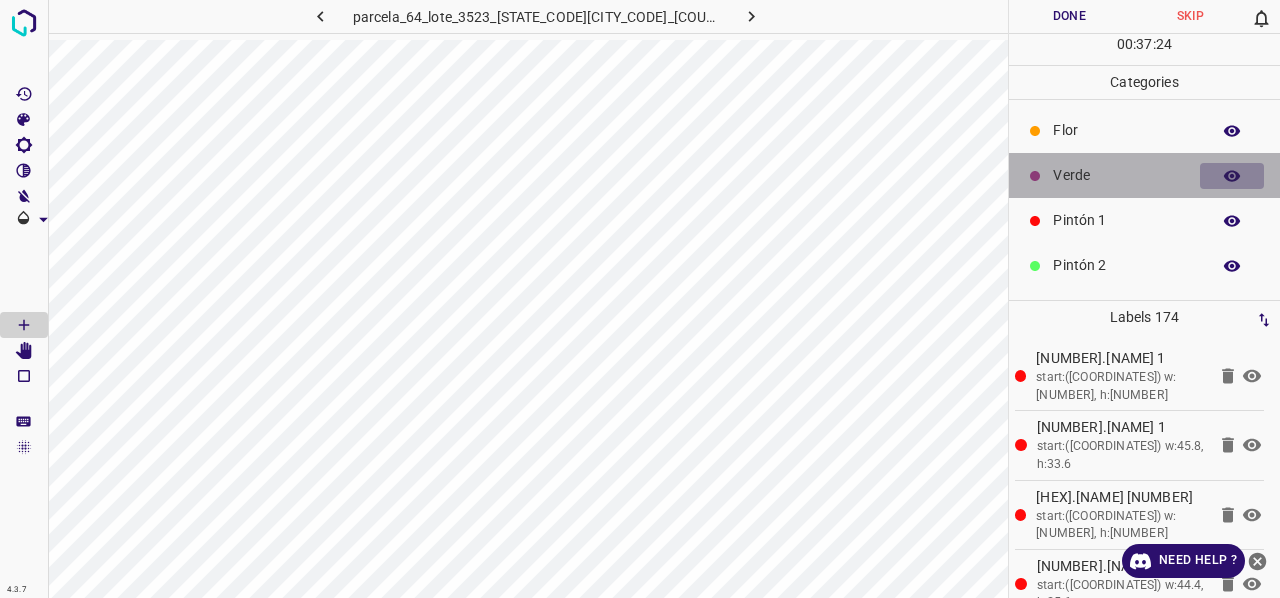 click 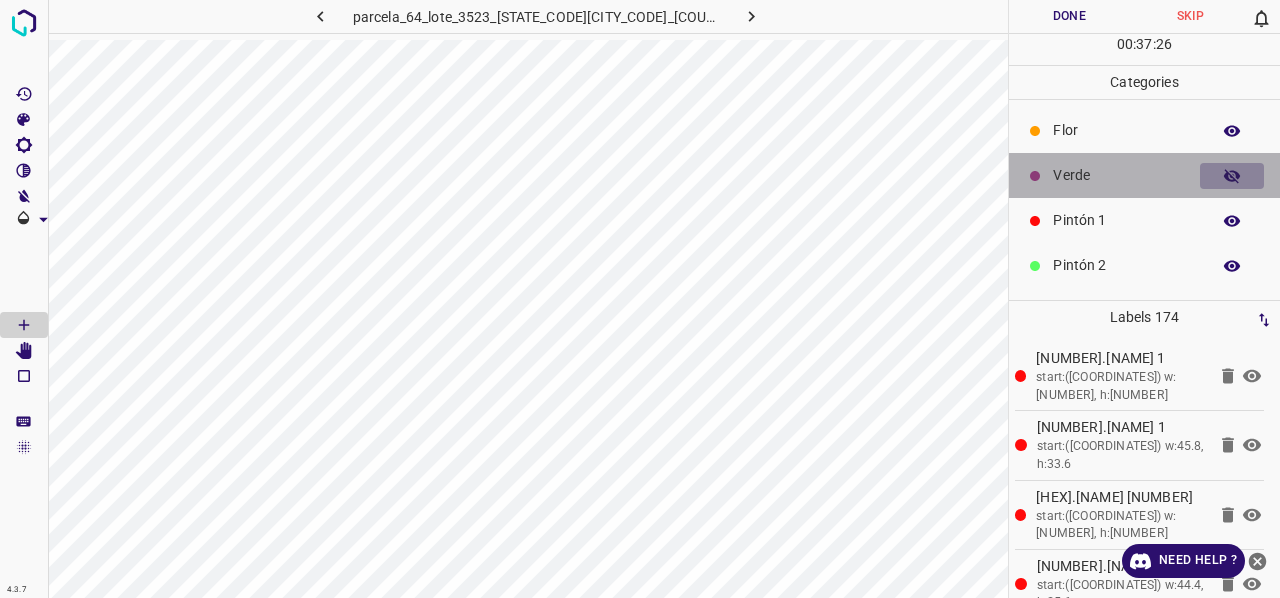 click 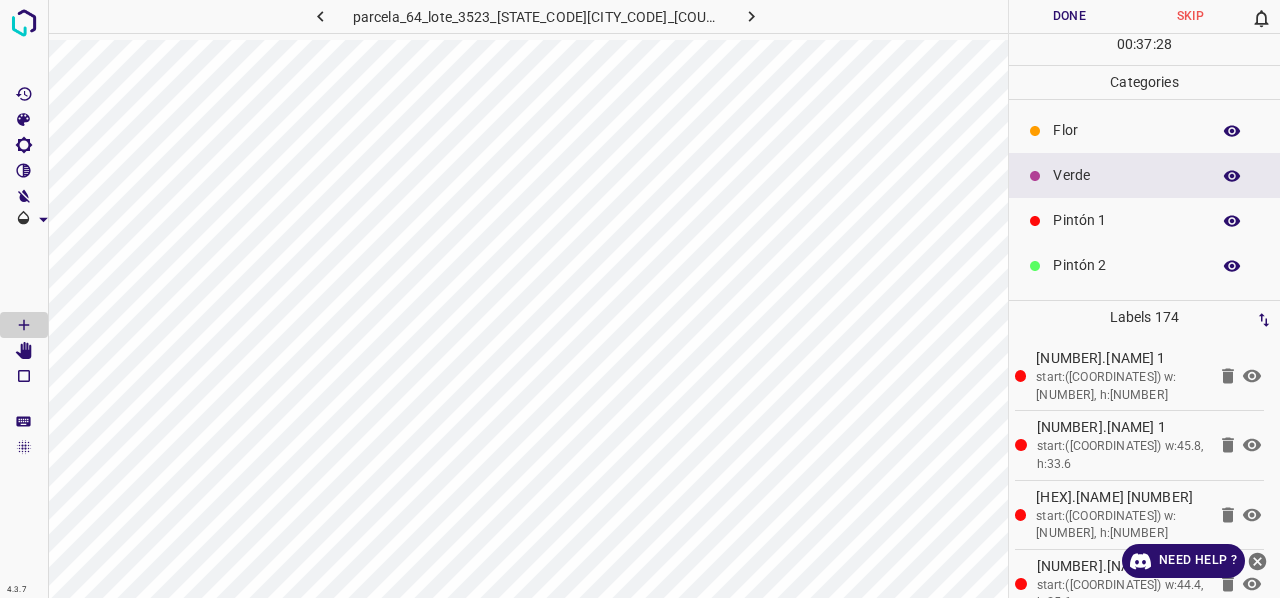 click on "Pintón 1" at bounding box center (1126, 220) 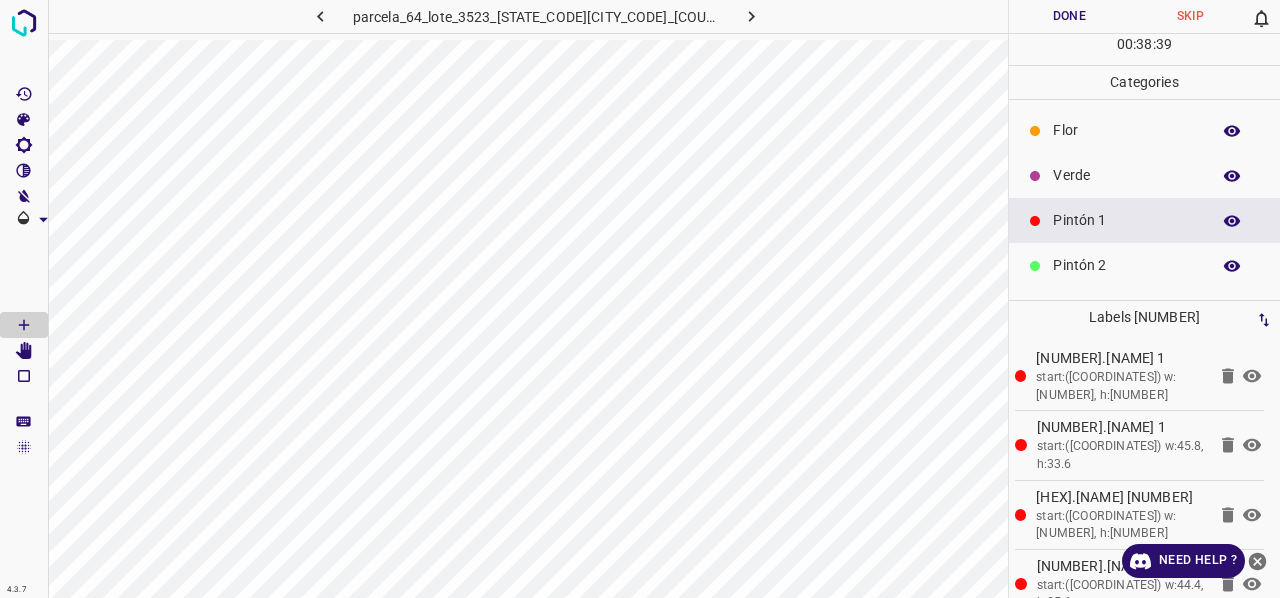 click on "Verde" at bounding box center [1126, 175] 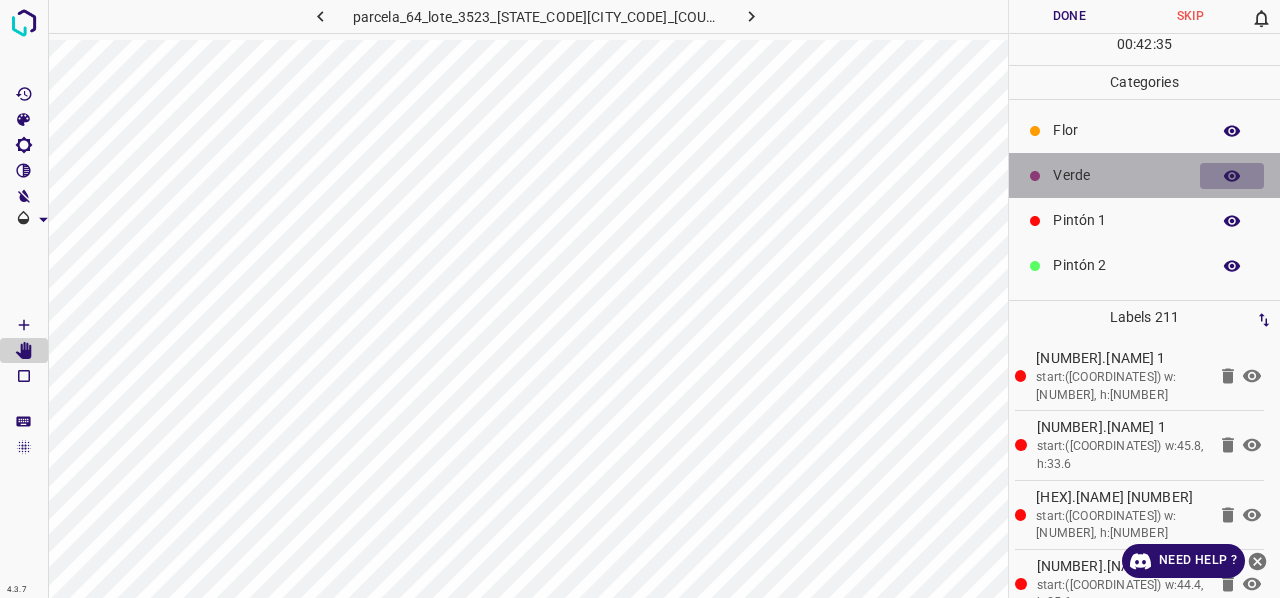 click 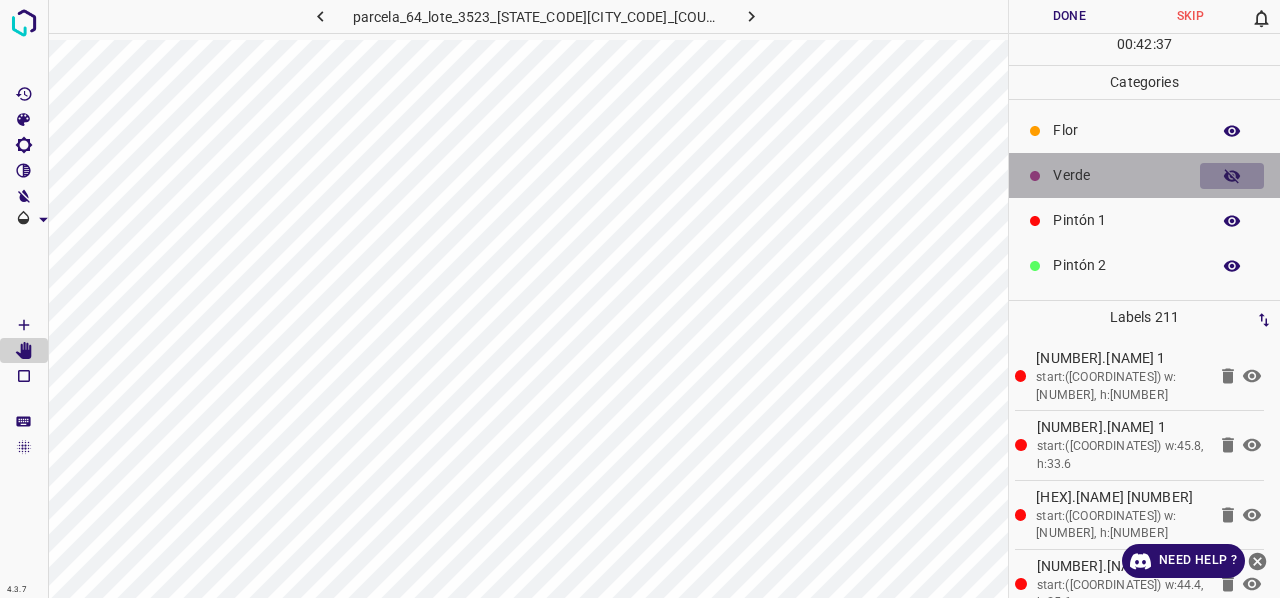 click 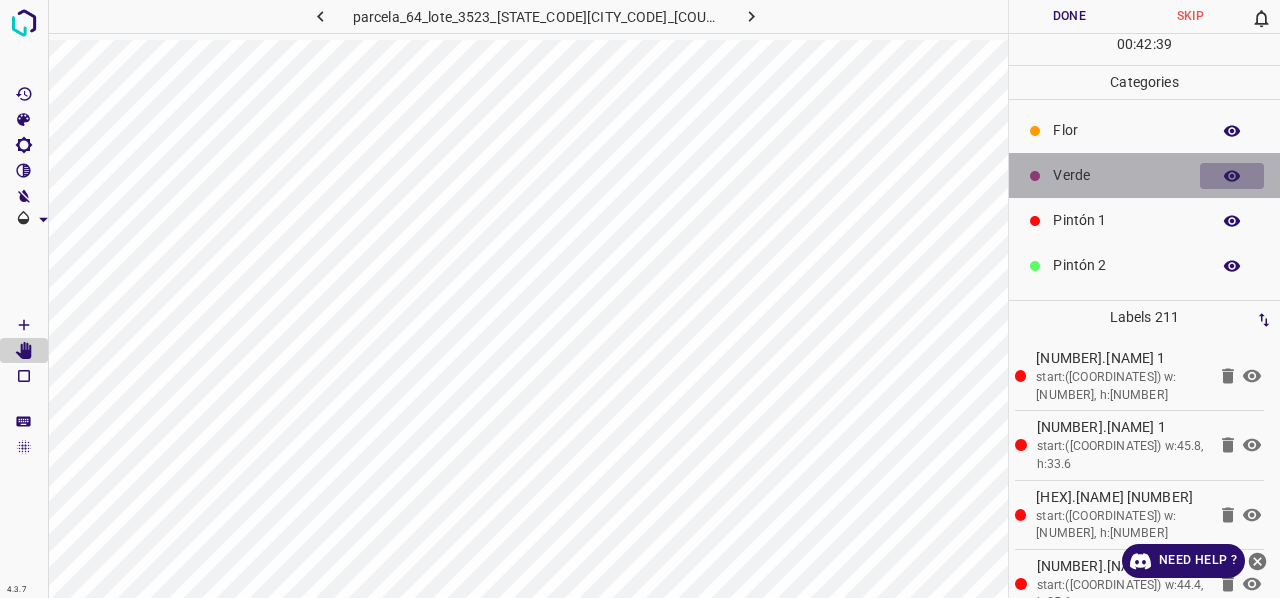 click 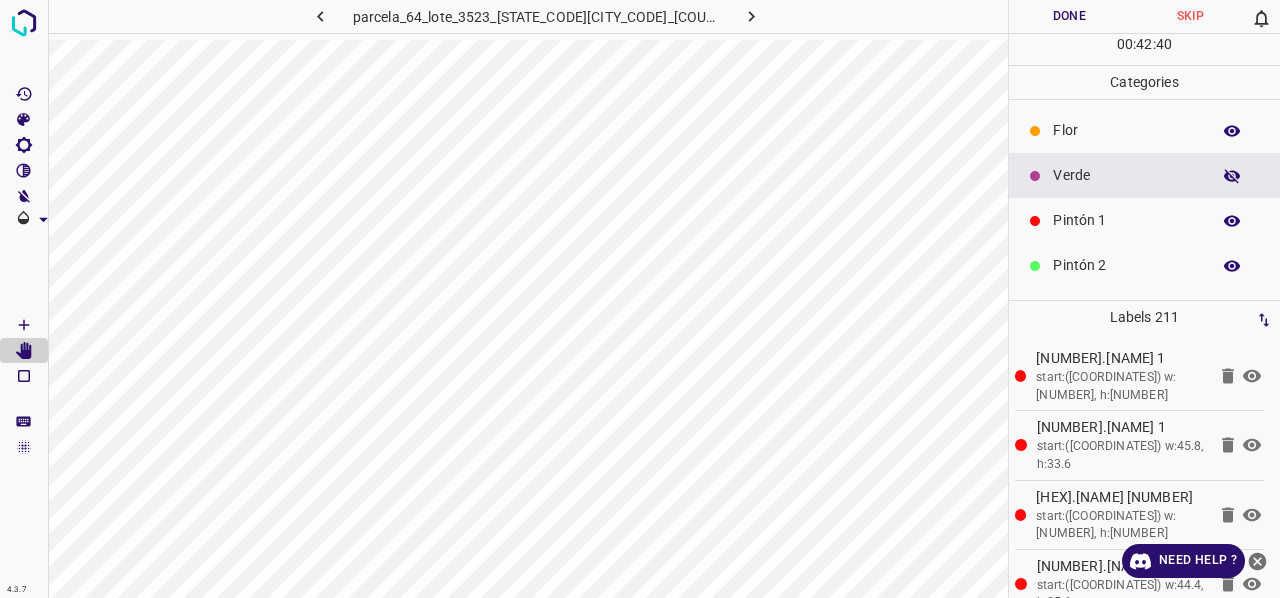 click 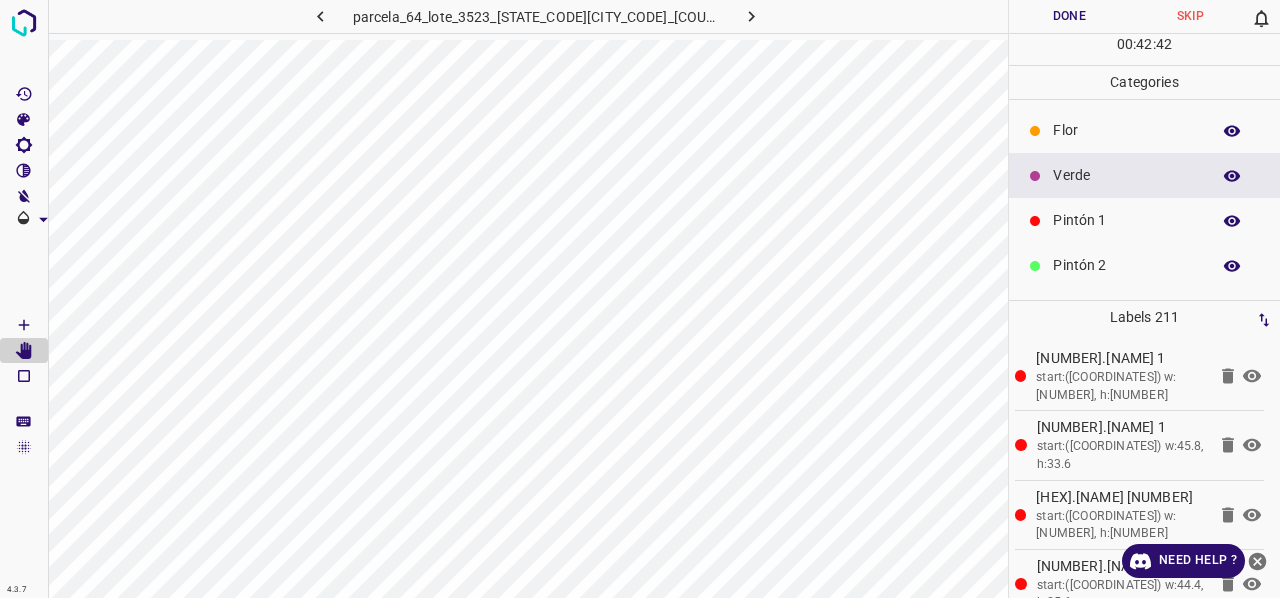 click 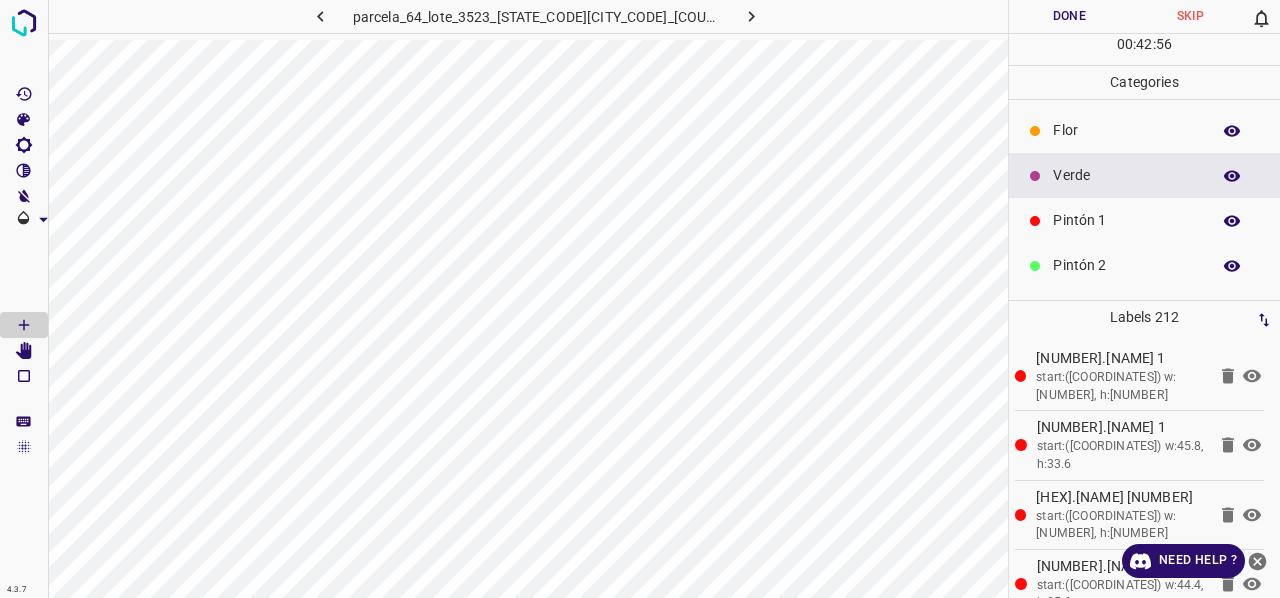 click on "Pintón 1" at bounding box center [1126, 220] 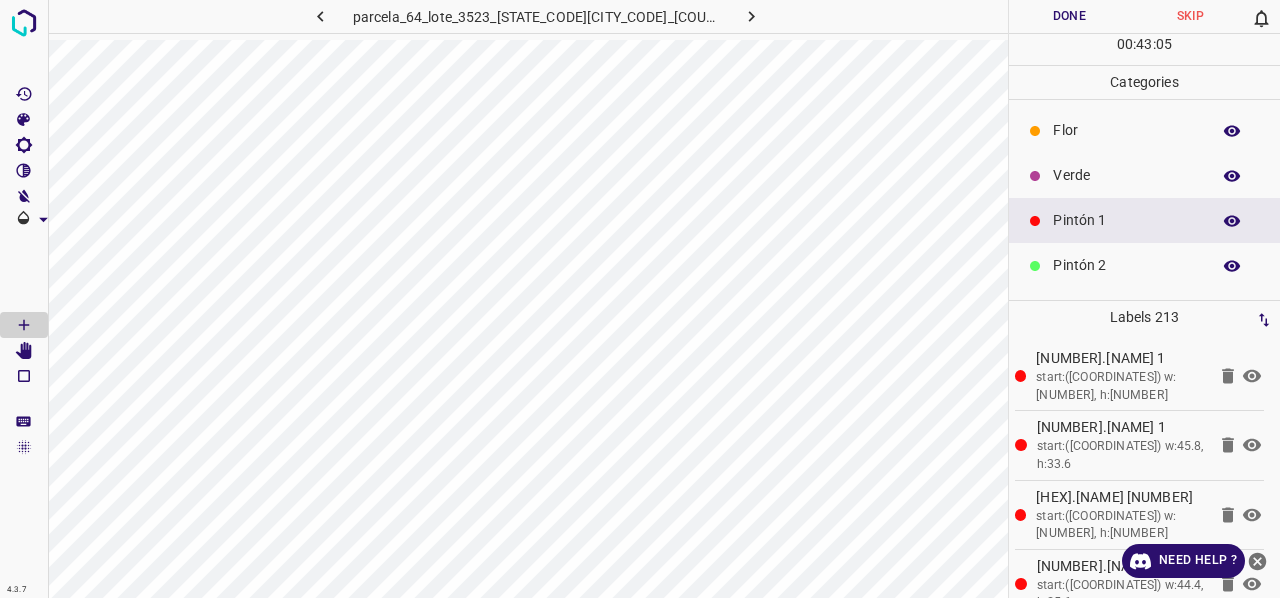 click on "Verde" at bounding box center [1126, 175] 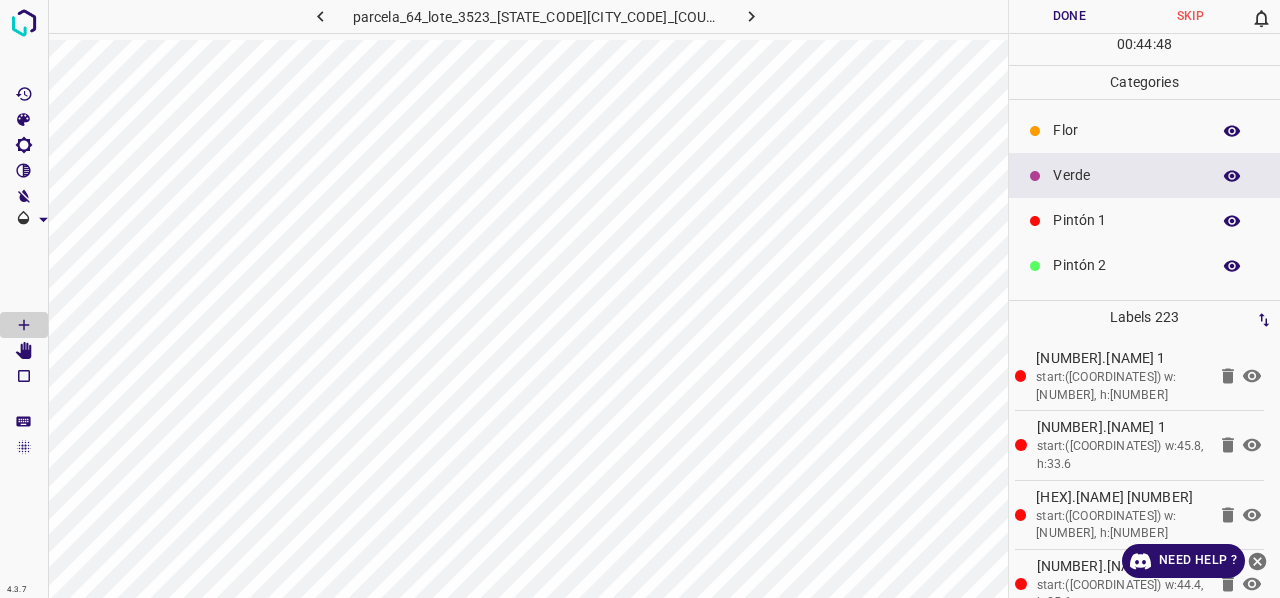 scroll, scrollTop: 176, scrollLeft: 0, axis: vertical 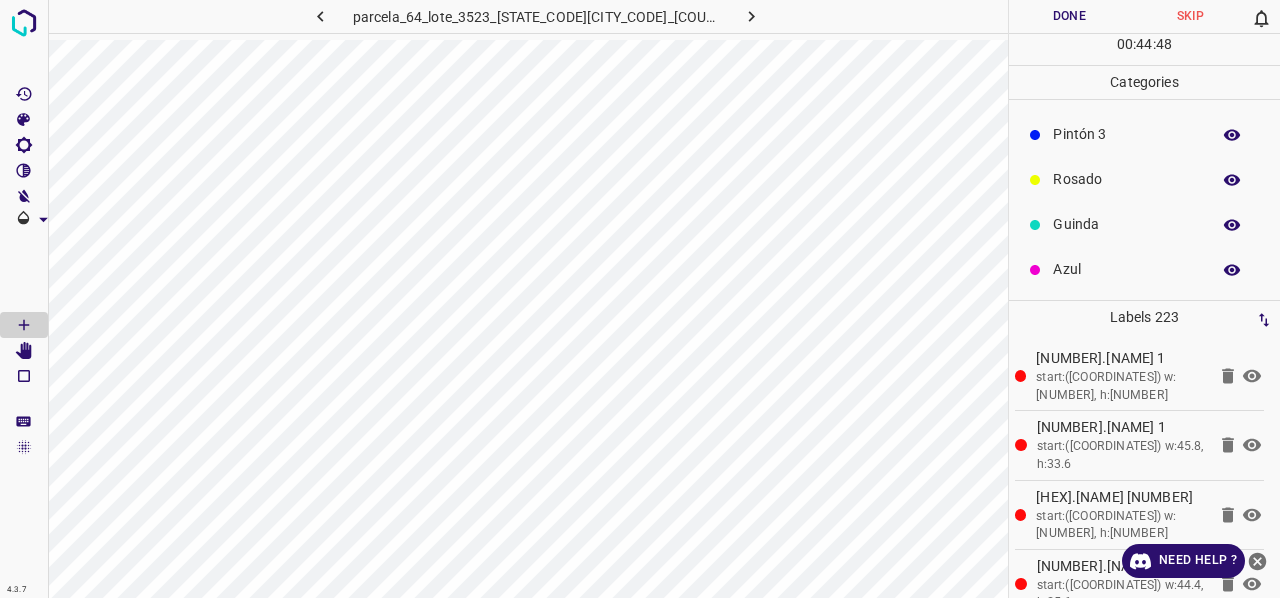 click on "Azul" at bounding box center (1126, 269) 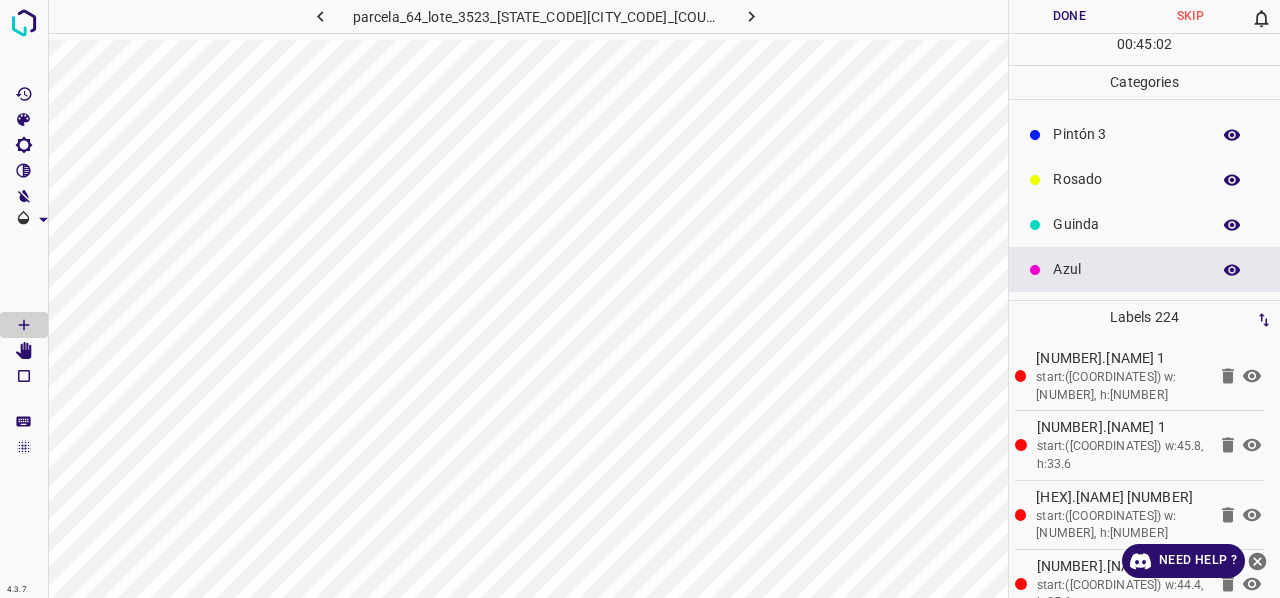 scroll, scrollTop: 0, scrollLeft: 0, axis: both 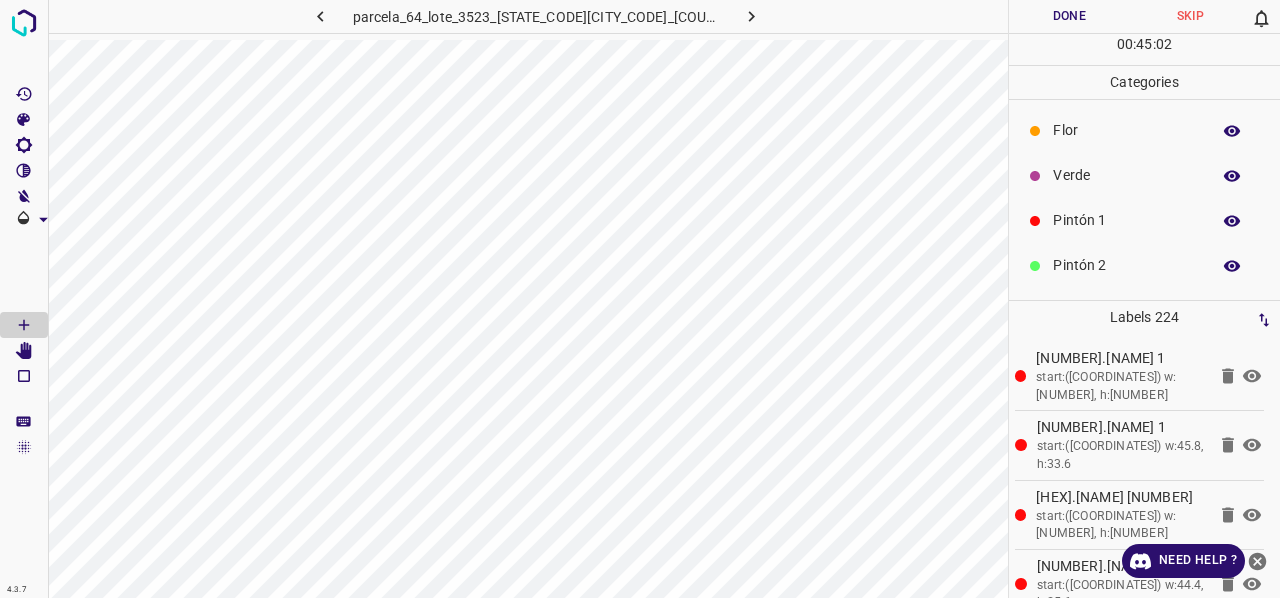 click on "Verde" at bounding box center (1144, 175) 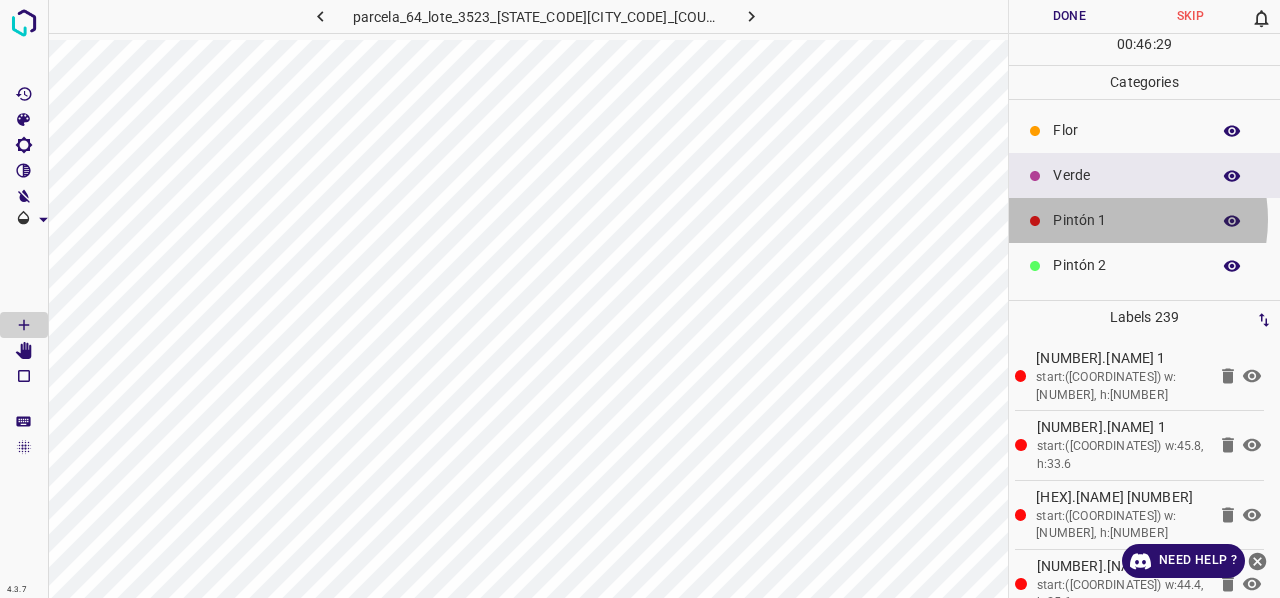 click on "Pintón 1" at bounding box center [1126, 220] 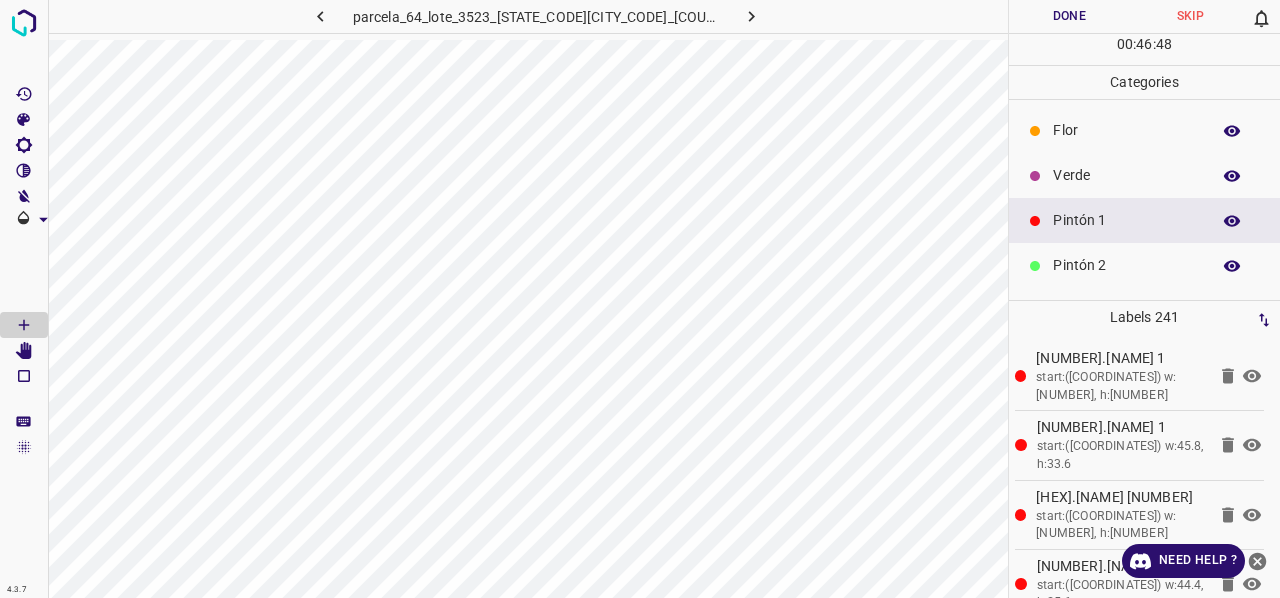 click on "Verde" at bounding box center (1126, 175) 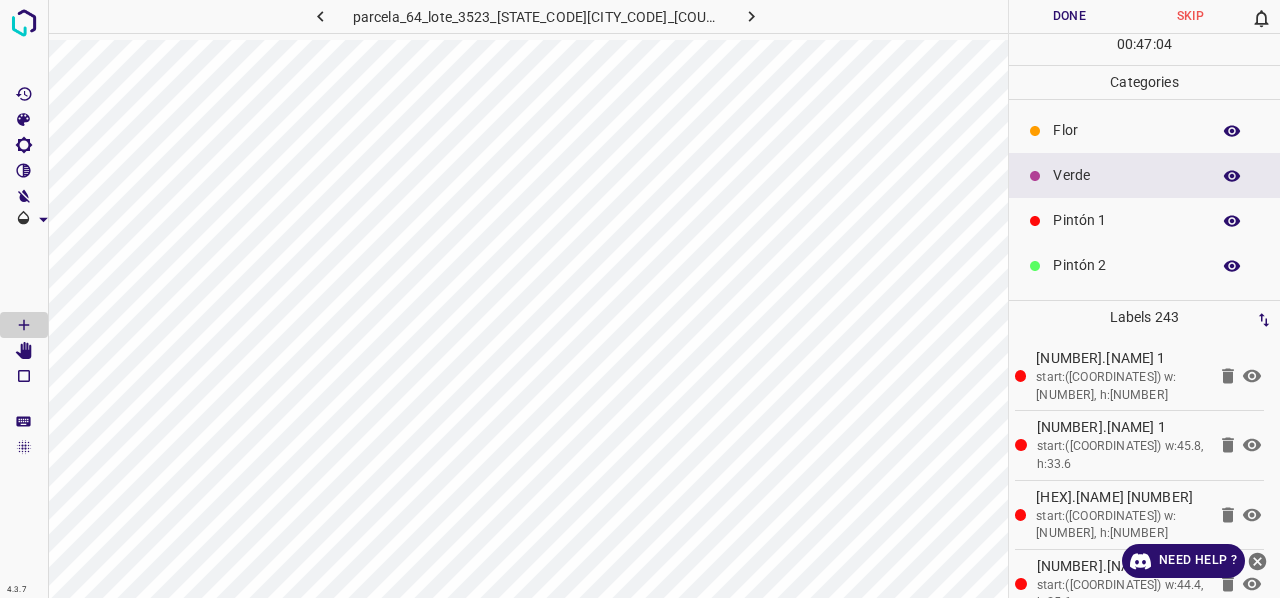 click on "Pintón 1" at bounding box center (1126, 220) 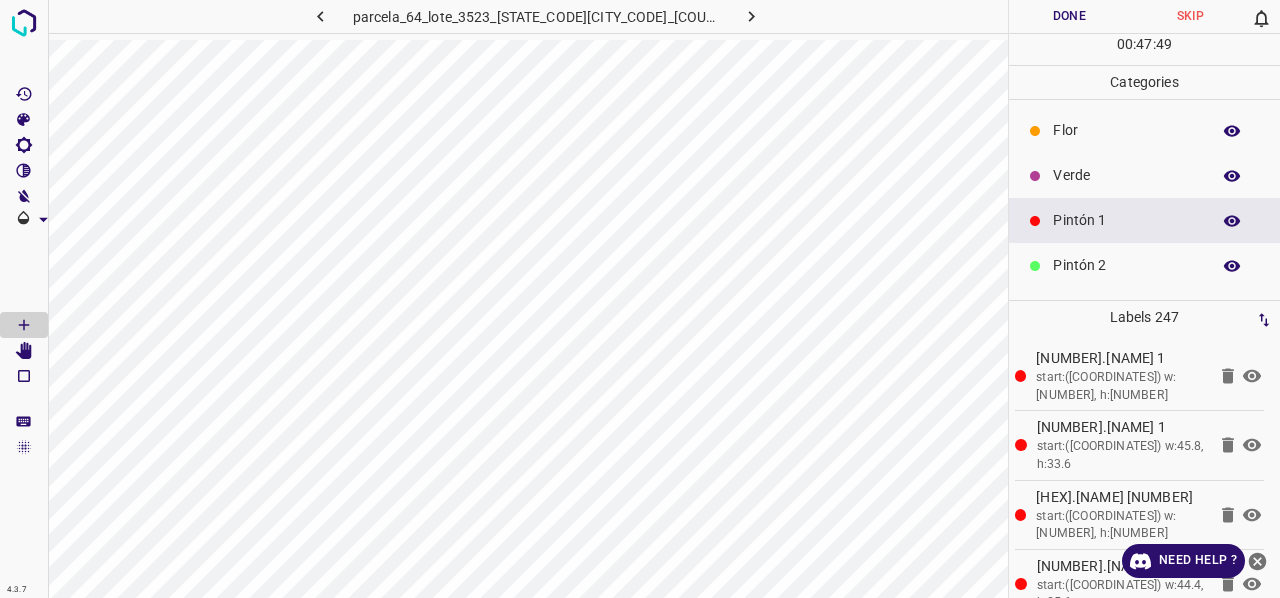 click on "Verde" at bounding box center [1126, 175] 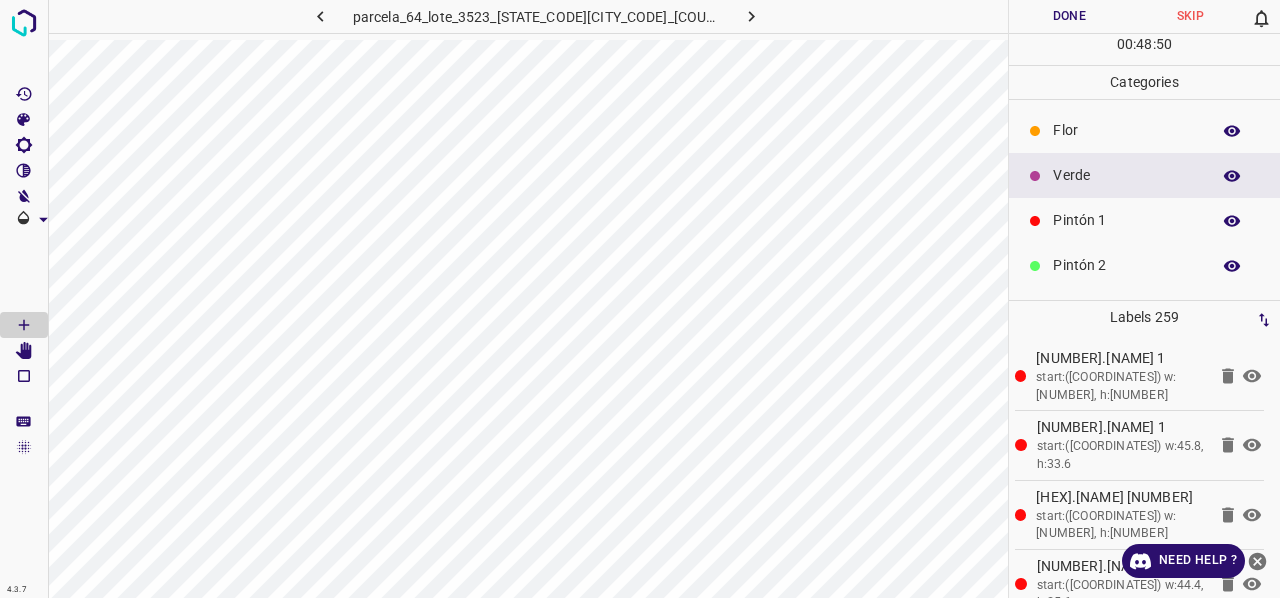 click on "Flor" at bounding box center (1126, 130) 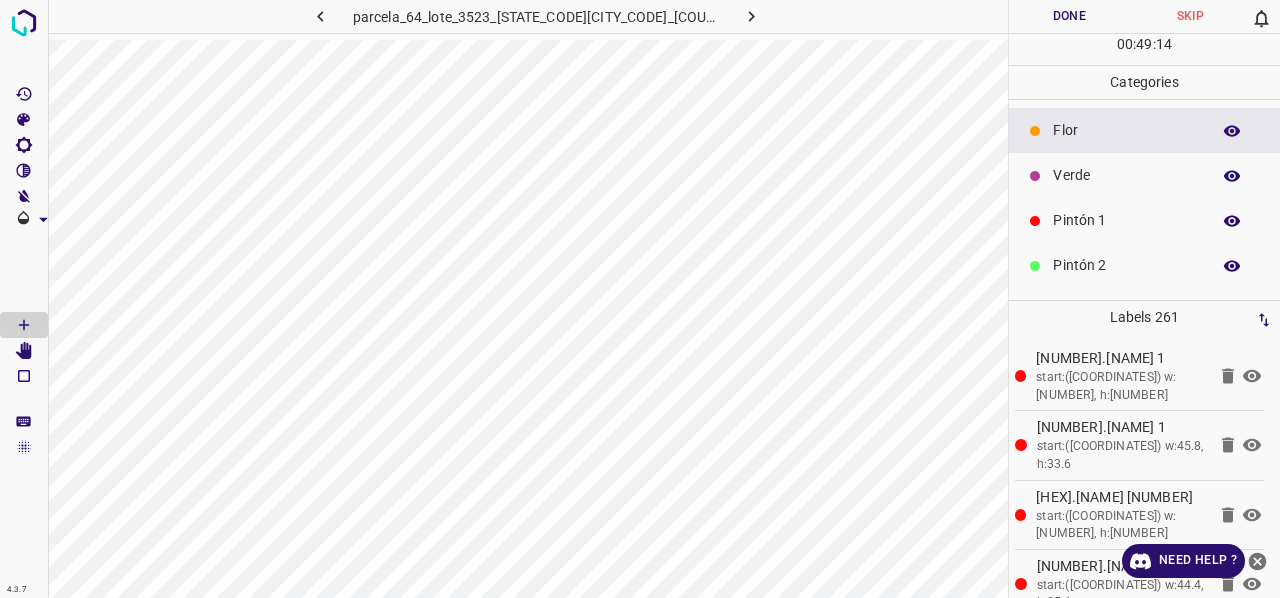 click on "Verde" at bounding box center (1126, 175) 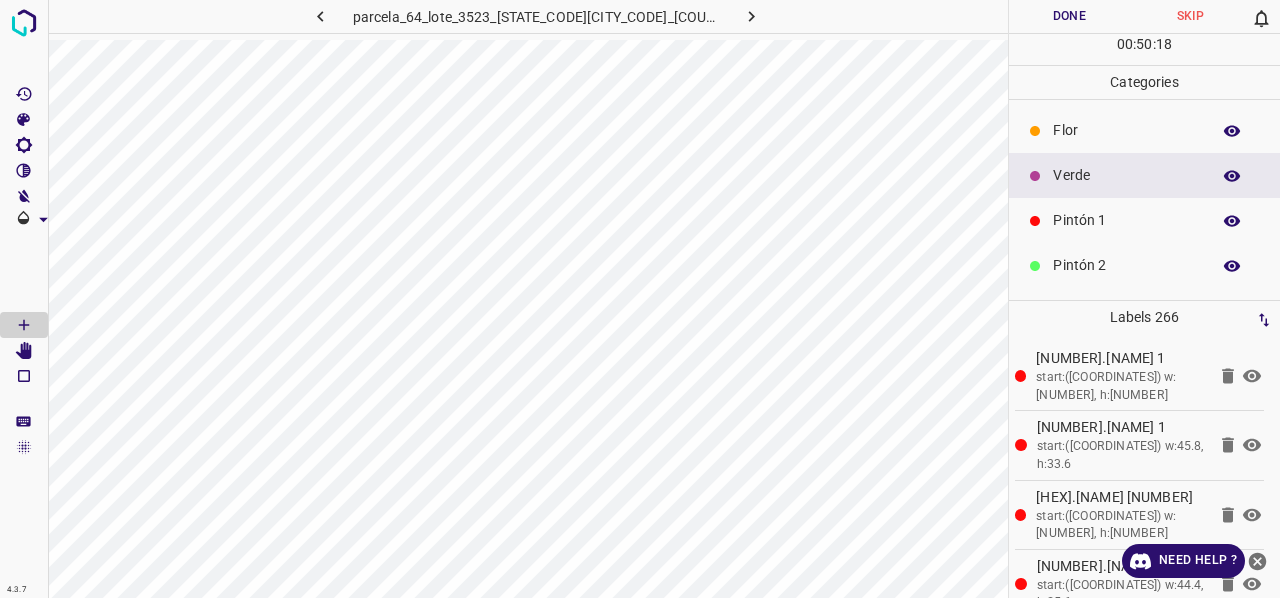click on "Pintón 1" at bounding box center (1126, 220) 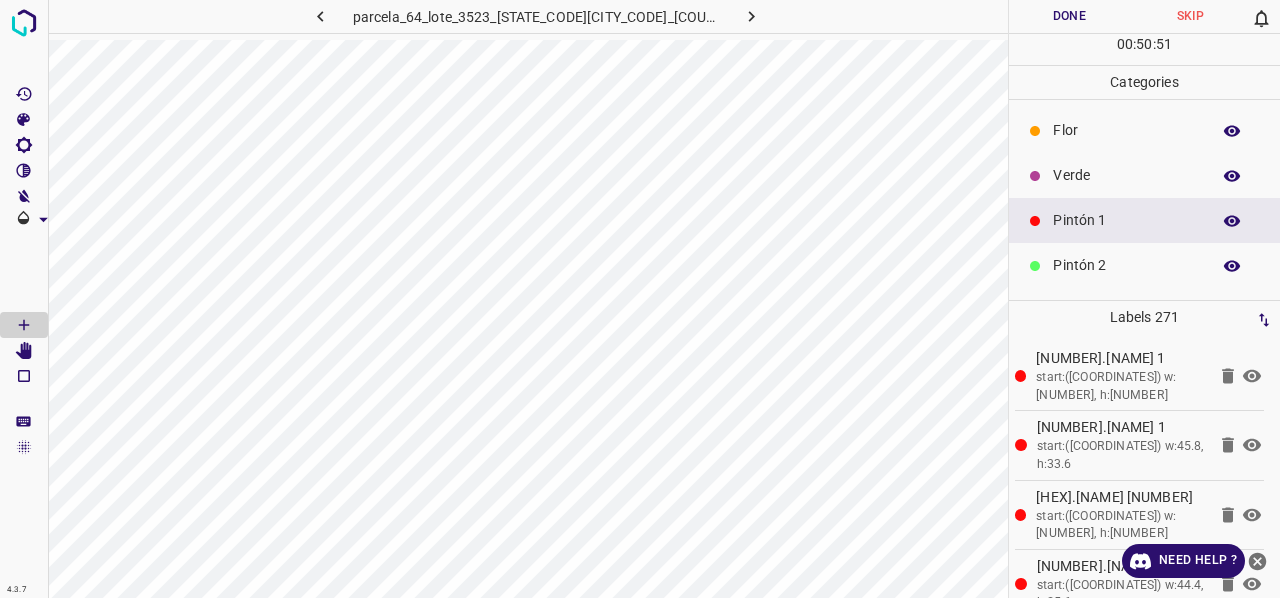 click on "Verde" at bounding box center [1126, 175] 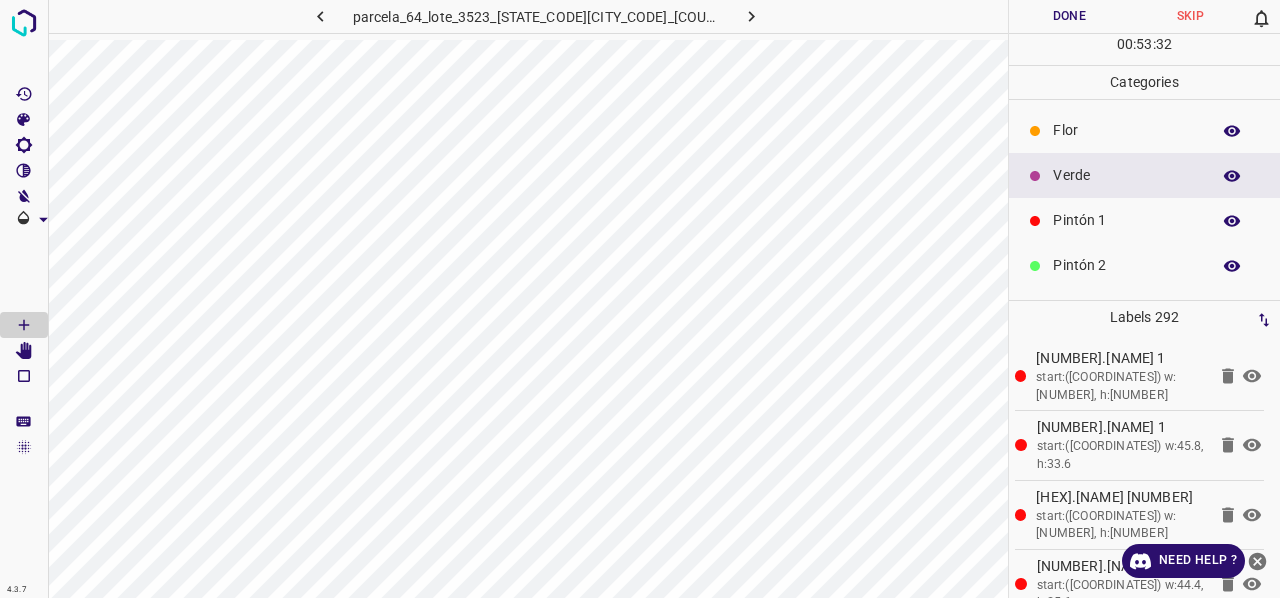 click 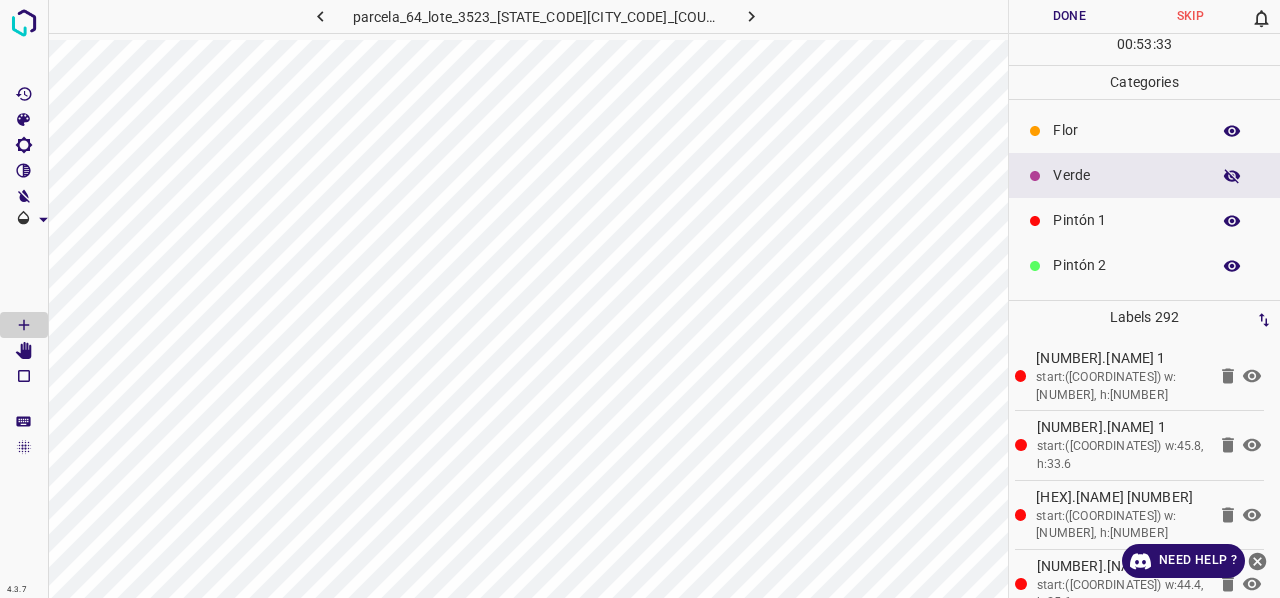 click 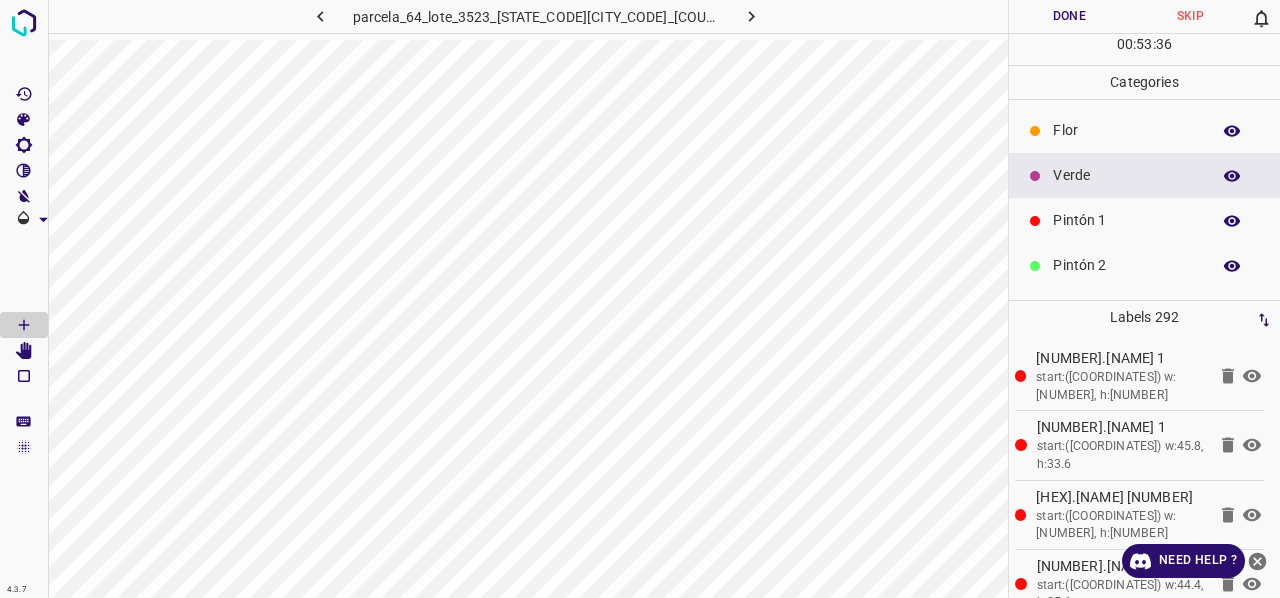 click on "Pintón 1" at bounding box center [1126, 220] 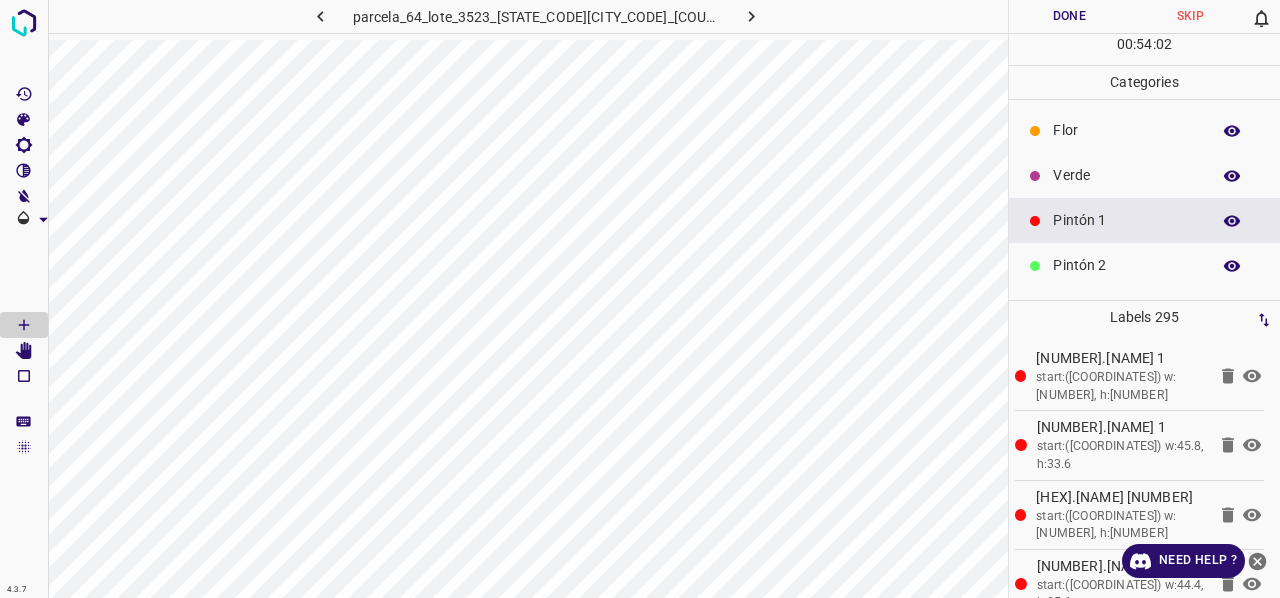 click on "Verde" at bounding box center [1126, 175] 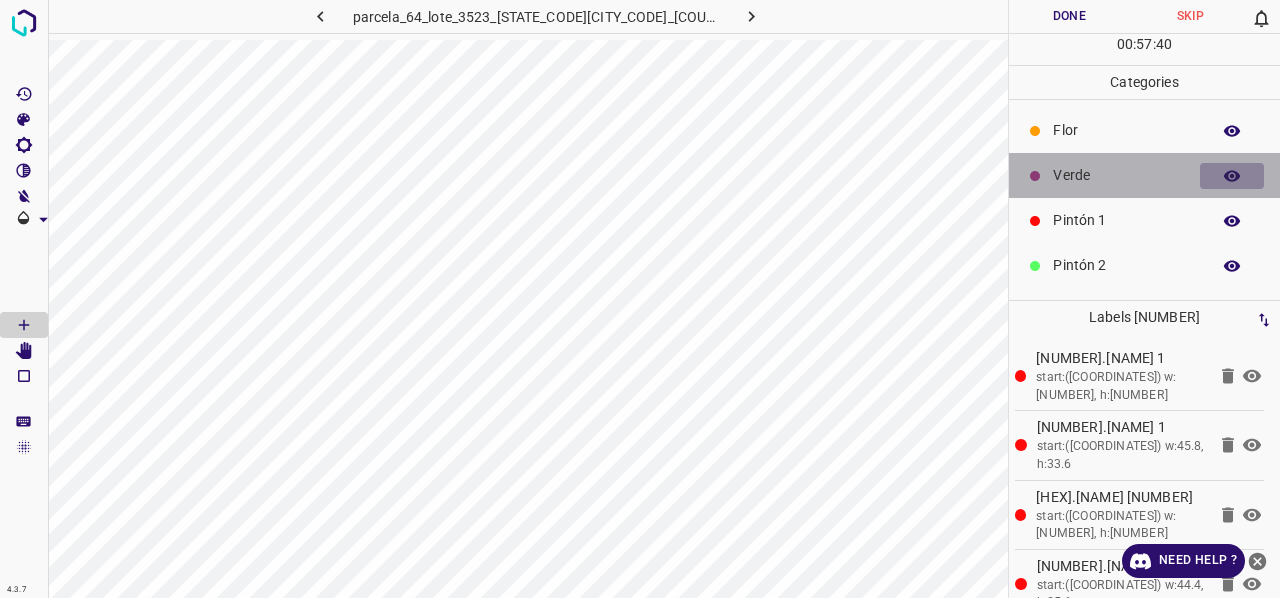 click 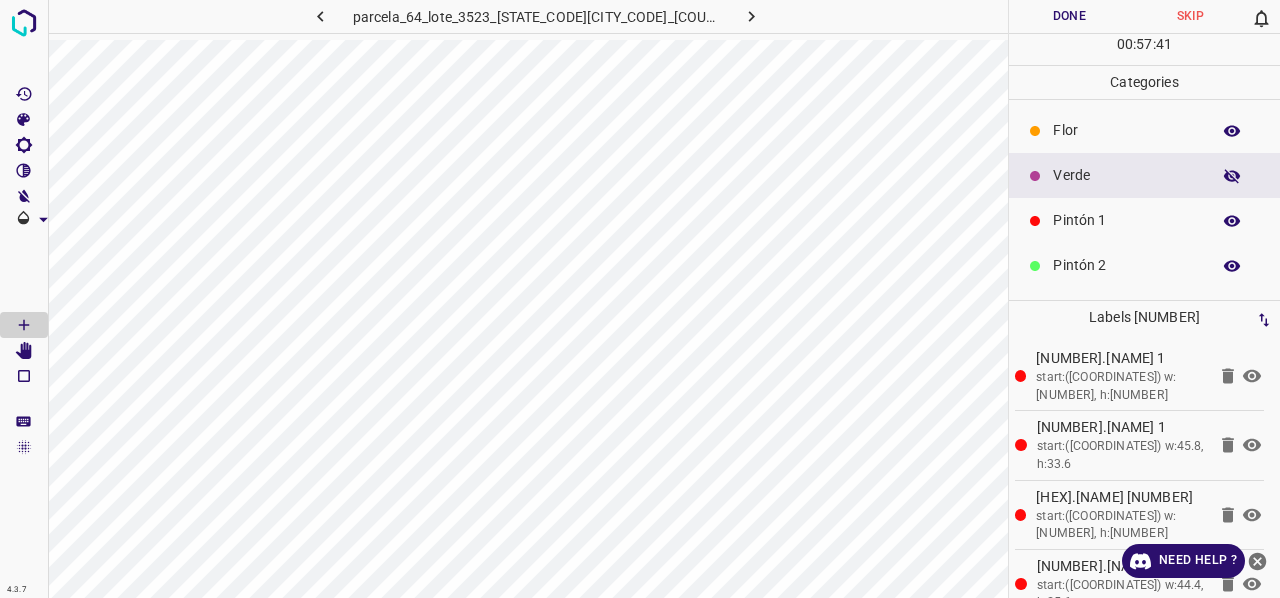 click 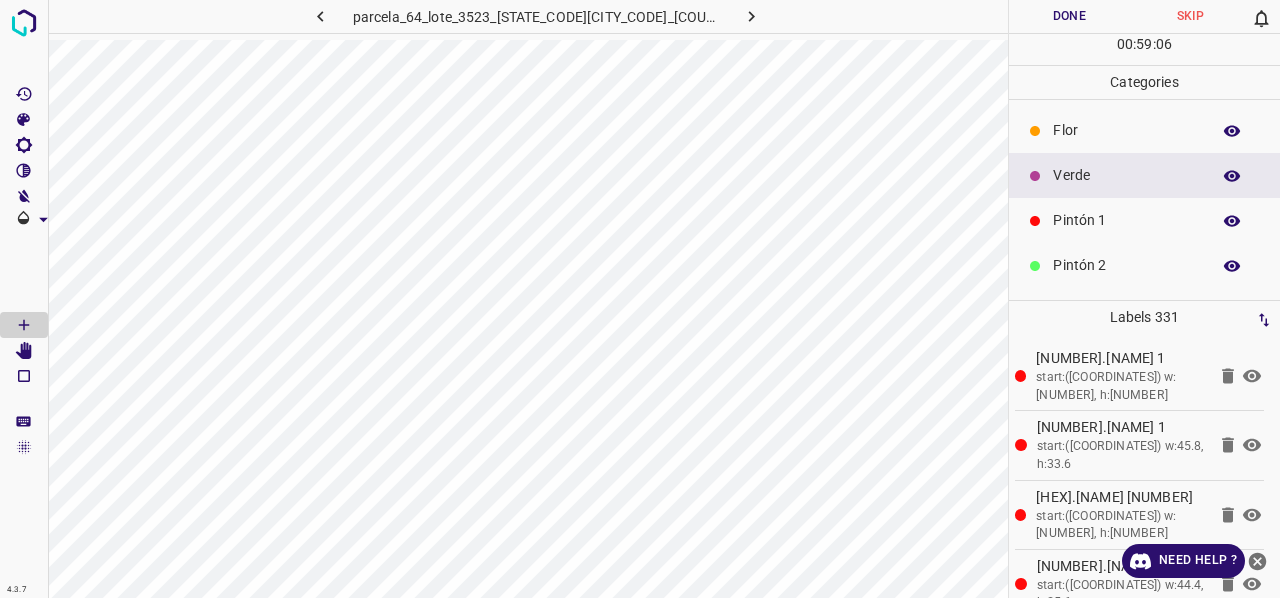 click 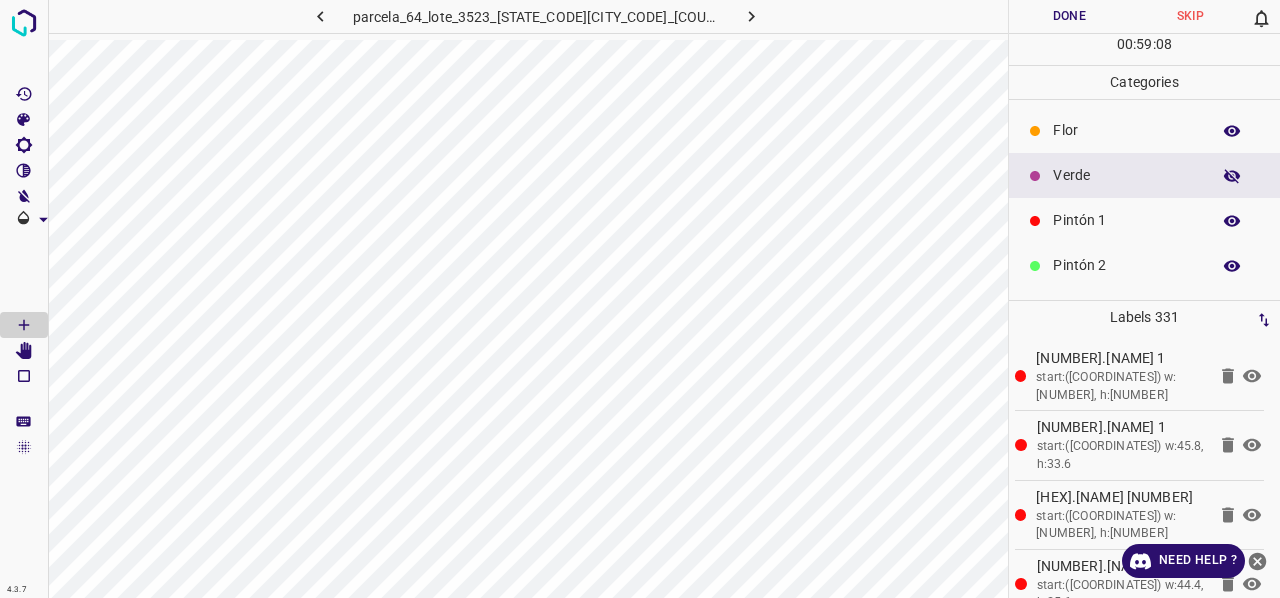 click 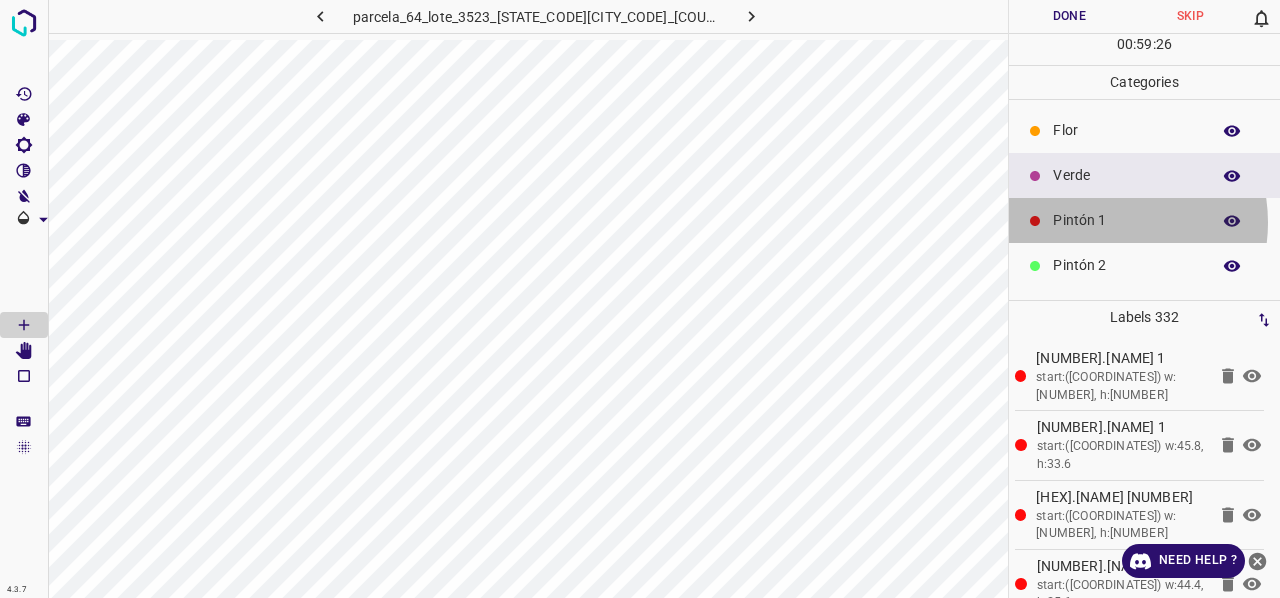 click on "Pintón 1" at bounding box center [1126, 220] 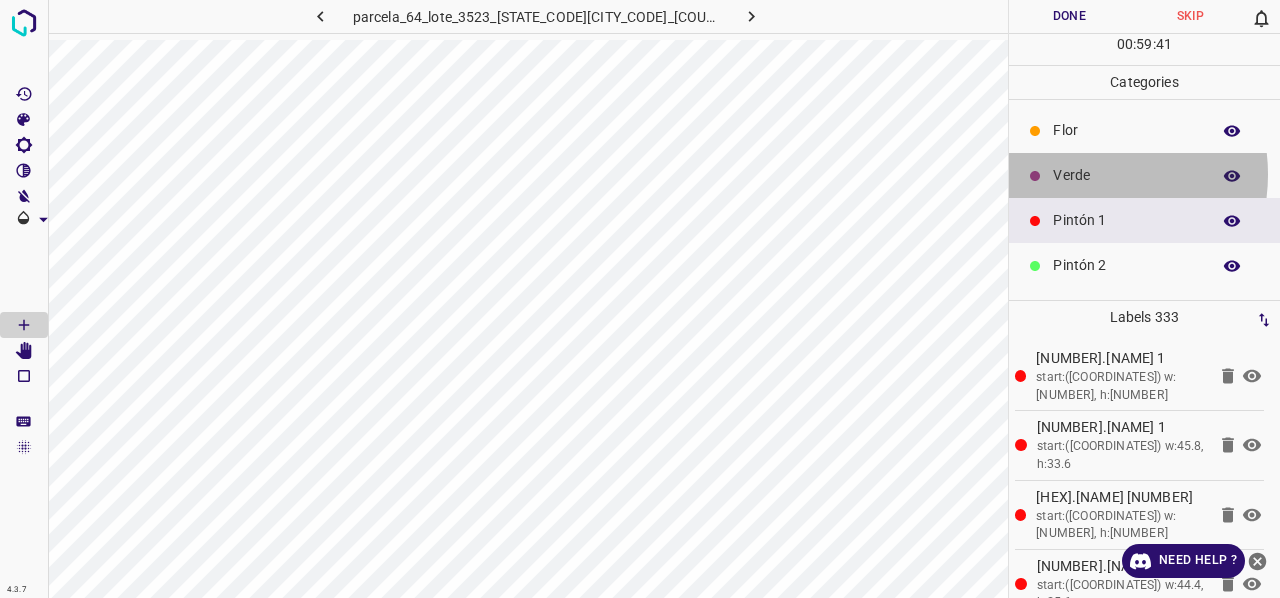 click on "Verde" at bounding box center (1126, 175) 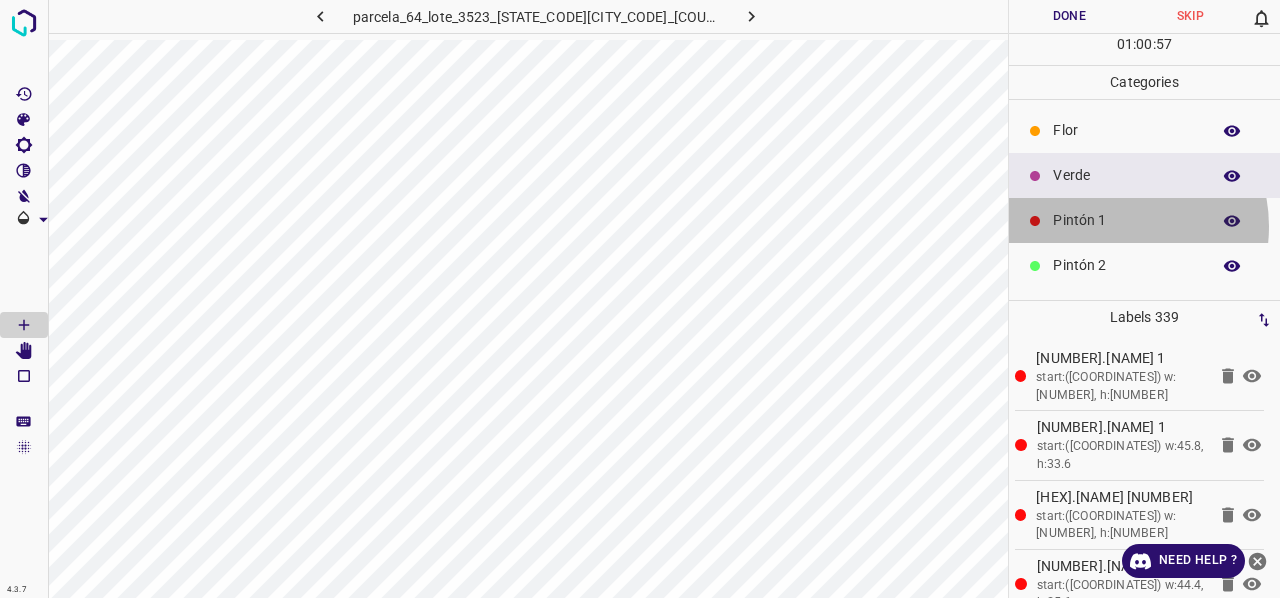 click on "Pintón 1" at bounding box center [1126, 220] 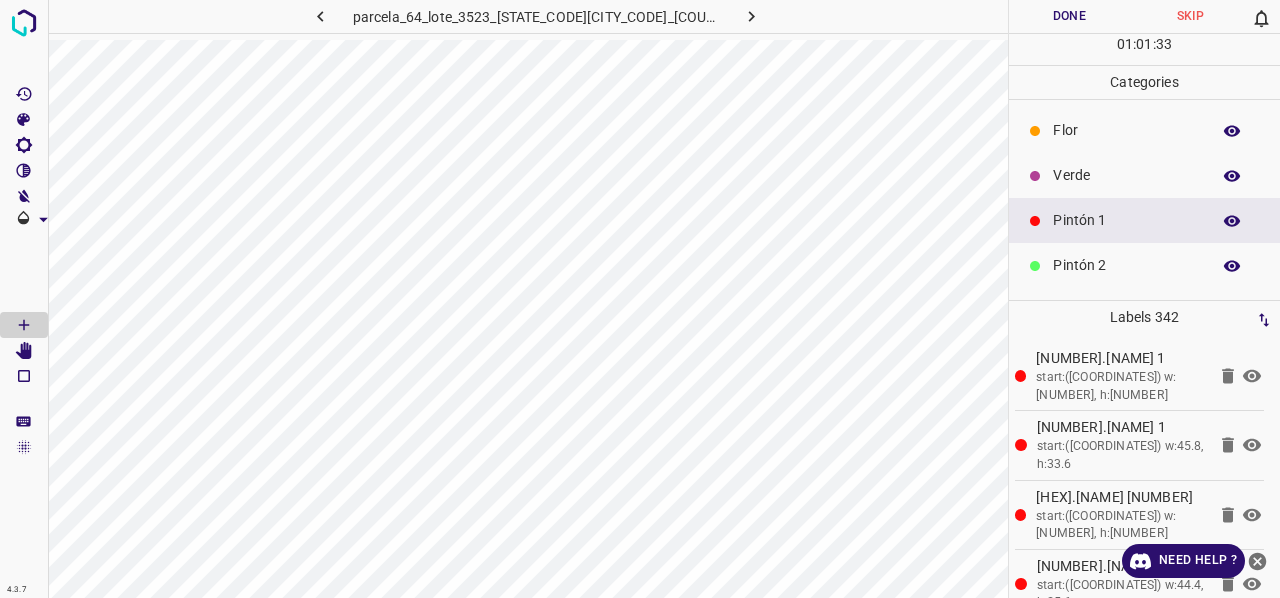 click on "Verde" at bounding box center [1126, 175] 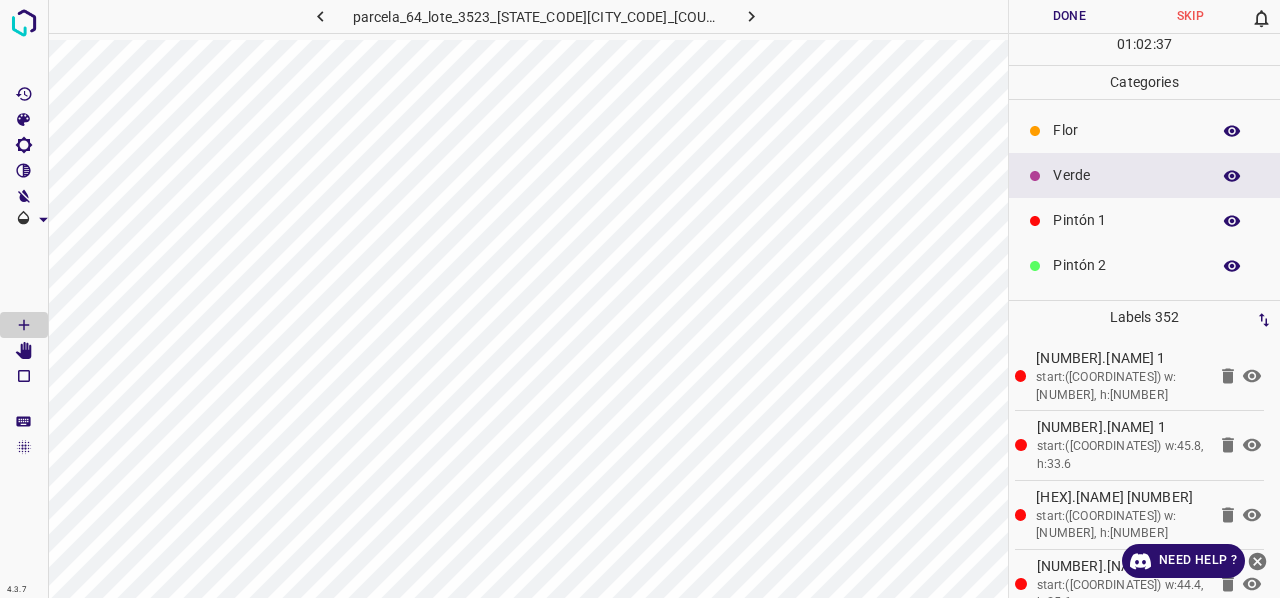 click 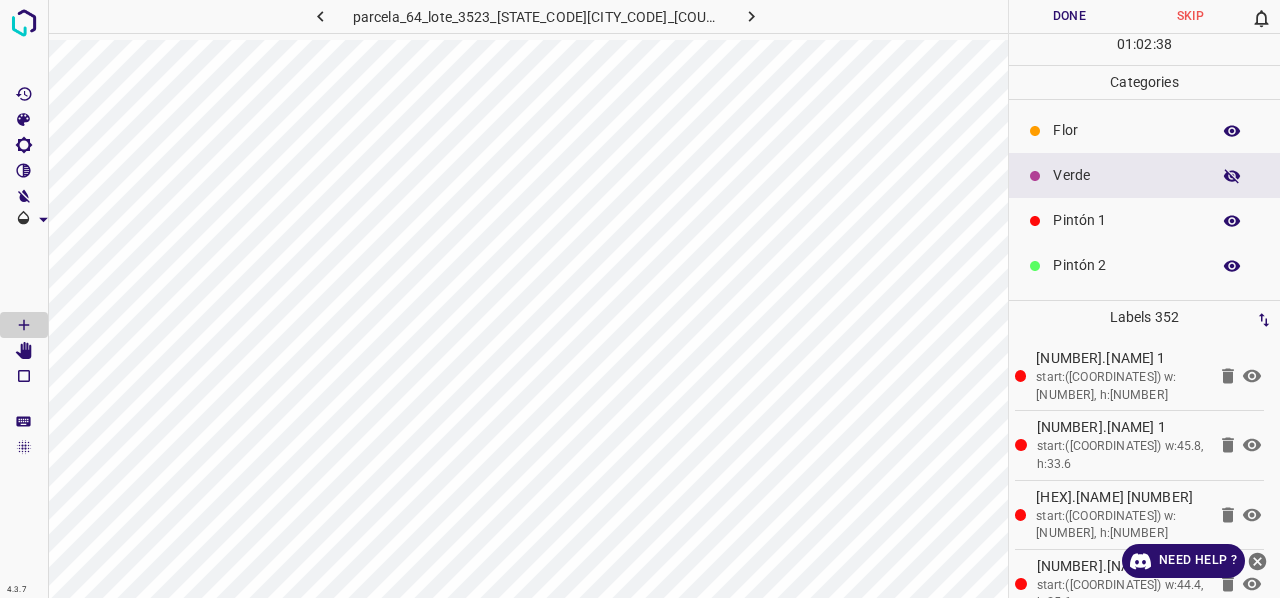 click 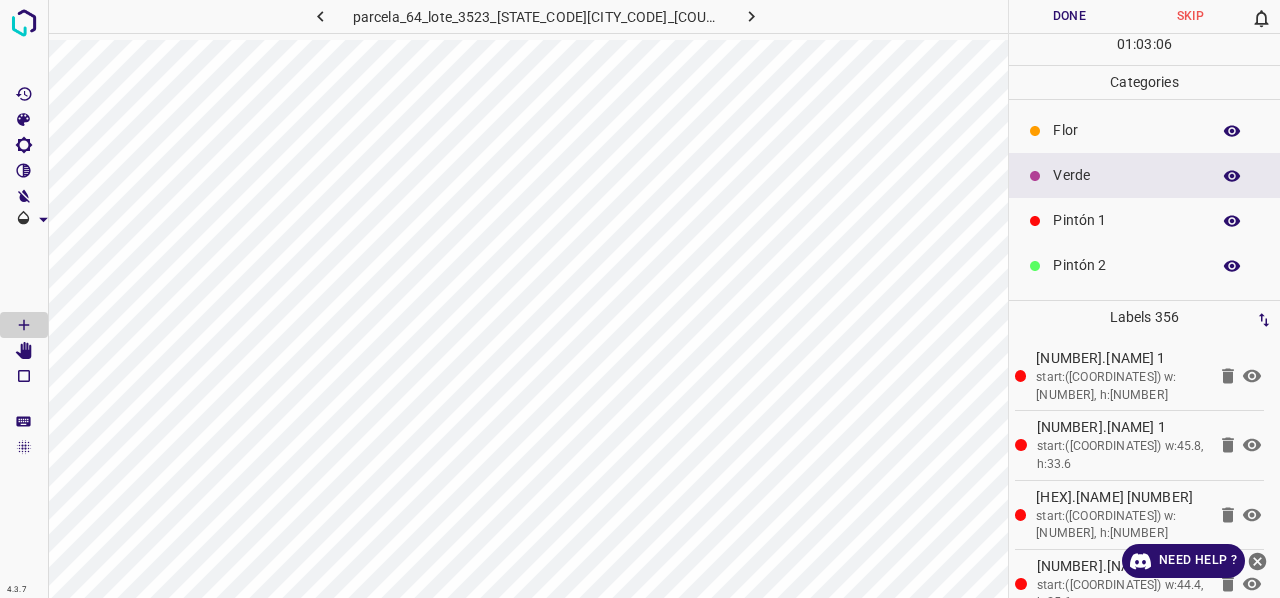 click on "Pintón 1" at bounding box center (1126, 220) 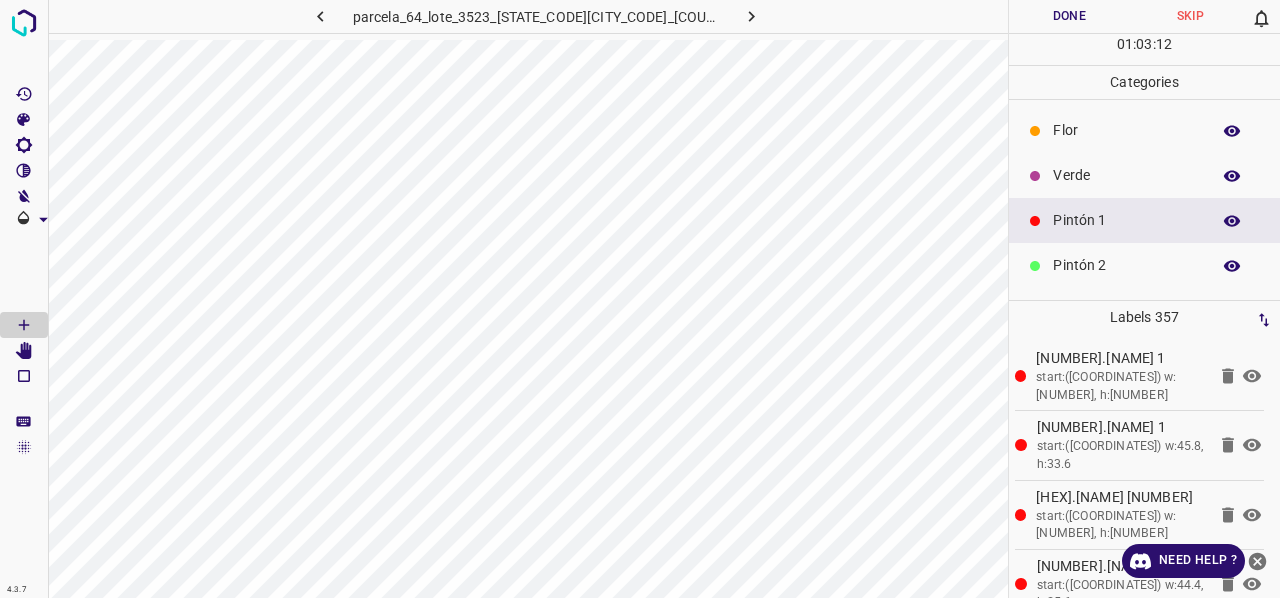 click on "Verde" at bounding box center (1126, 175) 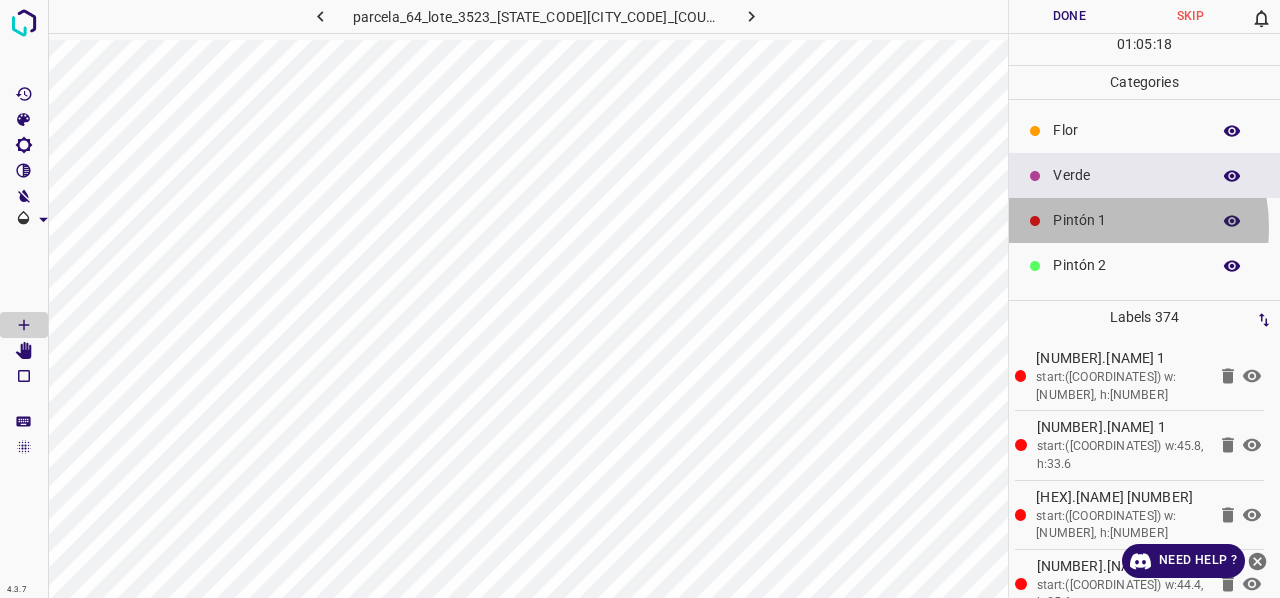 click on "Pintón 1" at bounding box center (1126, 220) 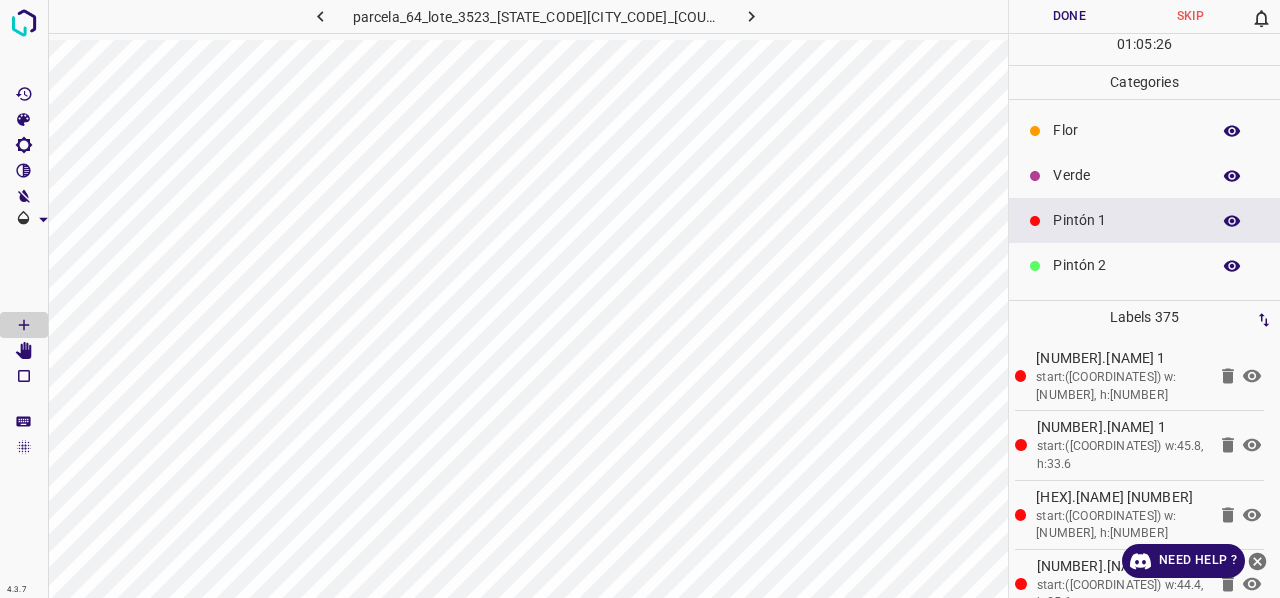 click on "Verde" at bounding box center [1126, 175] 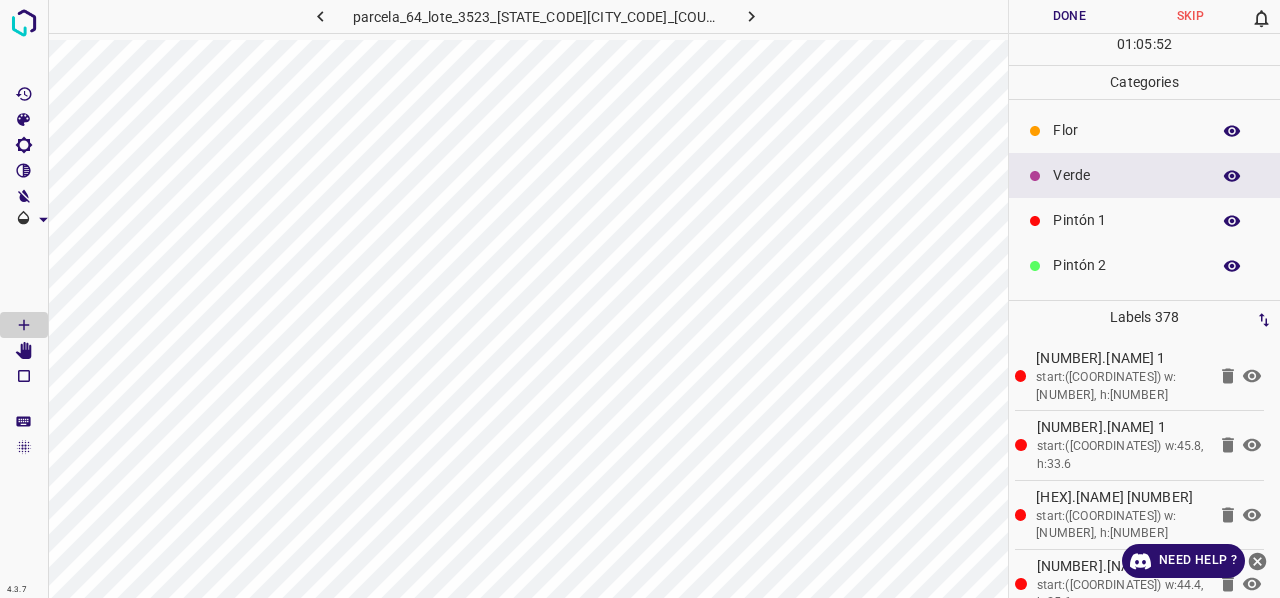 scroll, scrollTop: 176, scrollLeft: 0, axis: vertical 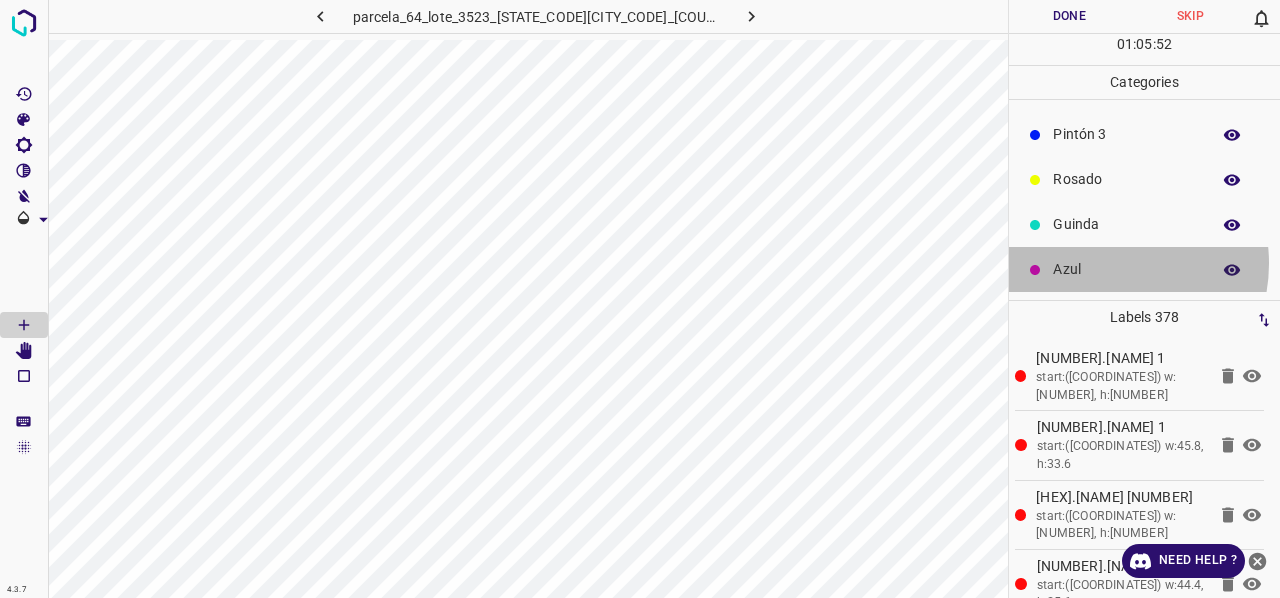 click on "Azul" at bounding box center (1126, 269) 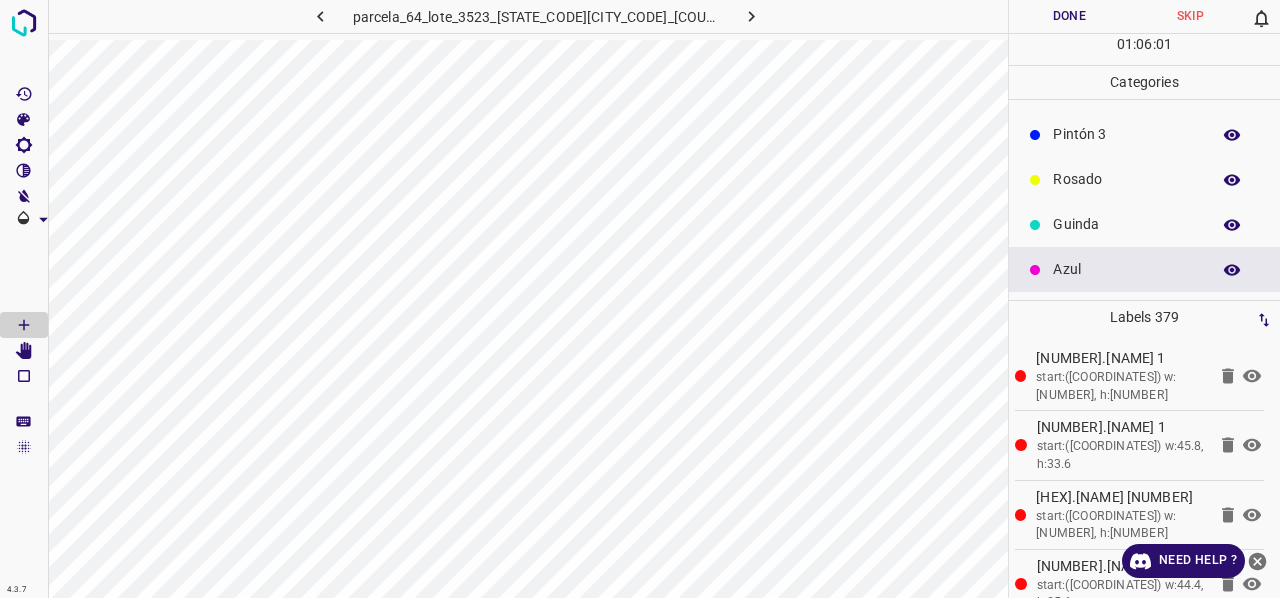 scroll, scrollTop: 0, scrollLeft: 0, axis: both 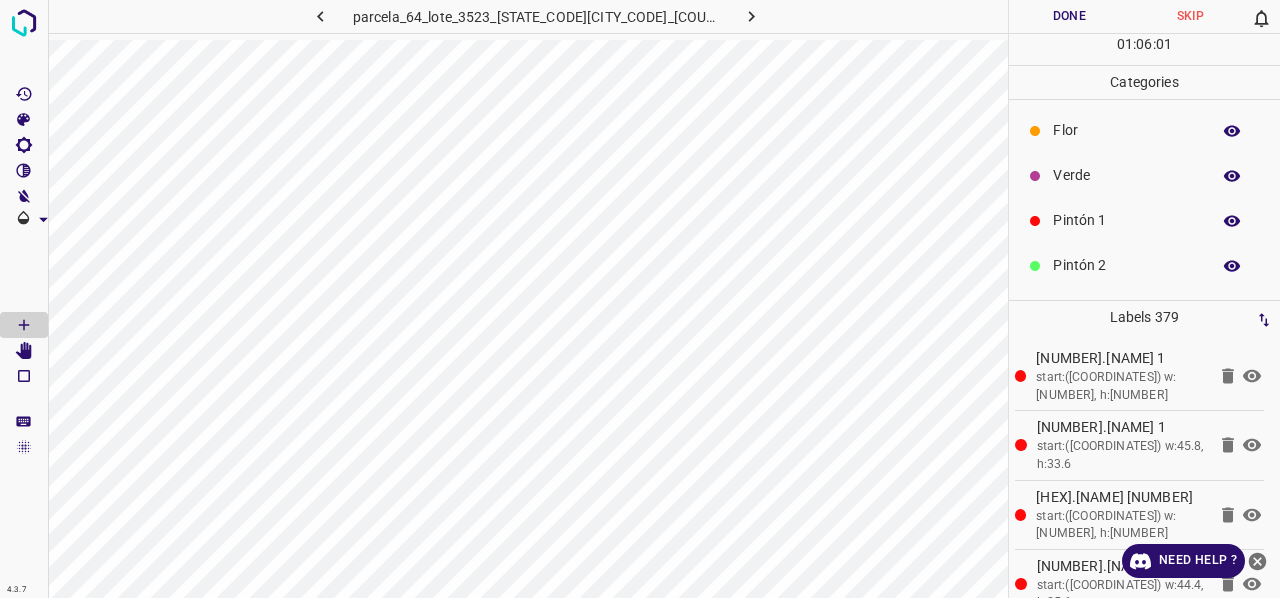 click on "Verde" at bounding box center [1126, 175] 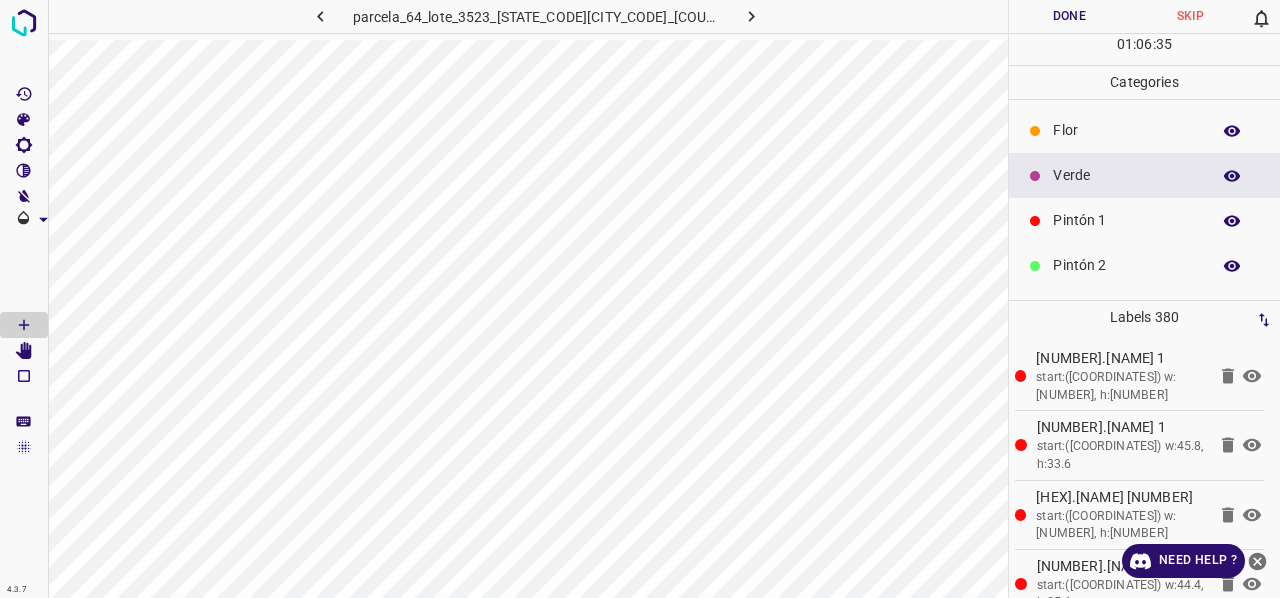 click on "Pintón 1" at bounding box center (1126, 220) 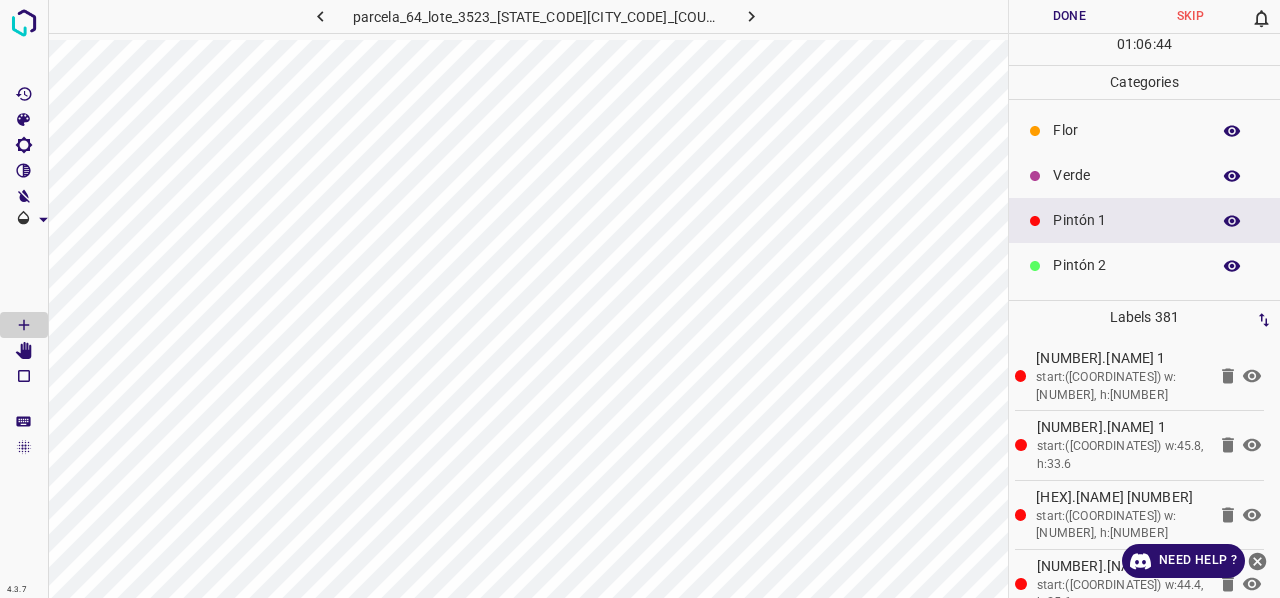 click on "Verde" at bounding box center (1126, 175) 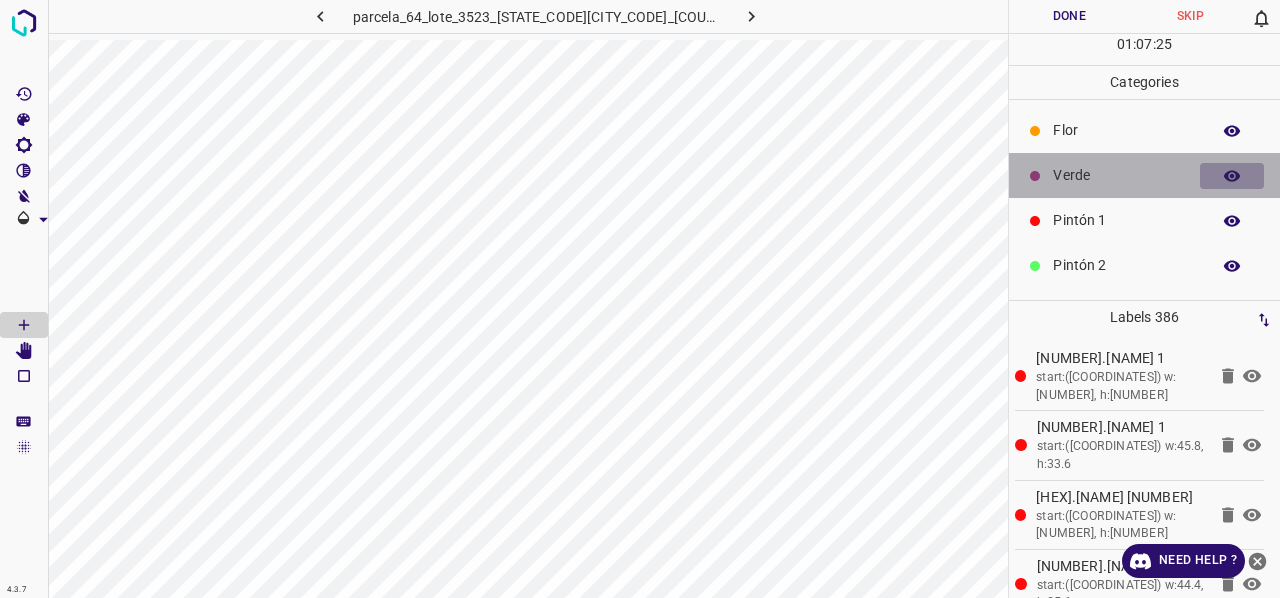 click 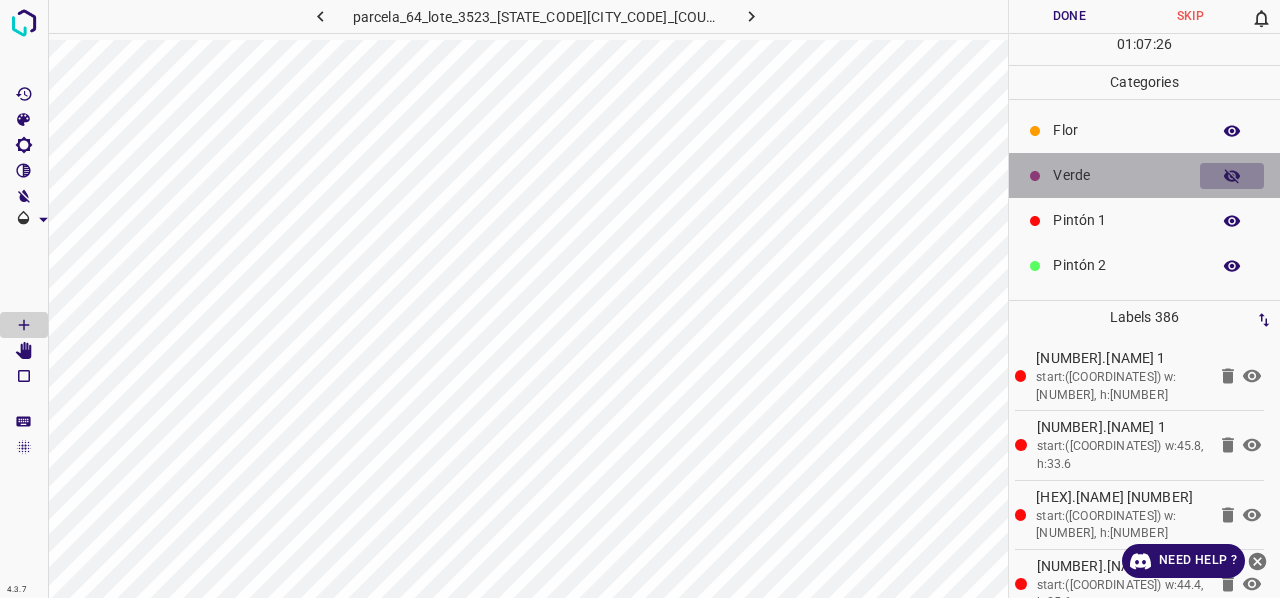 click 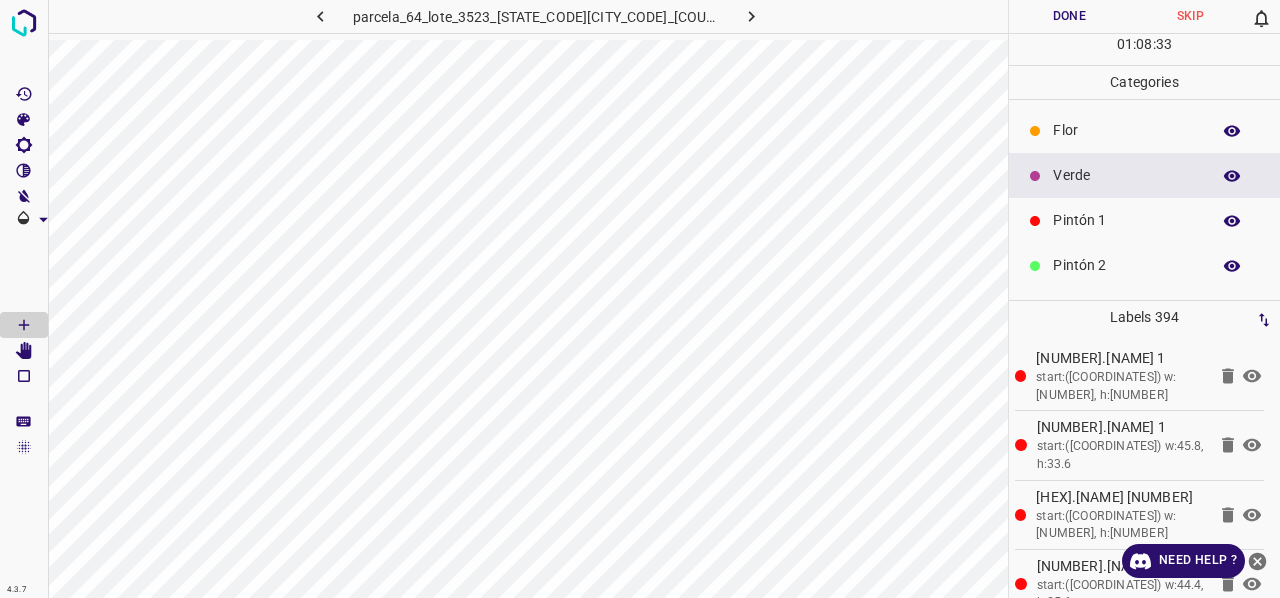 click on "Flor" at bounding box center [1126, 130] 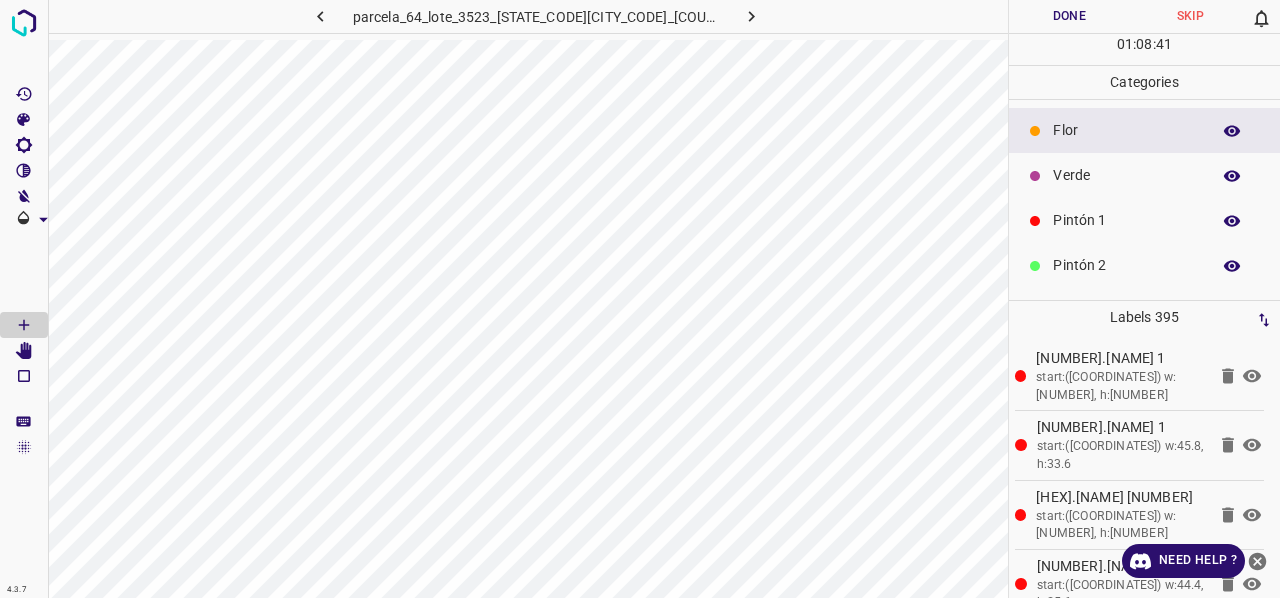click on "Verde" at bounding box center (1126, 175) 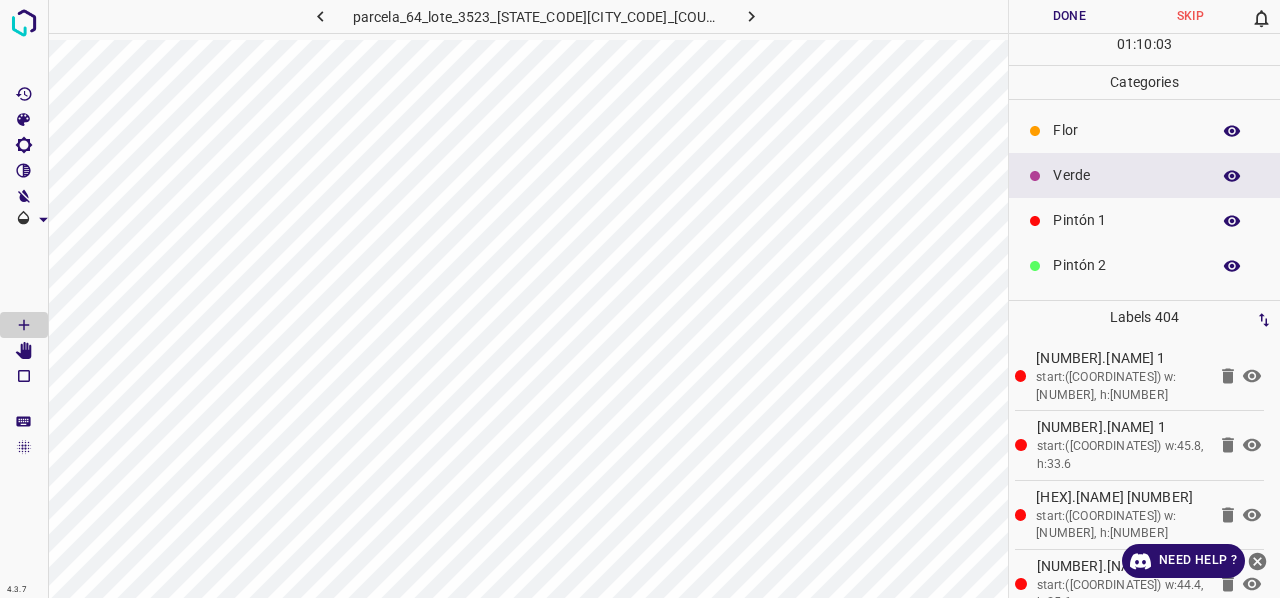 click on "Flor" at bounding box center (1126, 130) 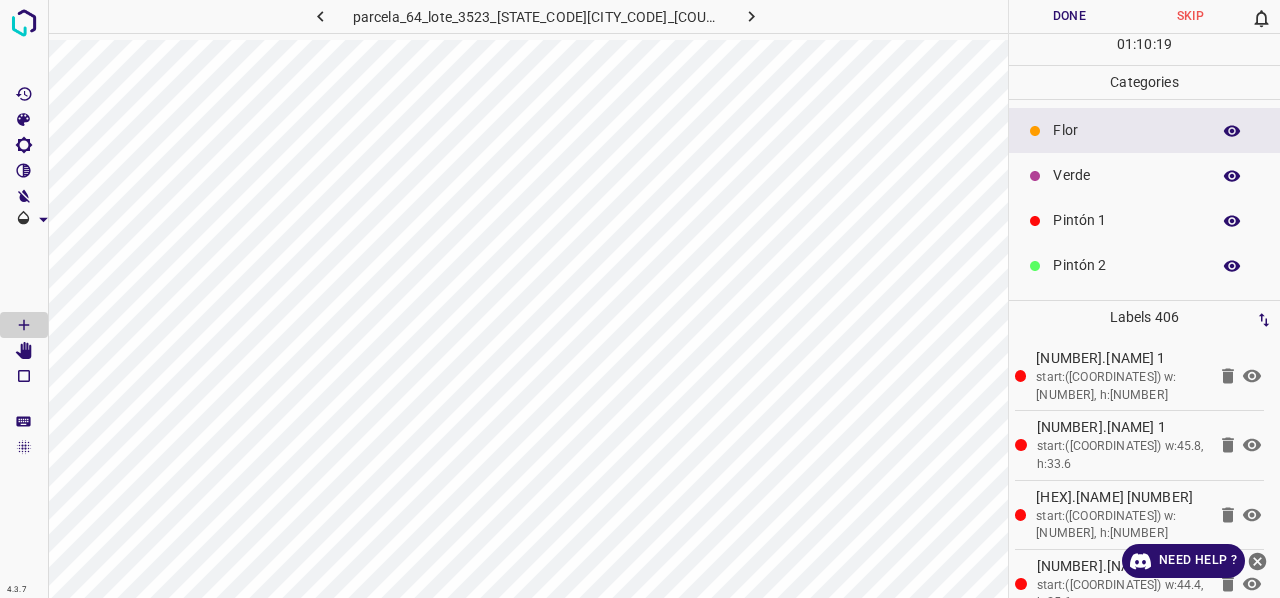 click on "Verde" at bounding box center [1126, 175] 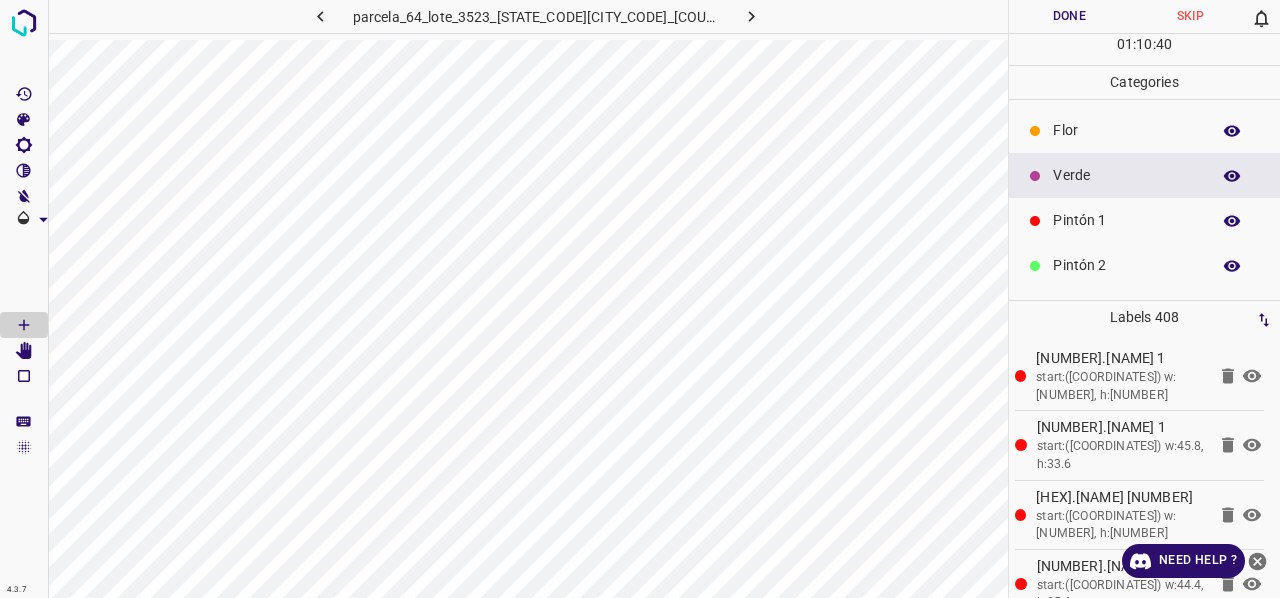 click on "Pintón 1" at bounding box center [1126, 220] 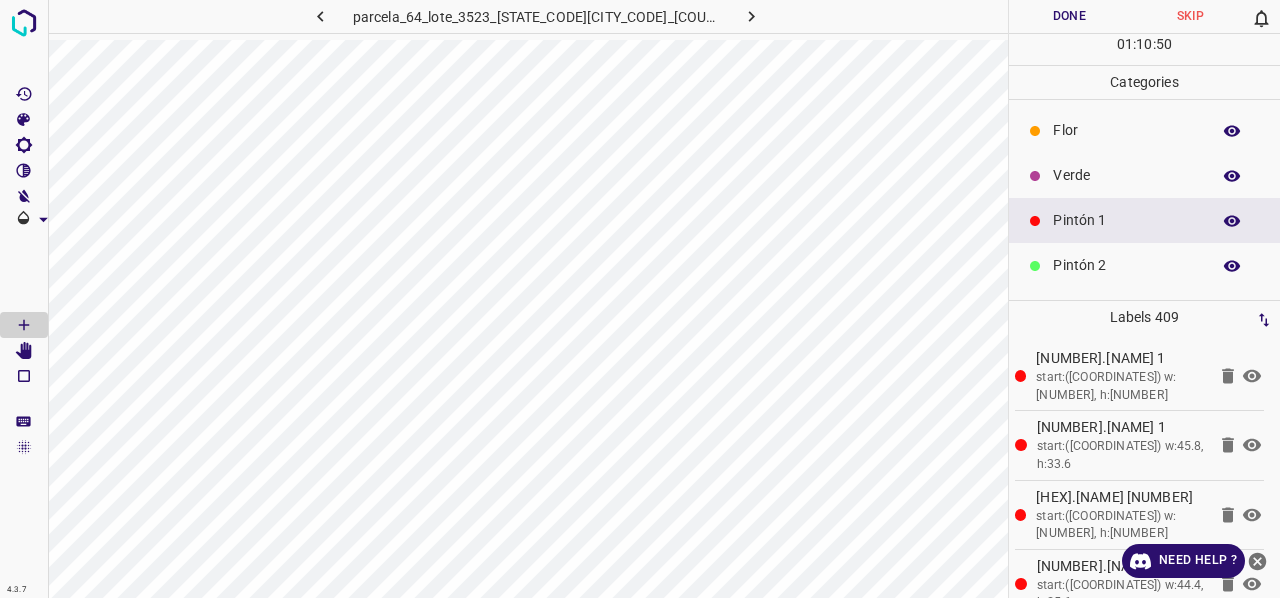 click on "Verde" at bounding box center [1126, 175] 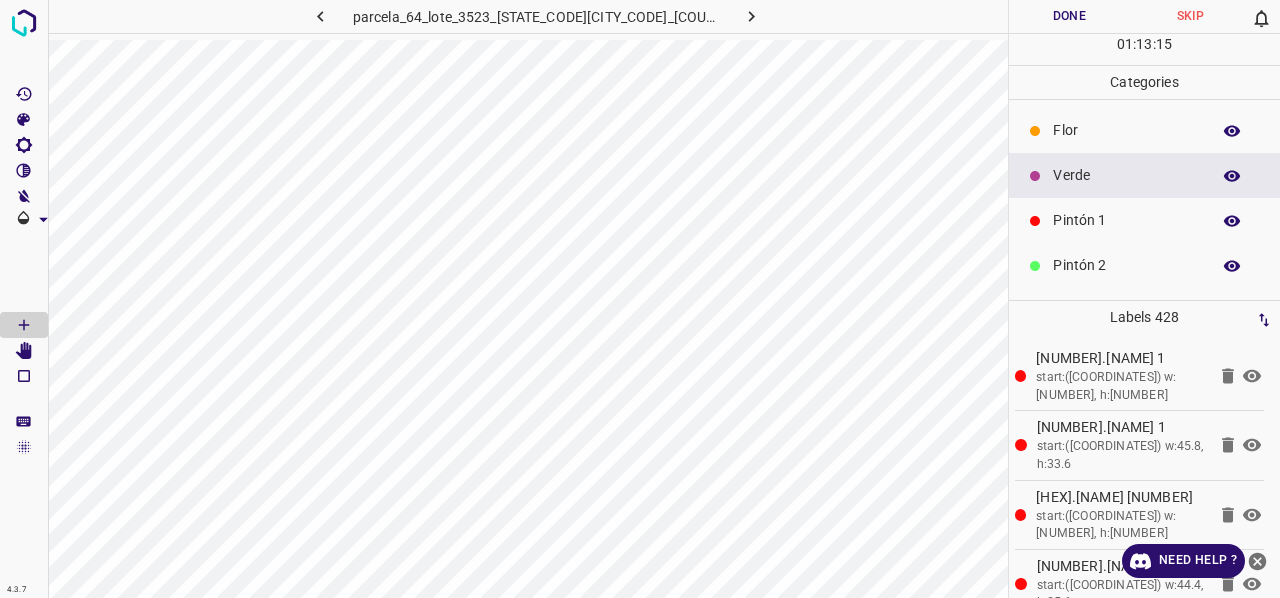click on "Flor" at bounding box center (1126, 130) 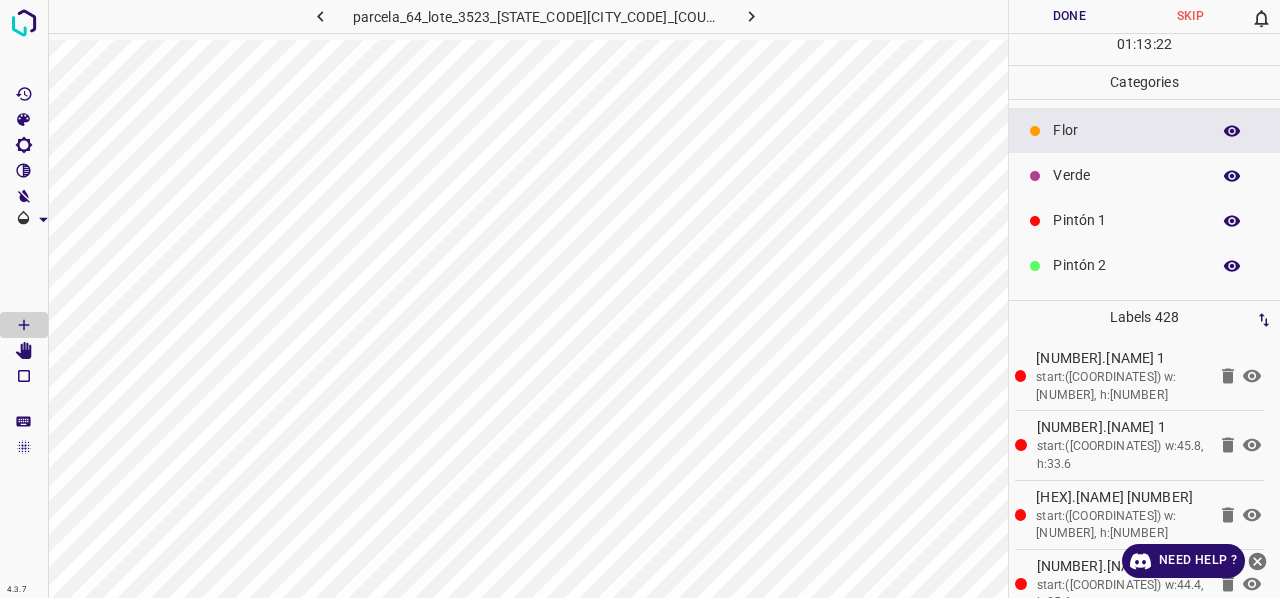 click on "Verde" at bounding box center (1126, 175) 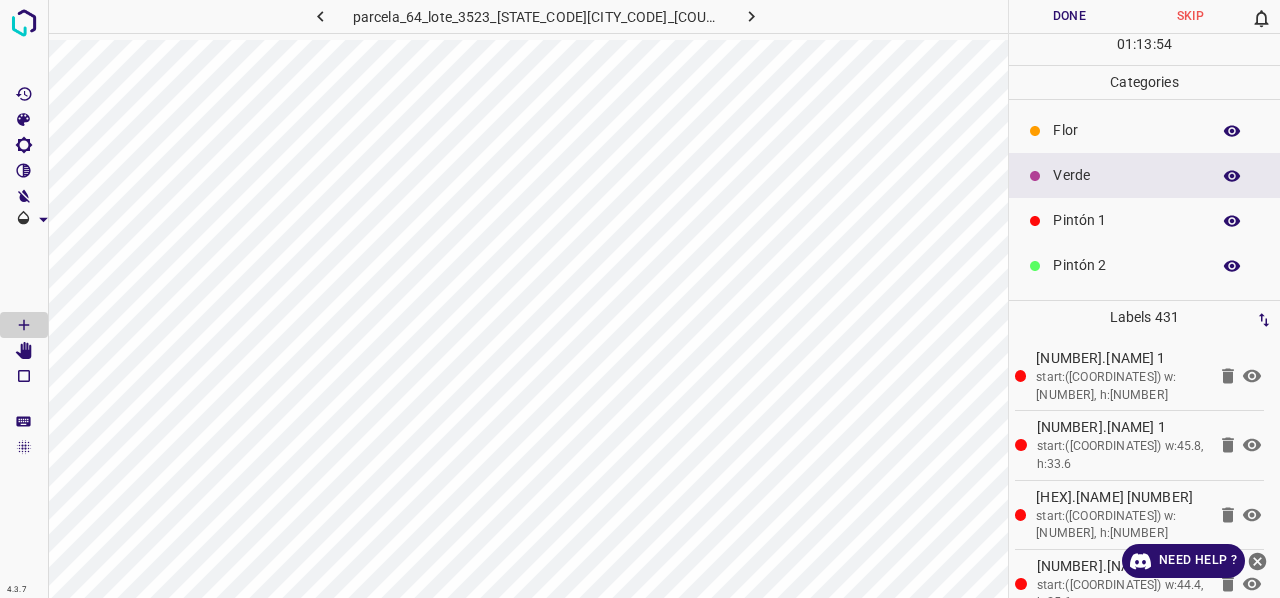 click on "Pintón 1" at bounding box center (1126, 220) 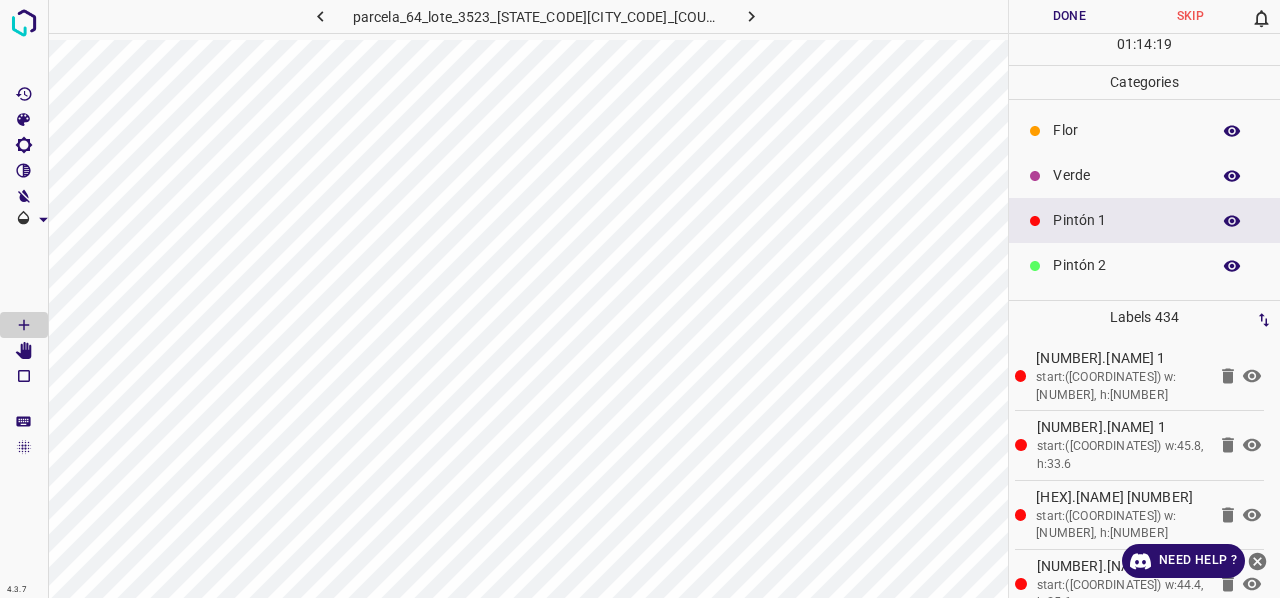click on "Verde" at bounding box center [1126, 175] 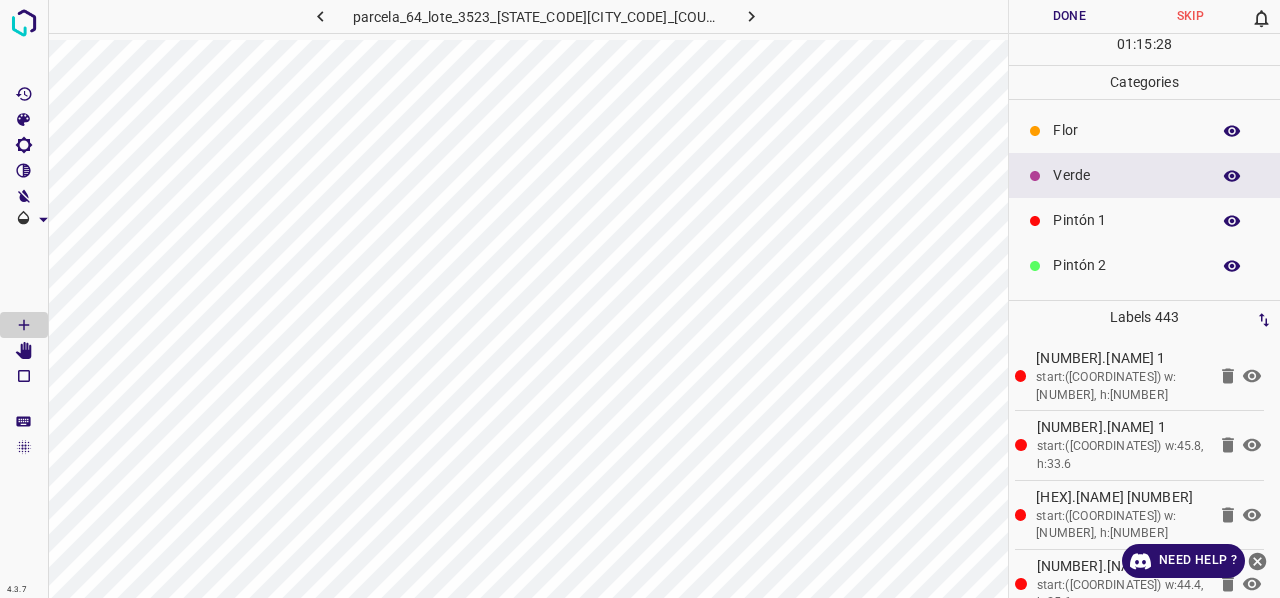 click 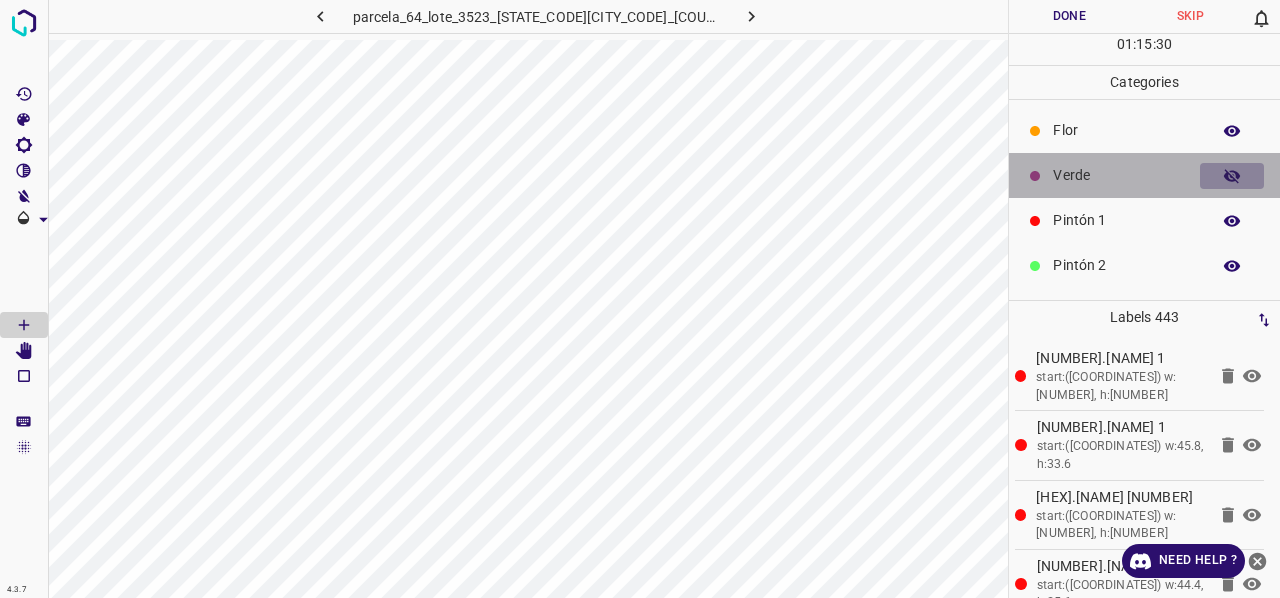 click 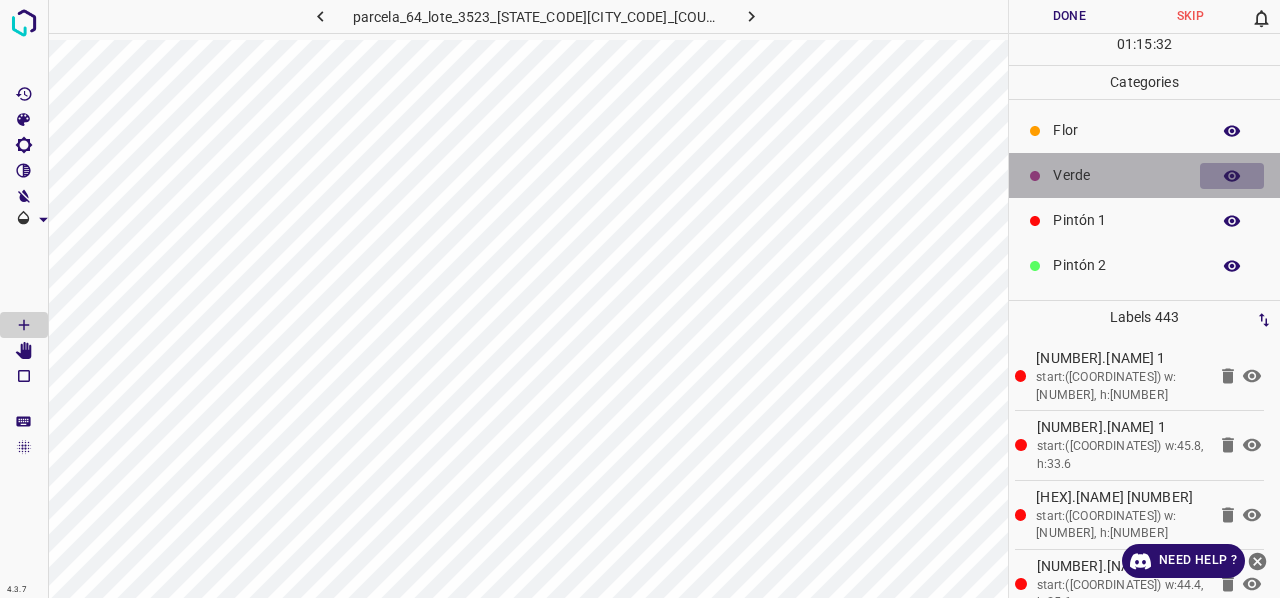 click 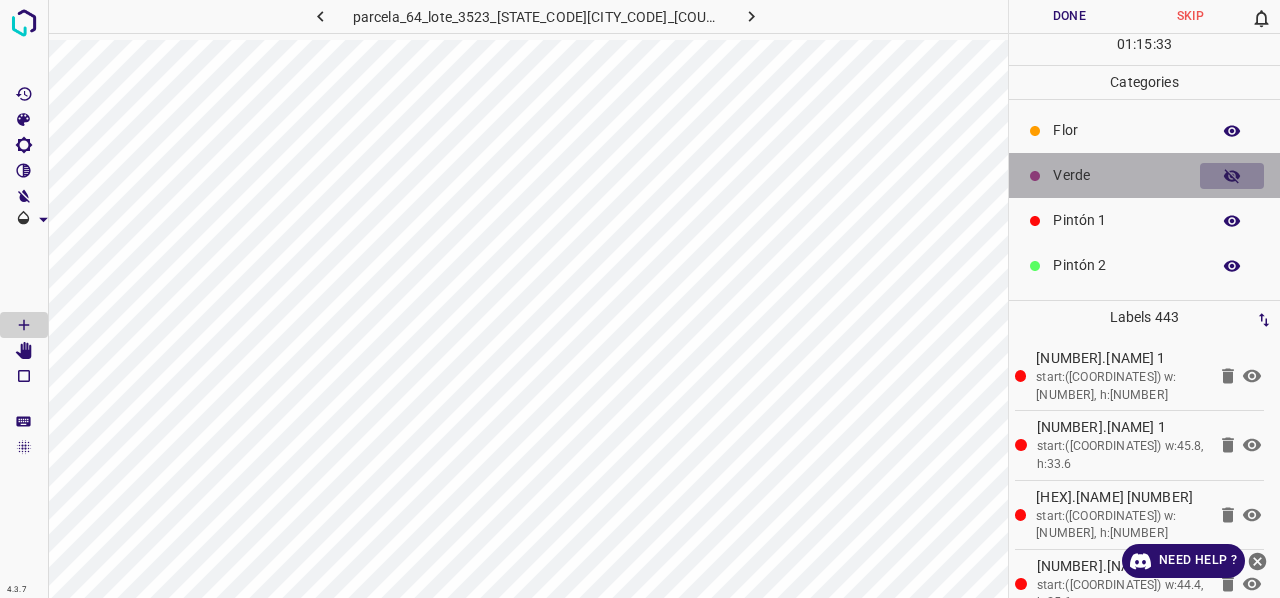 click 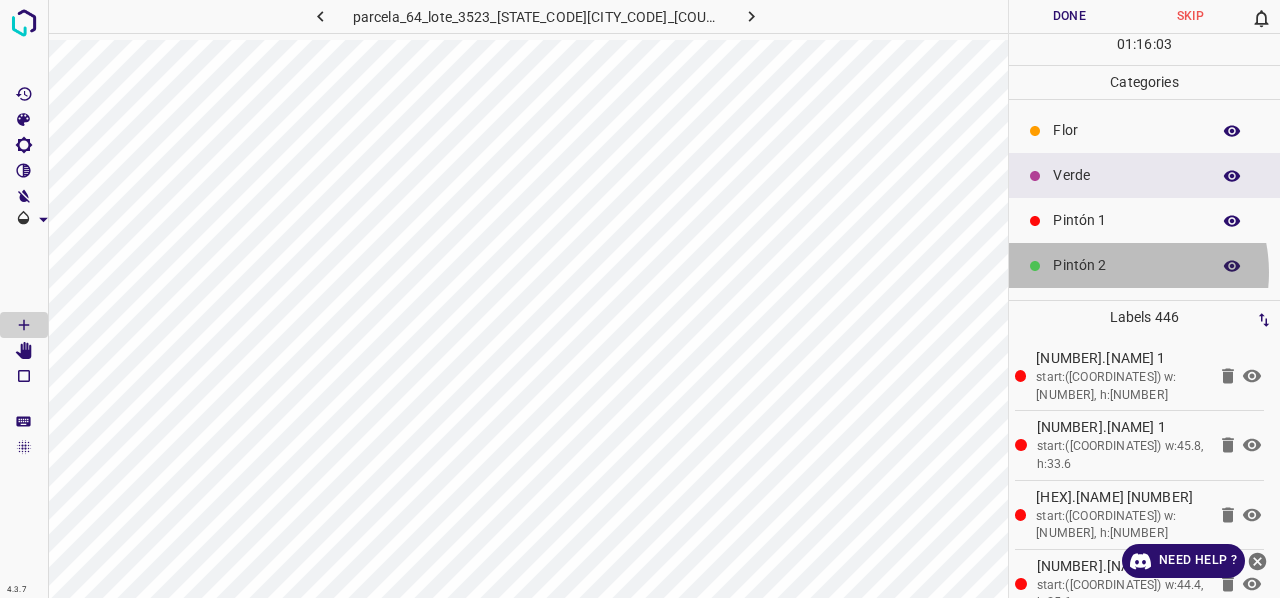 click on "Pintón 2" at bounding box center [1126, 265] 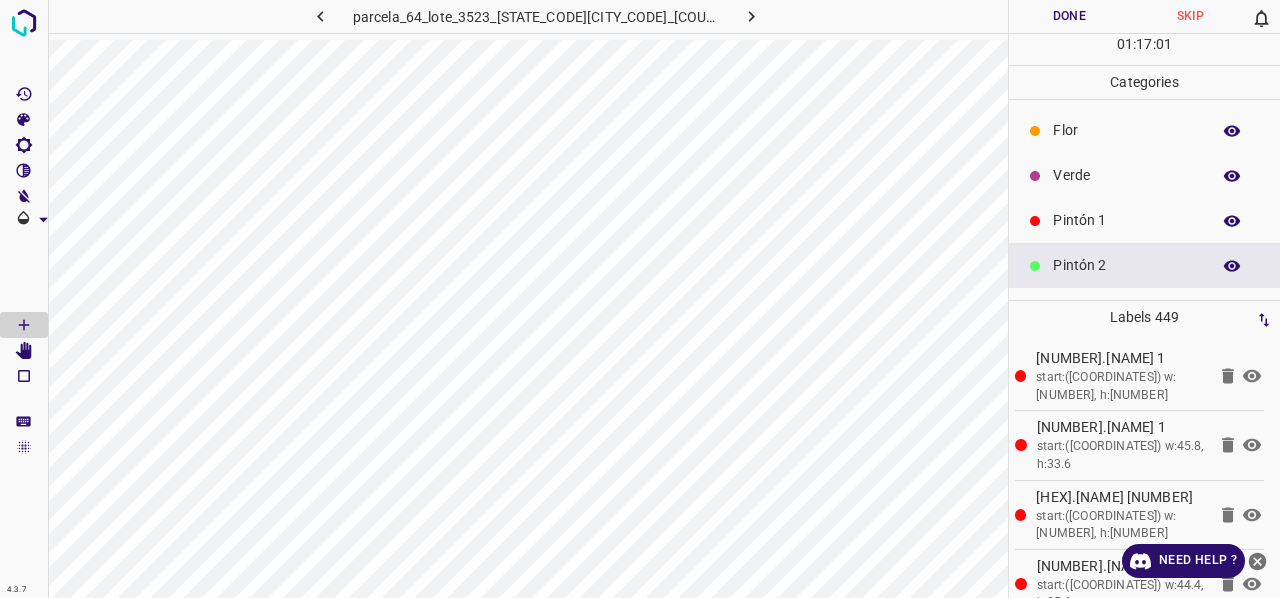 click on "Pintón 1" at bounding box center [1126, 220] 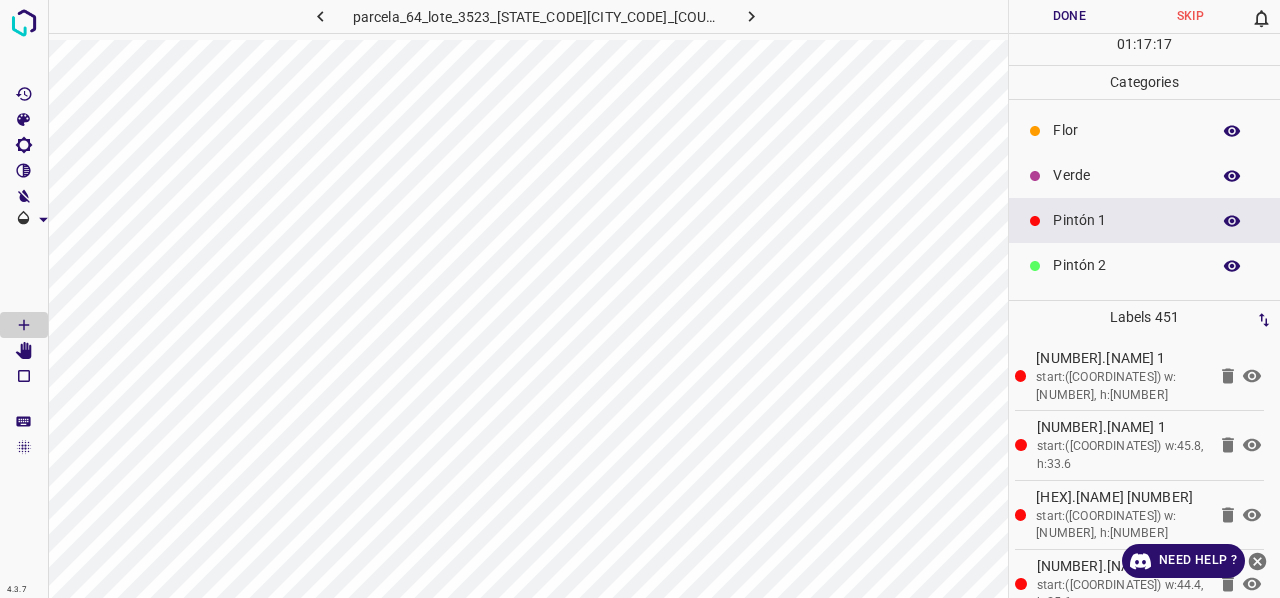 click 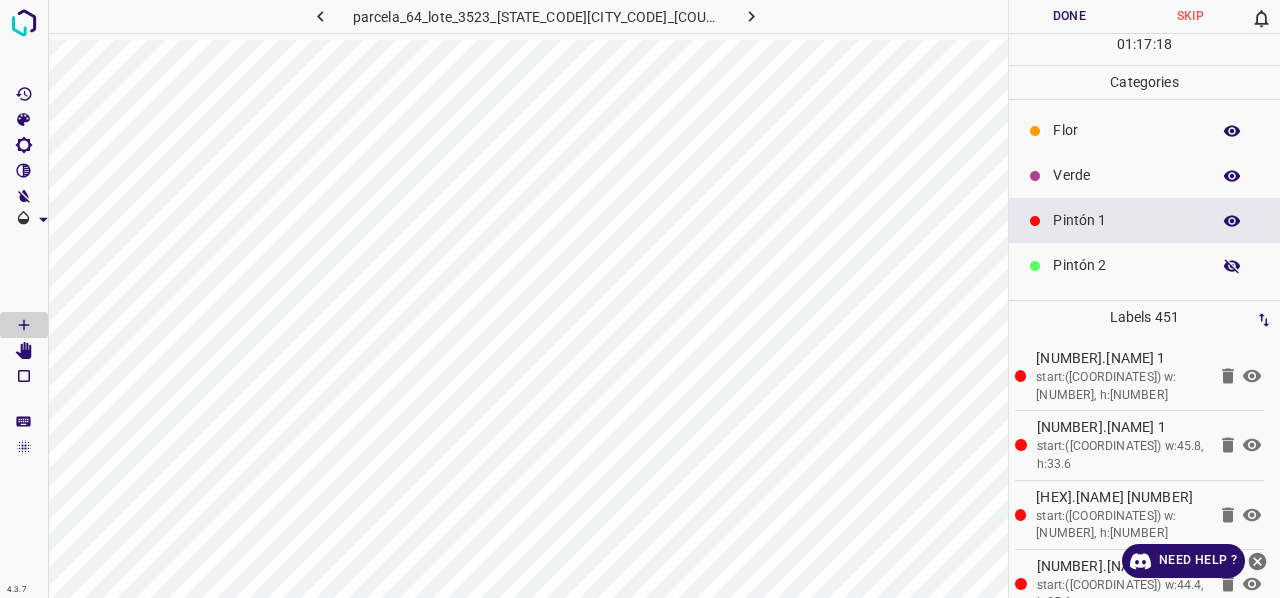click 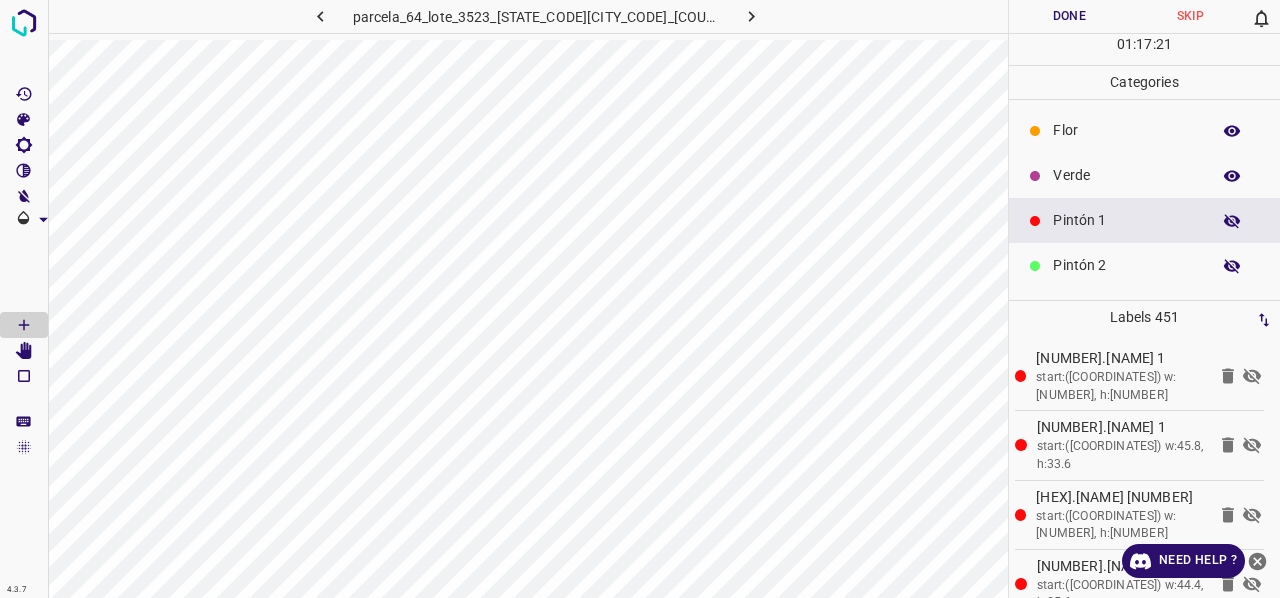 click 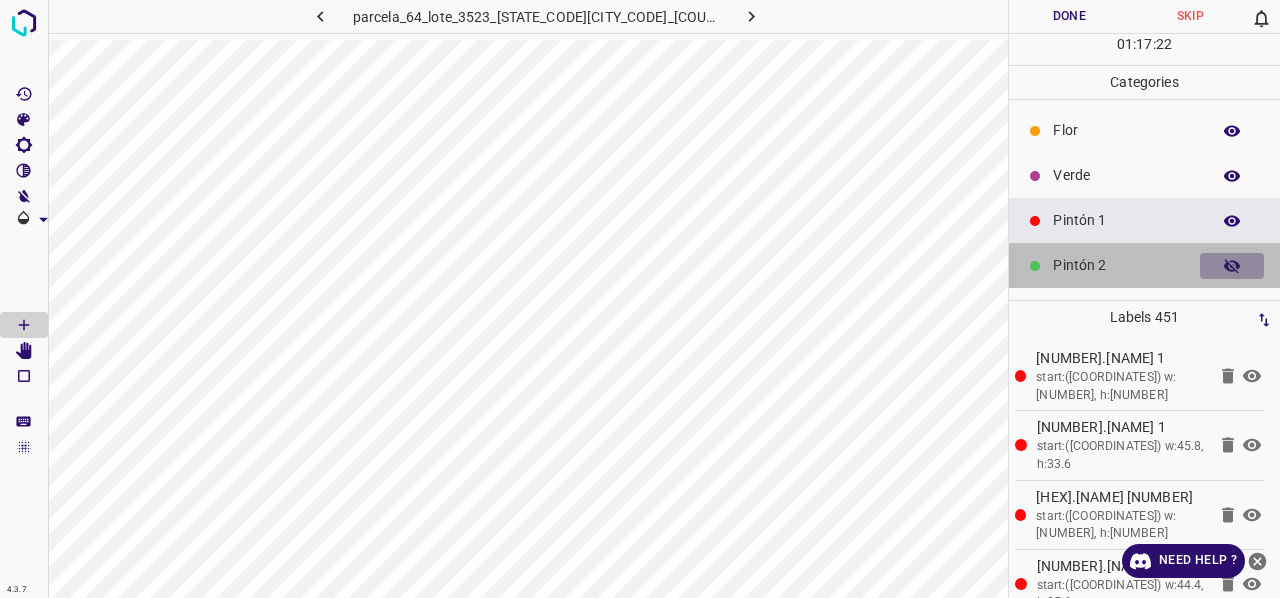 click 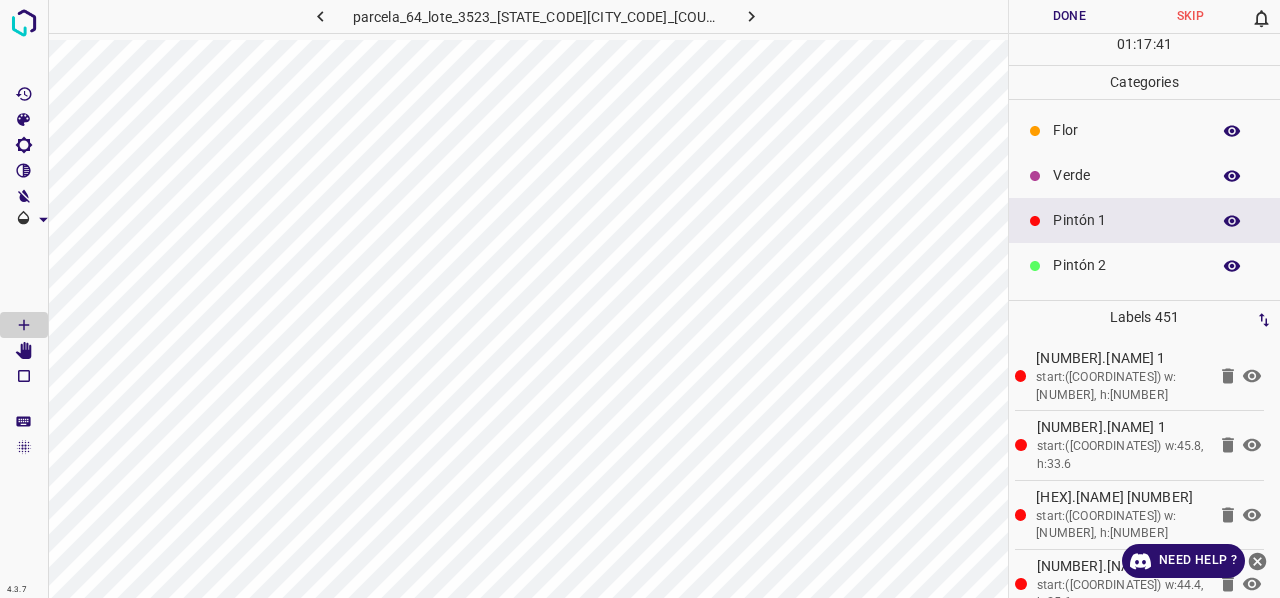 click on "Verde" at bounding box center [1126, 175] 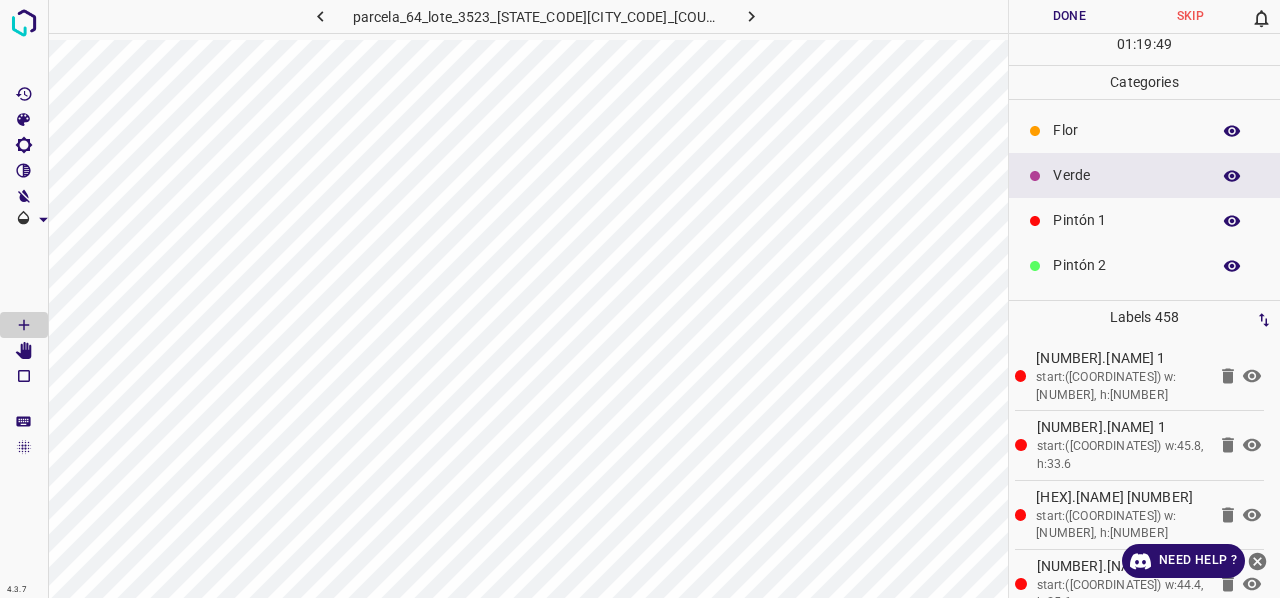 click on "Done" at bounding box center [1069, 16] 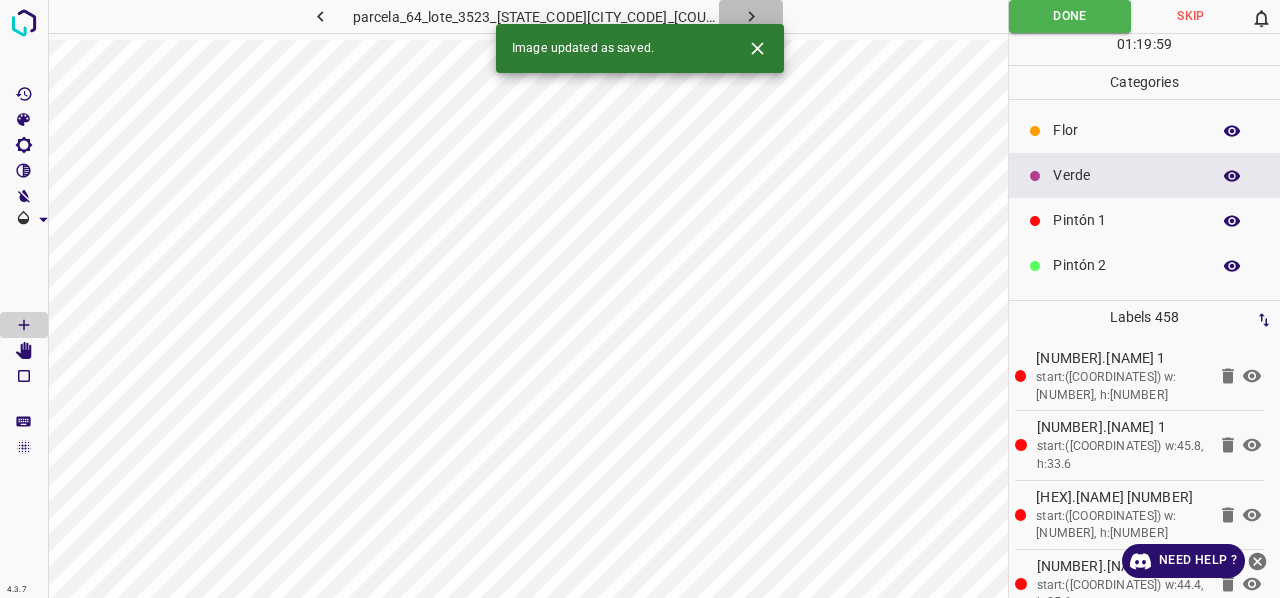 click 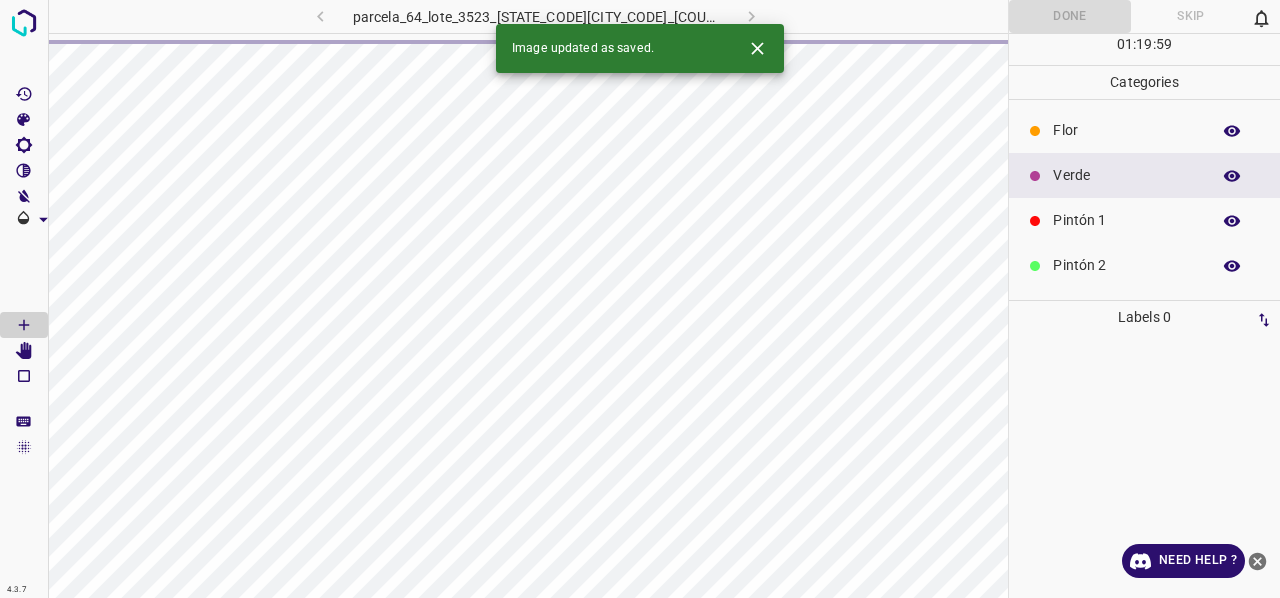 click 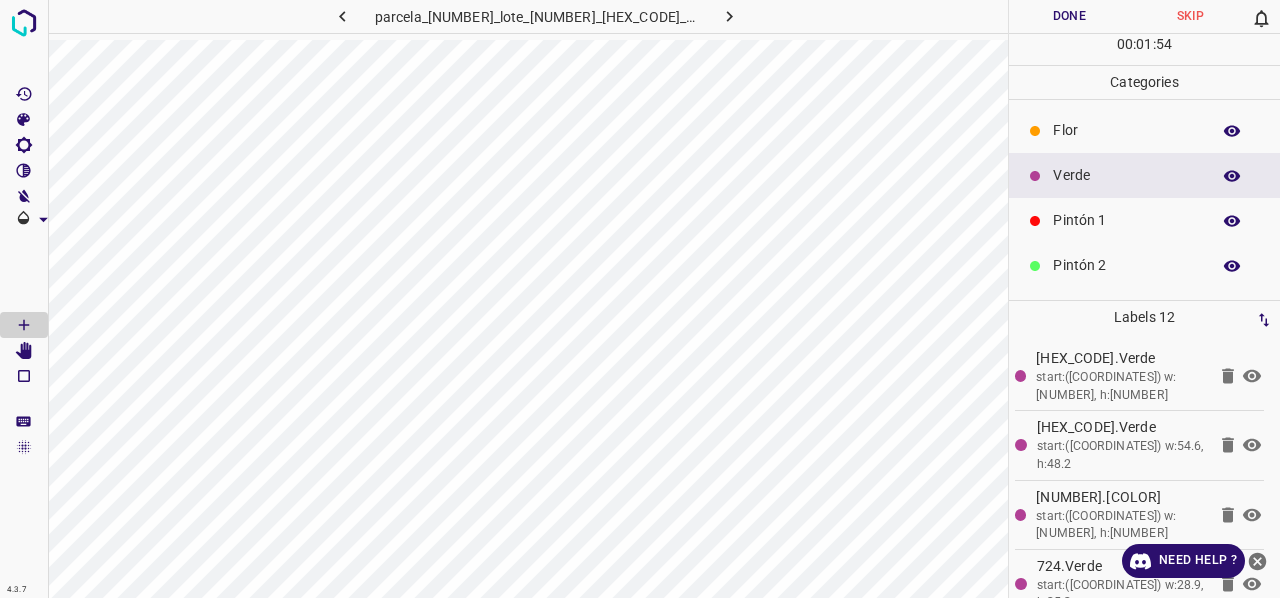 click on "Flor" at bounding box center (1126, 130) 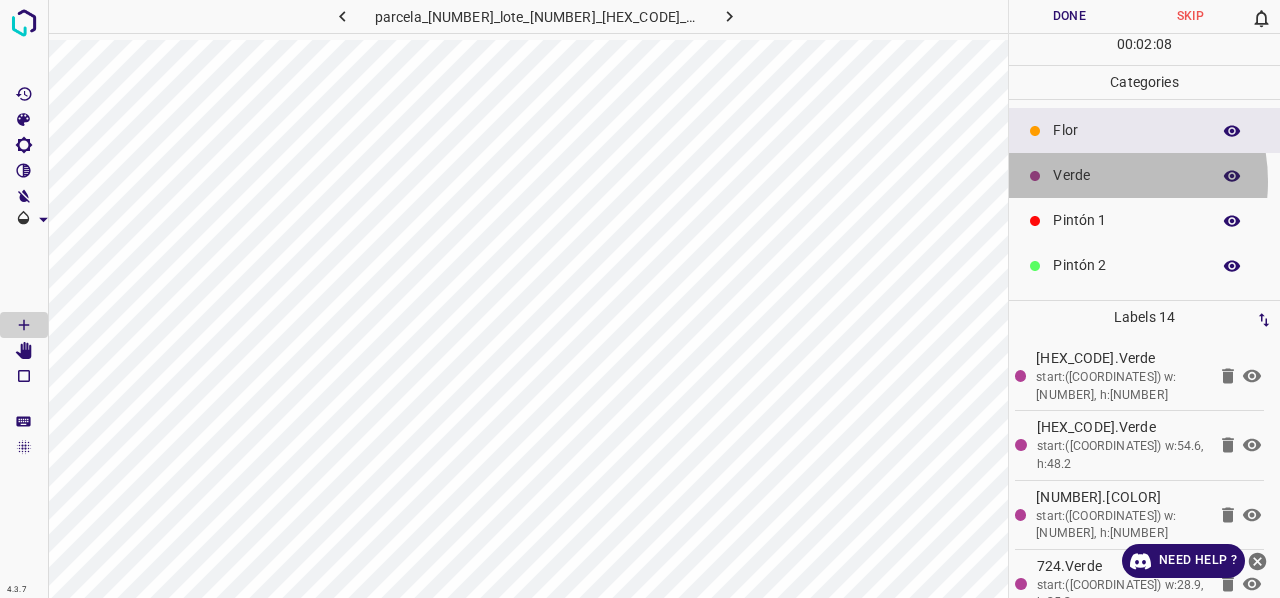 click on "Verde" at bounding box center (1126, 175) 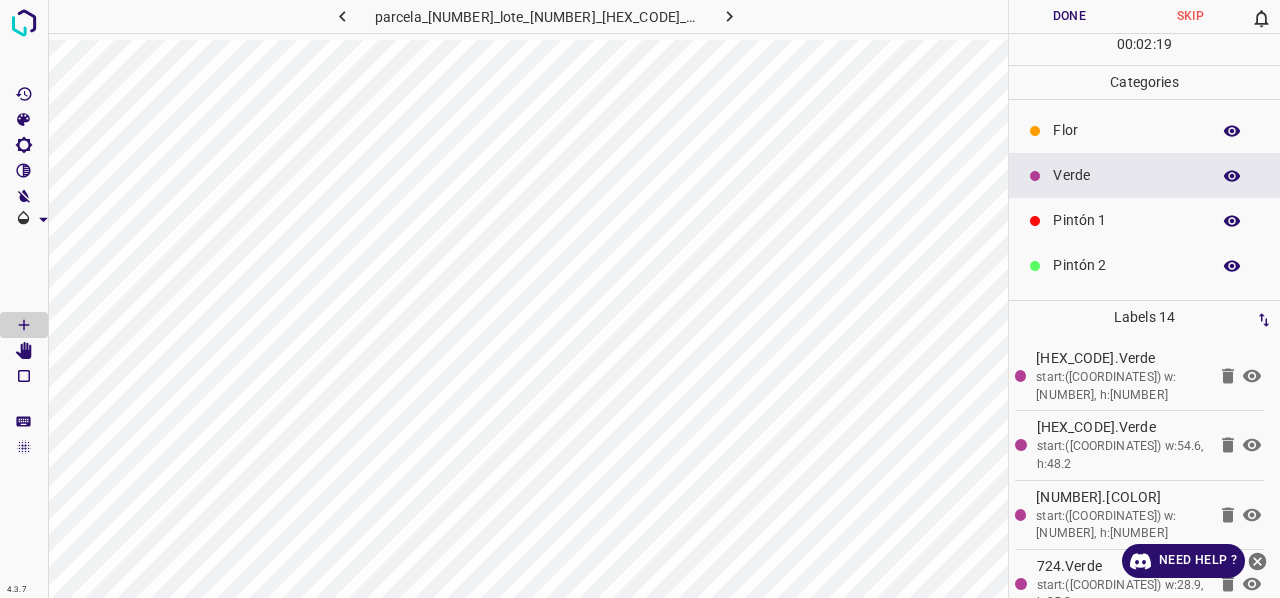 click on "Pintón 1" at bounding box center [1126, 220] 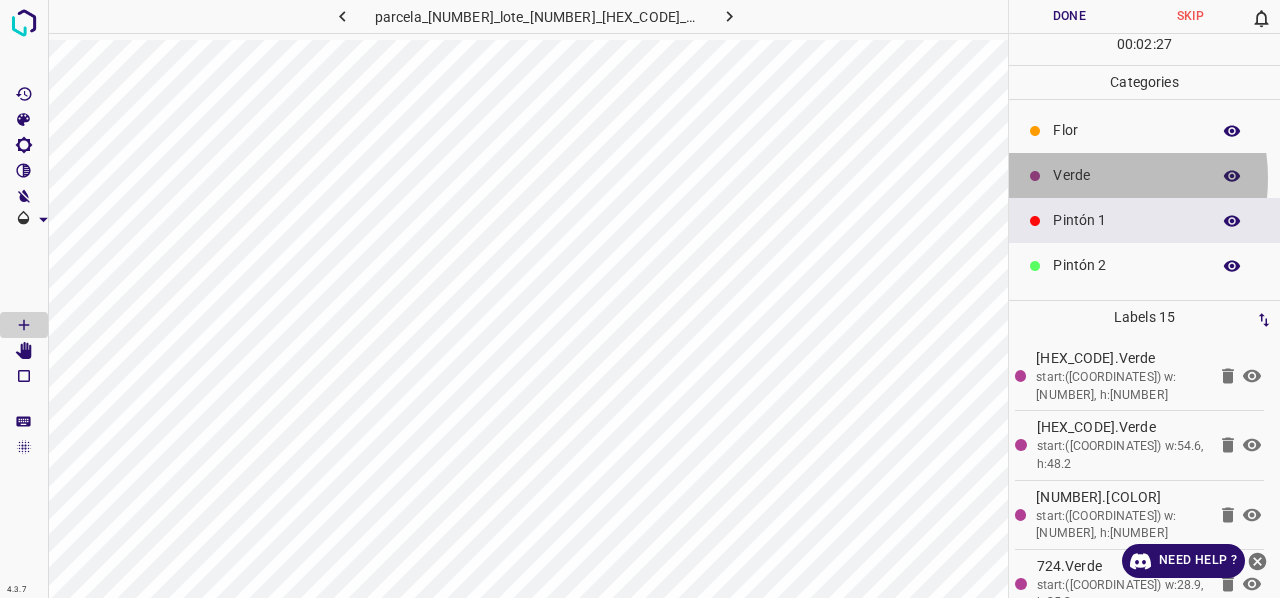 click on "Verde" at bounding box center [1126, 175] 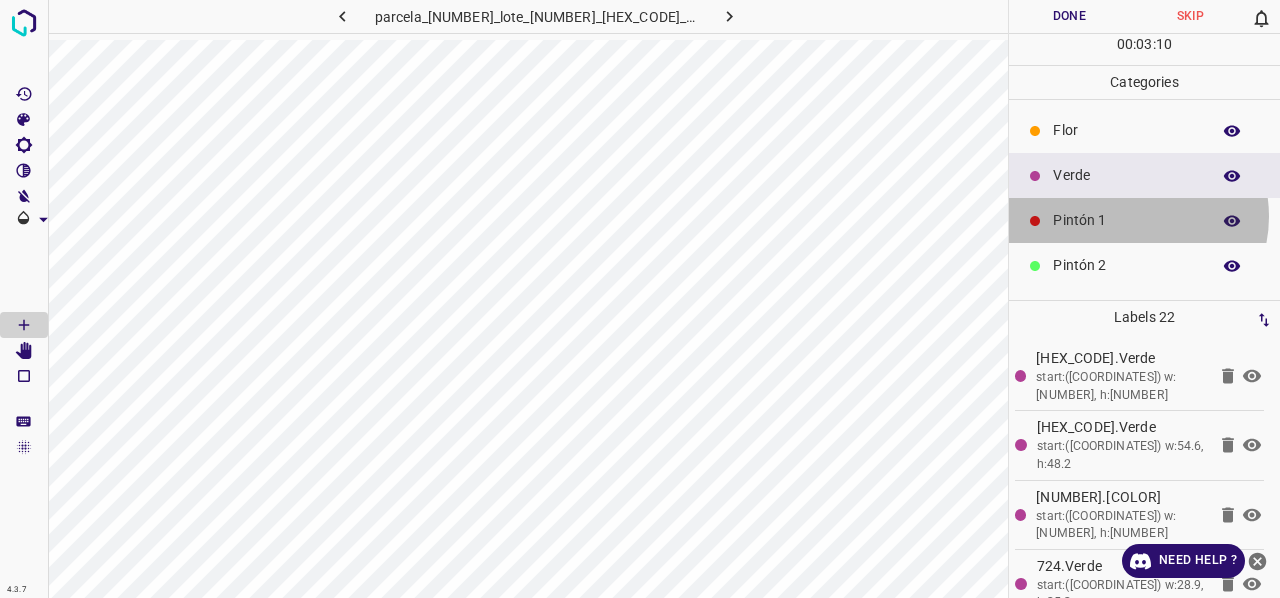 click on "Pintón 1" at bounding box center (1126, 220) 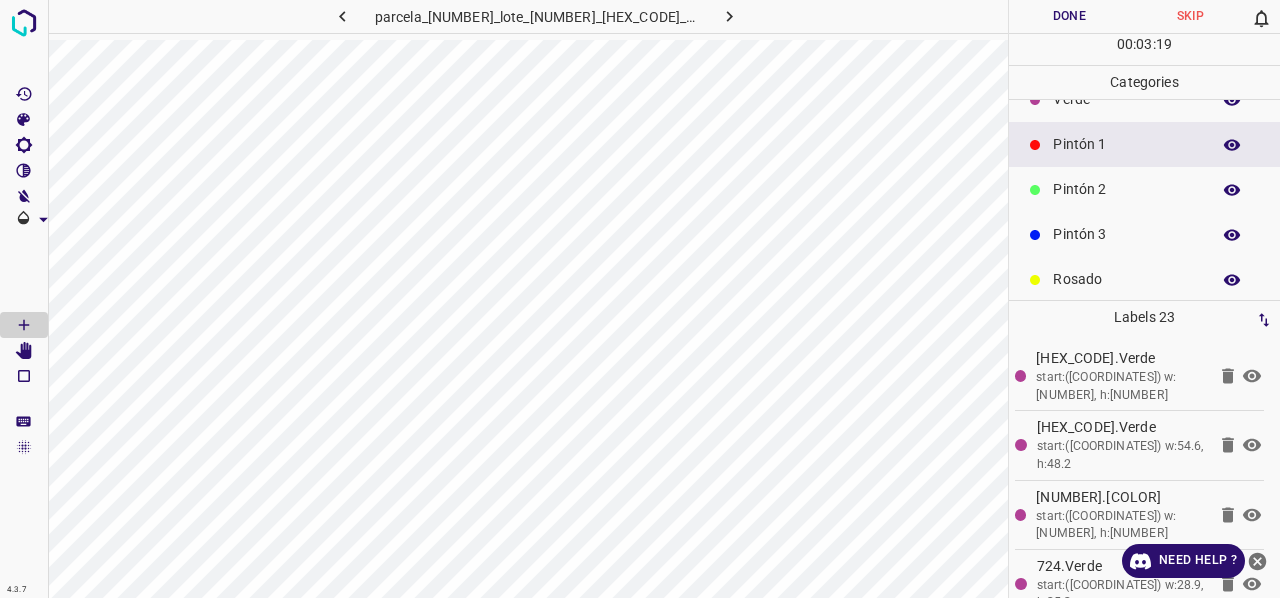 scroll, scrollTop: 176, scrollLeft: 0, axis: vertical 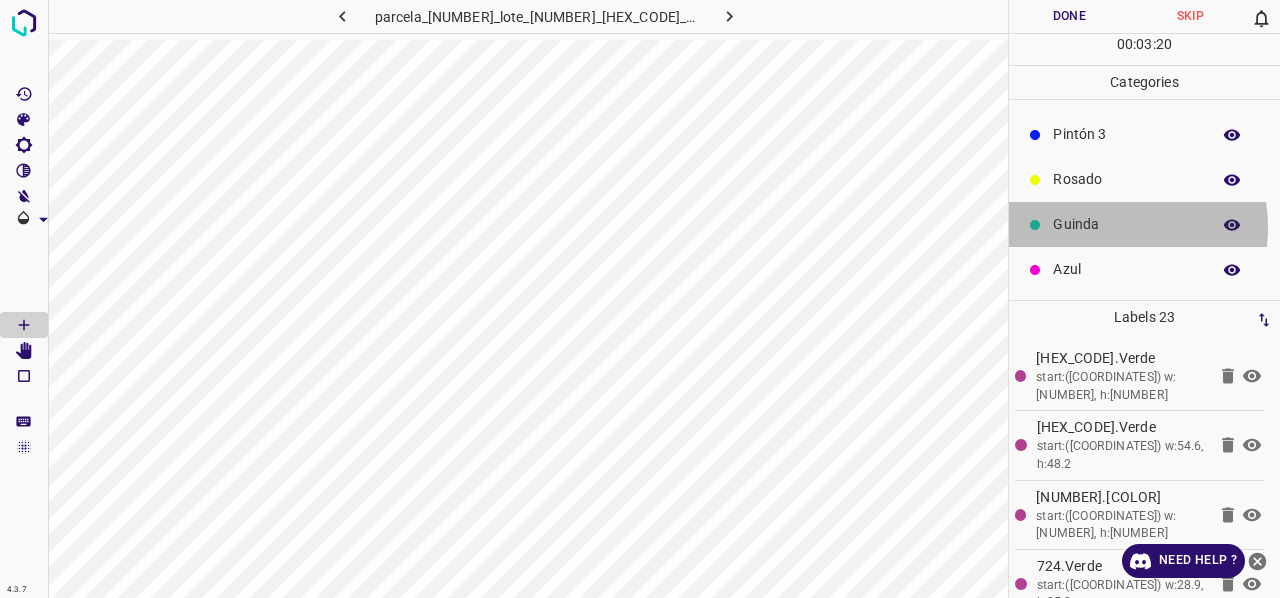 click on "Guinda" at bounding box center (1126, 224) 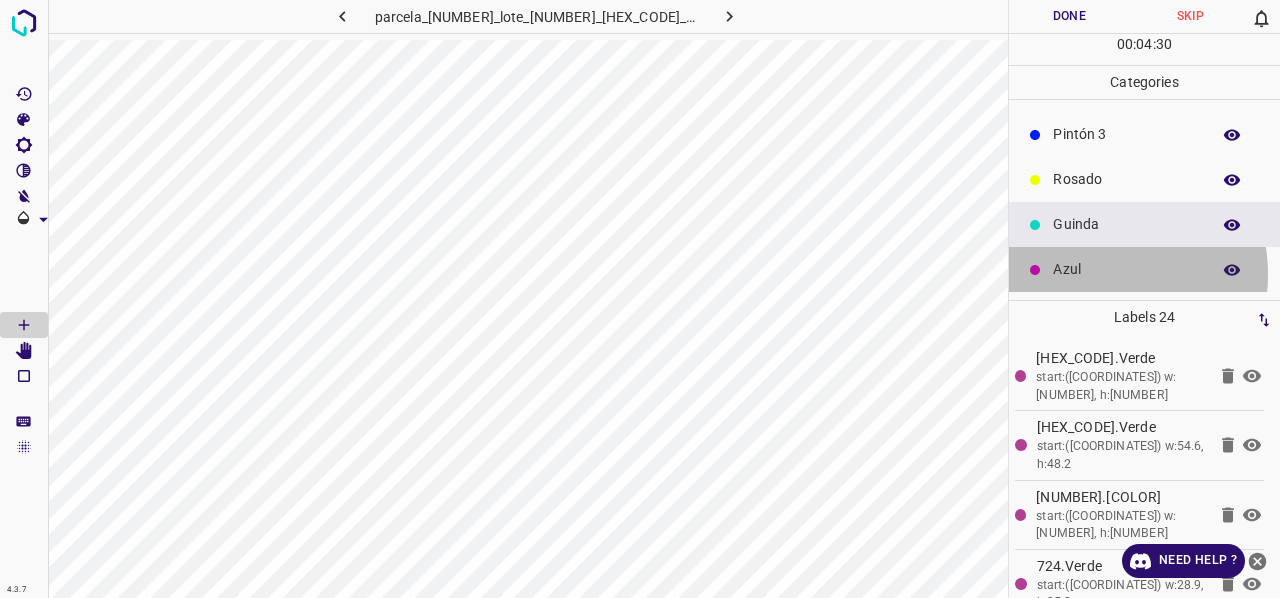 click on "Azul" at bounding box center [1126, 269] 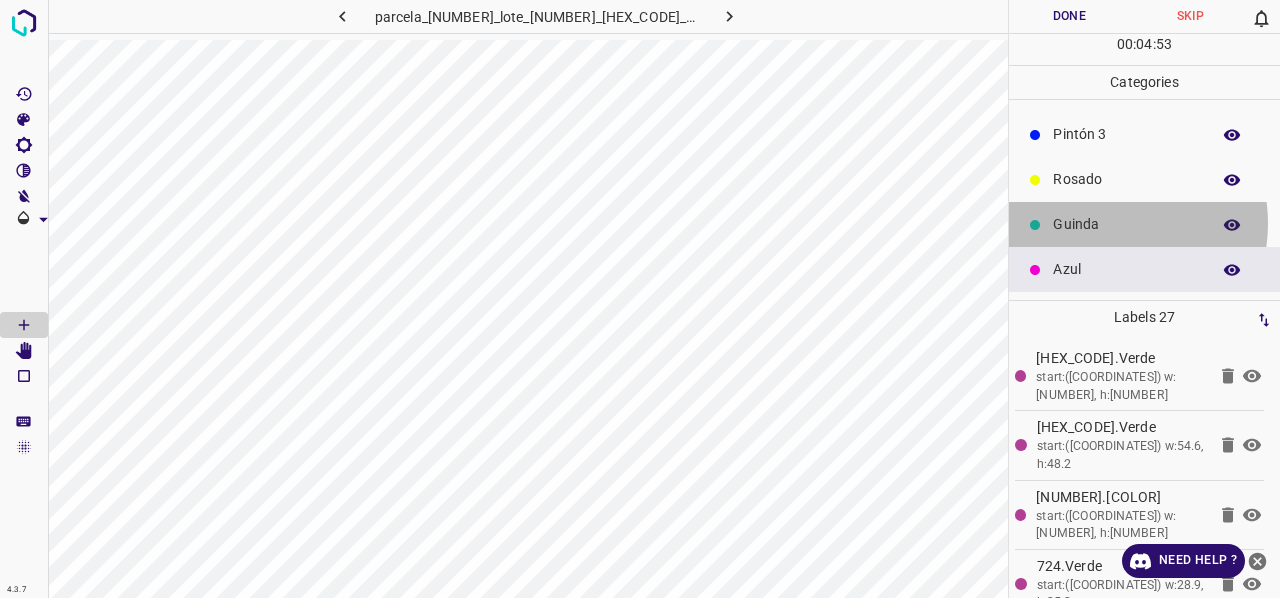 click on "Guinda" at bounding box center [1126, 224] 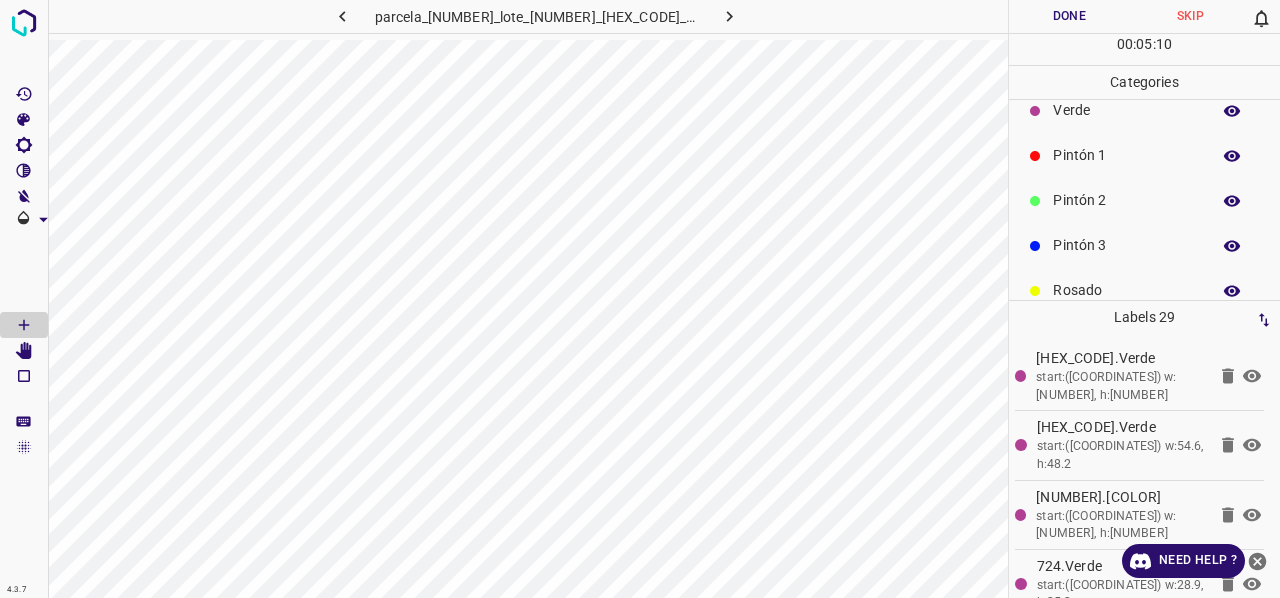 scroll, scrollTop: 0, scrollLeft: 0, axis: both 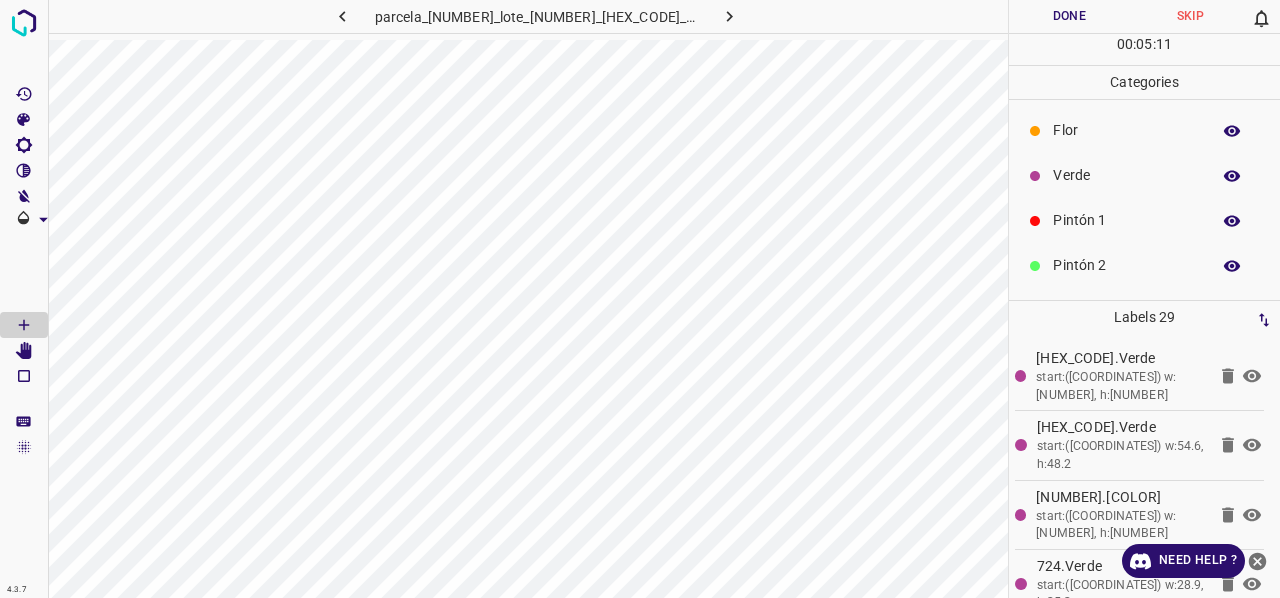 click on "Verde" at bounding box center [1144, 175] 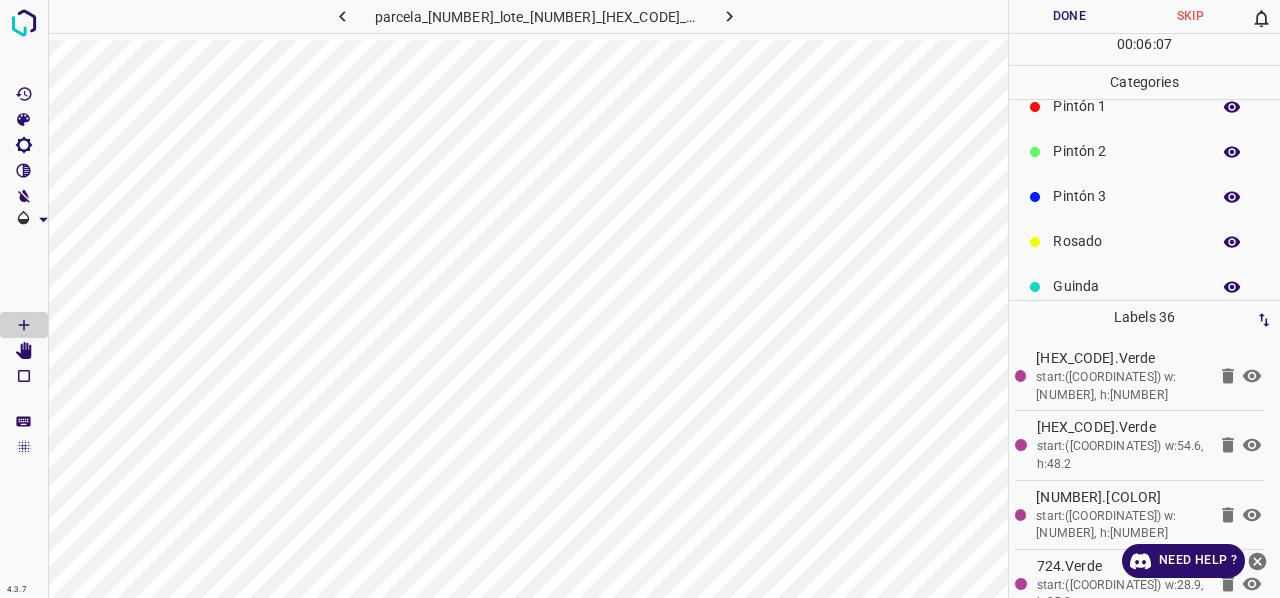 scroll, scrollTop: 176, scrollLeft: 0, axis: vertical 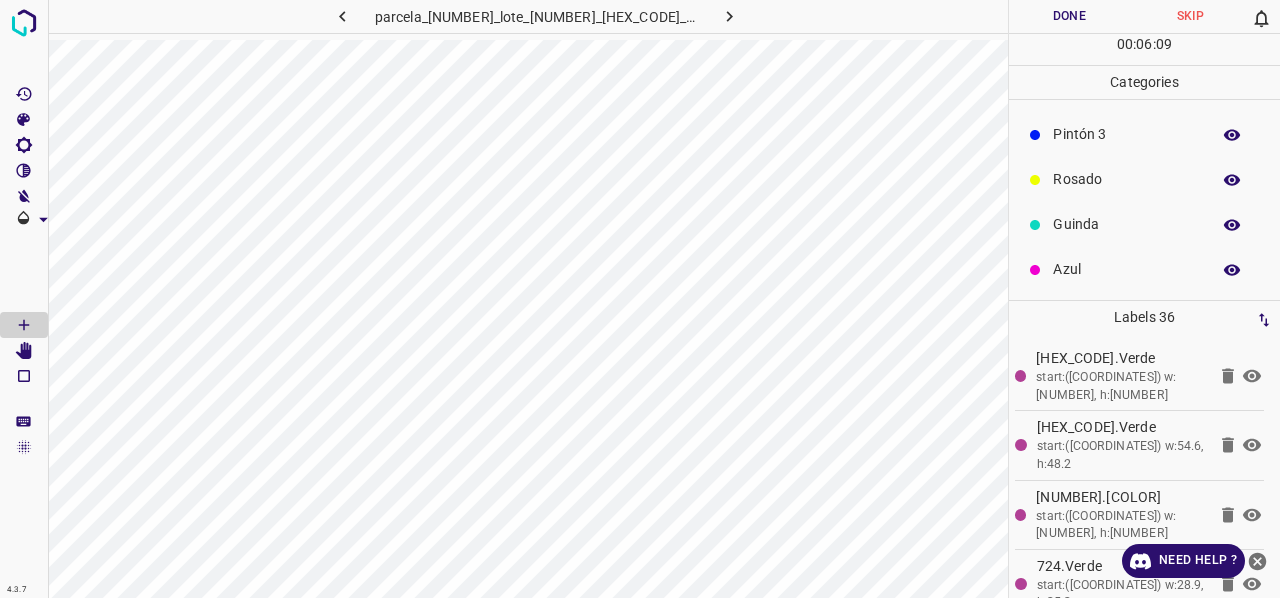 click on "Rosado" at bounding box center [1126, 179] 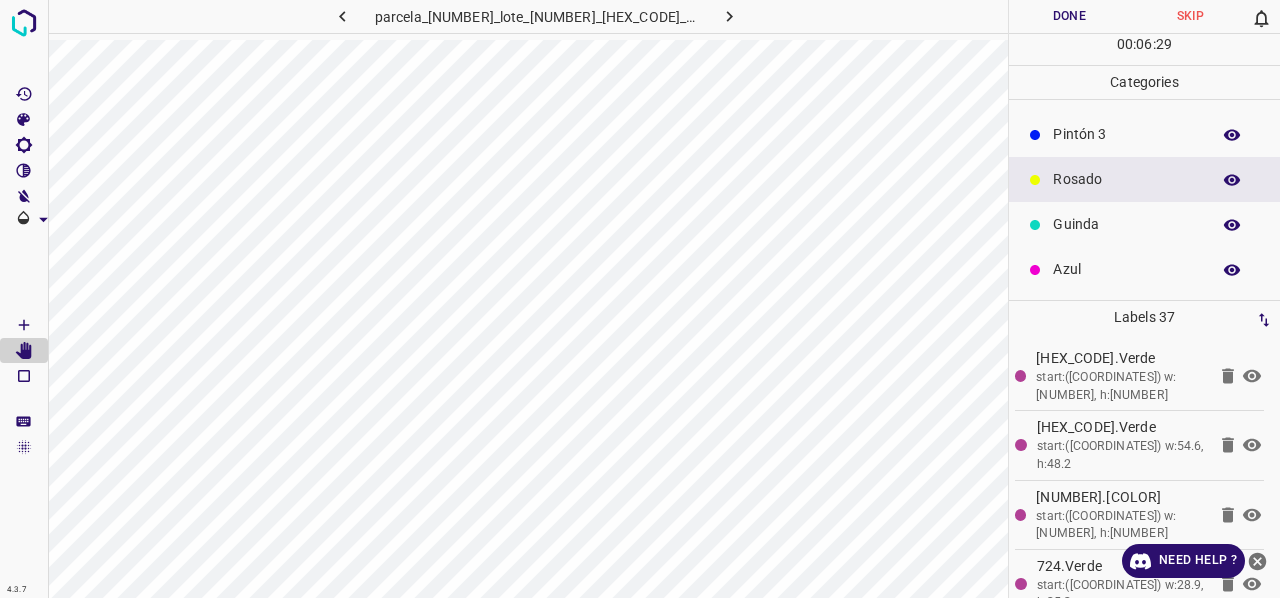 scroll, scrollTop: 0, scrollLeft: 0, axis: both 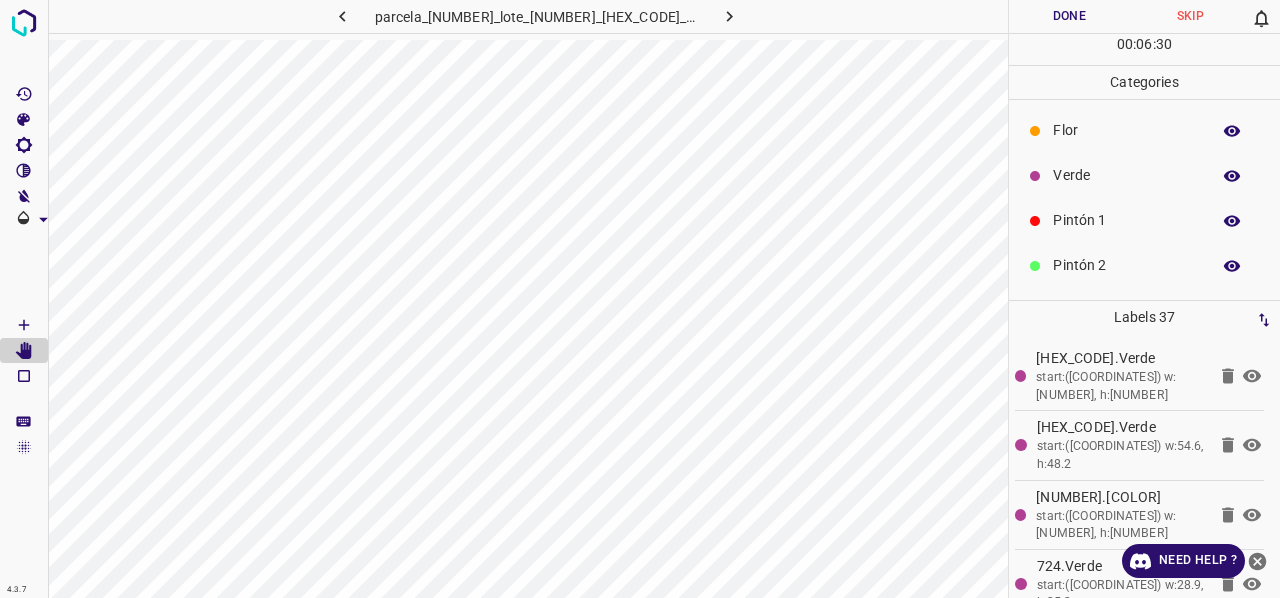 click on "Verde" at bounding box center [1126, 175] 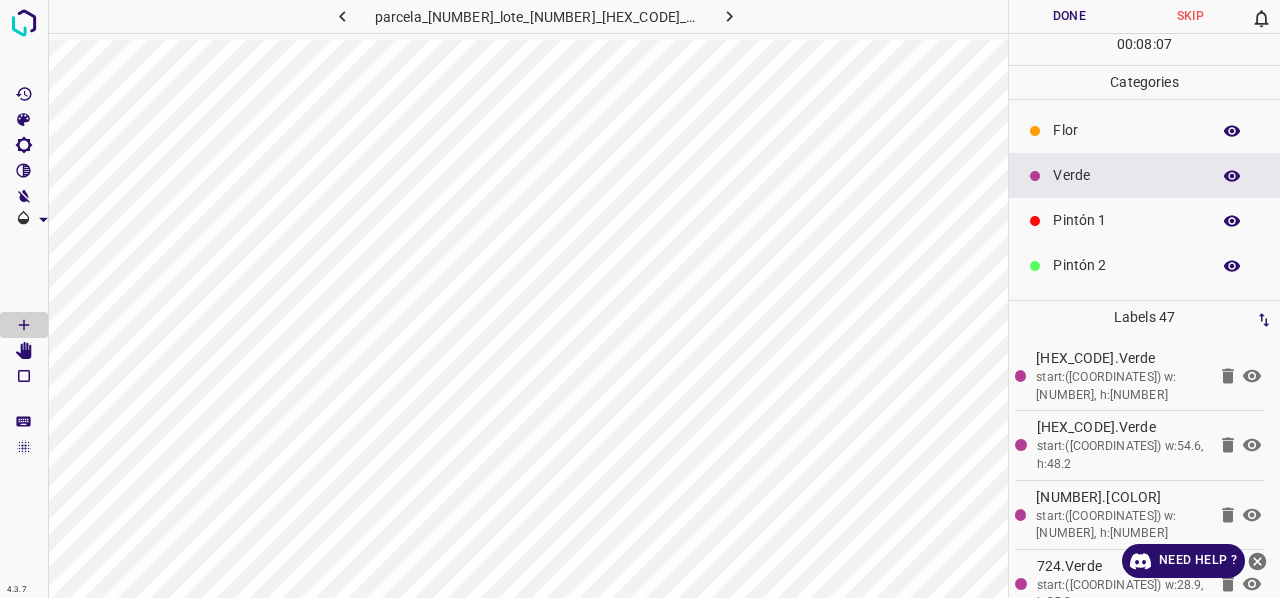 click on "Pintón 1" at bounding box center (1126, 220) 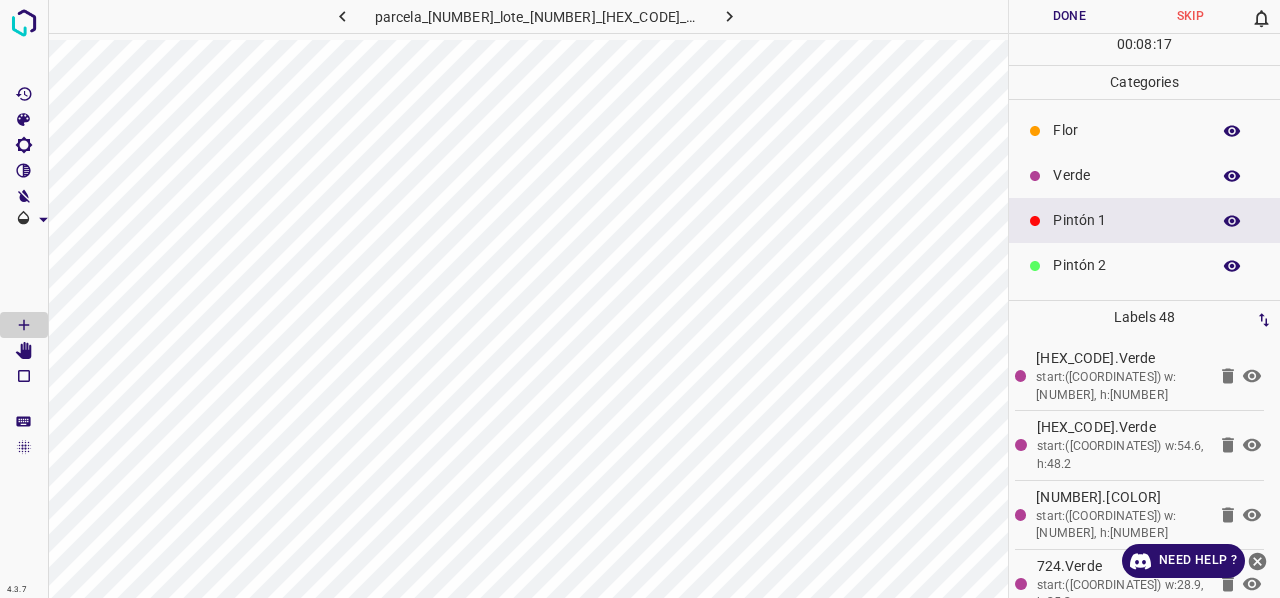 scroll, scrollTop: 176, scrollLeft: 0, axis: vertical 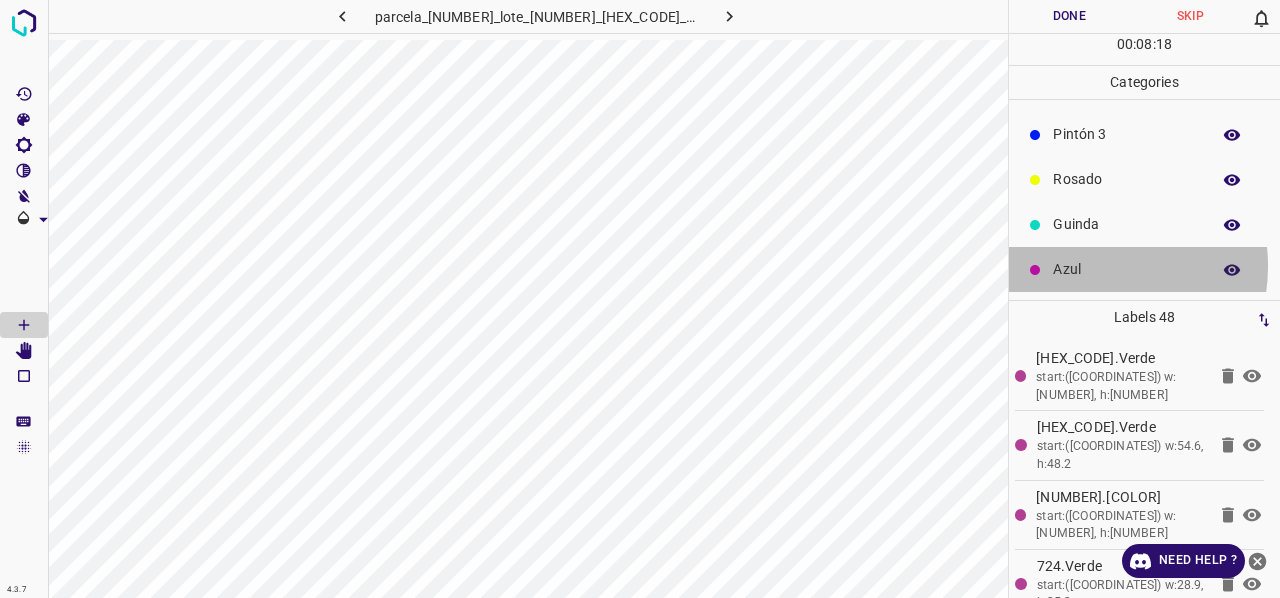 click on "Azul" at bounding box center (1126, 269) 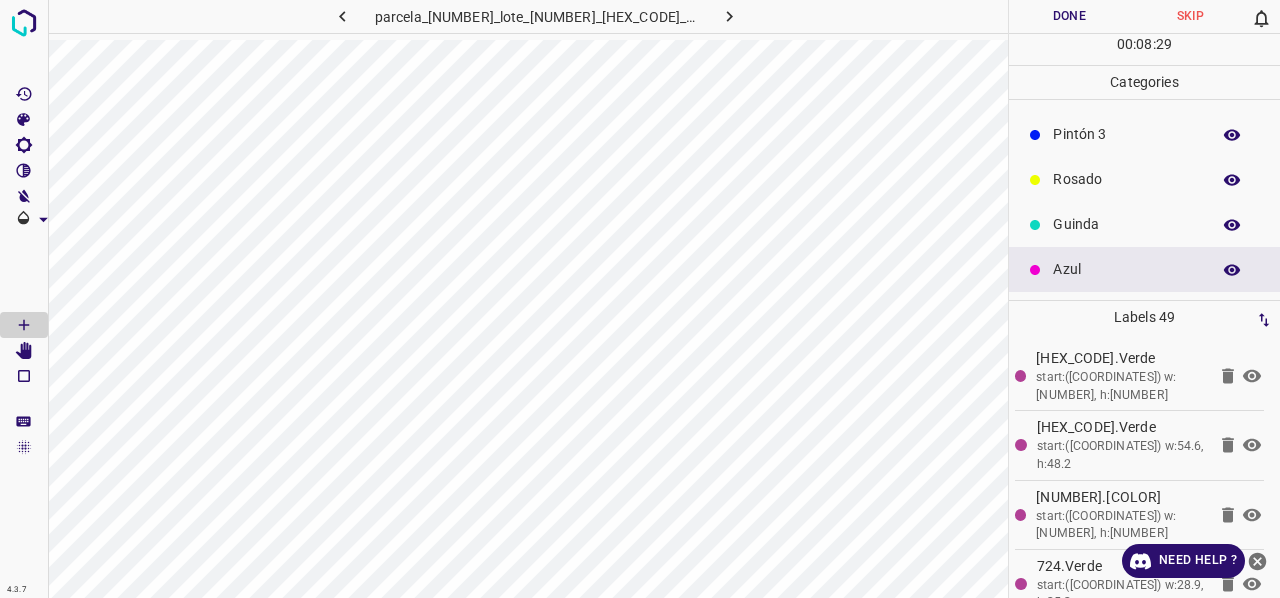 scroll, scrollTop: 0, scrollLeft: 0, axis: both 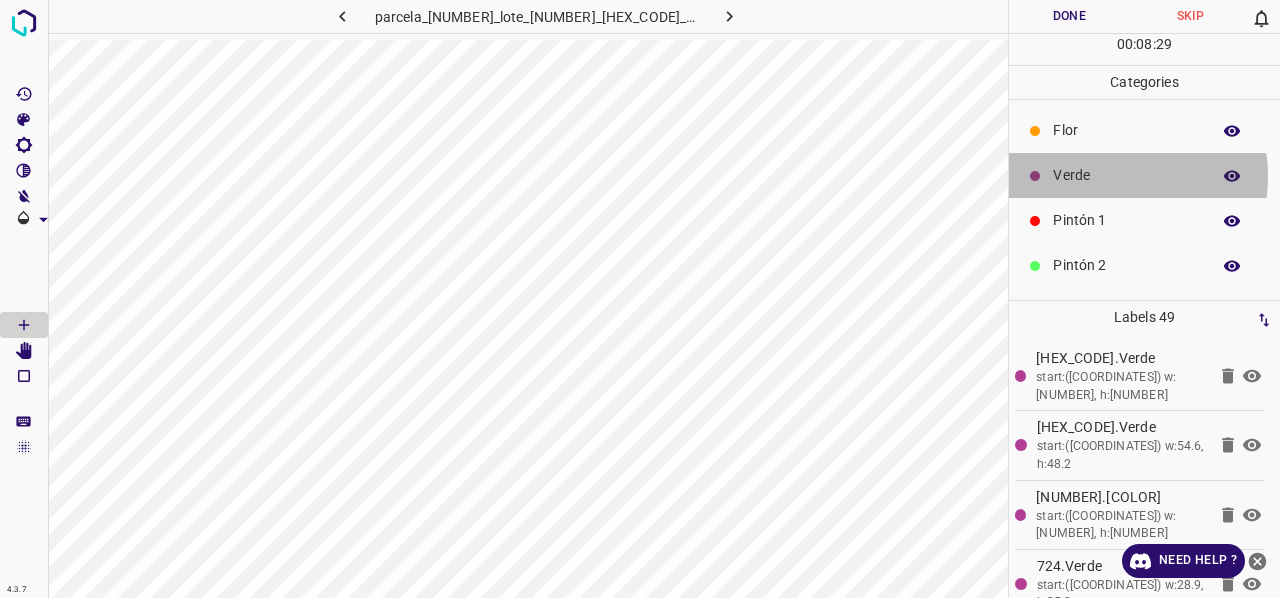 click on "Verde" at bounding box center [1126, 175] 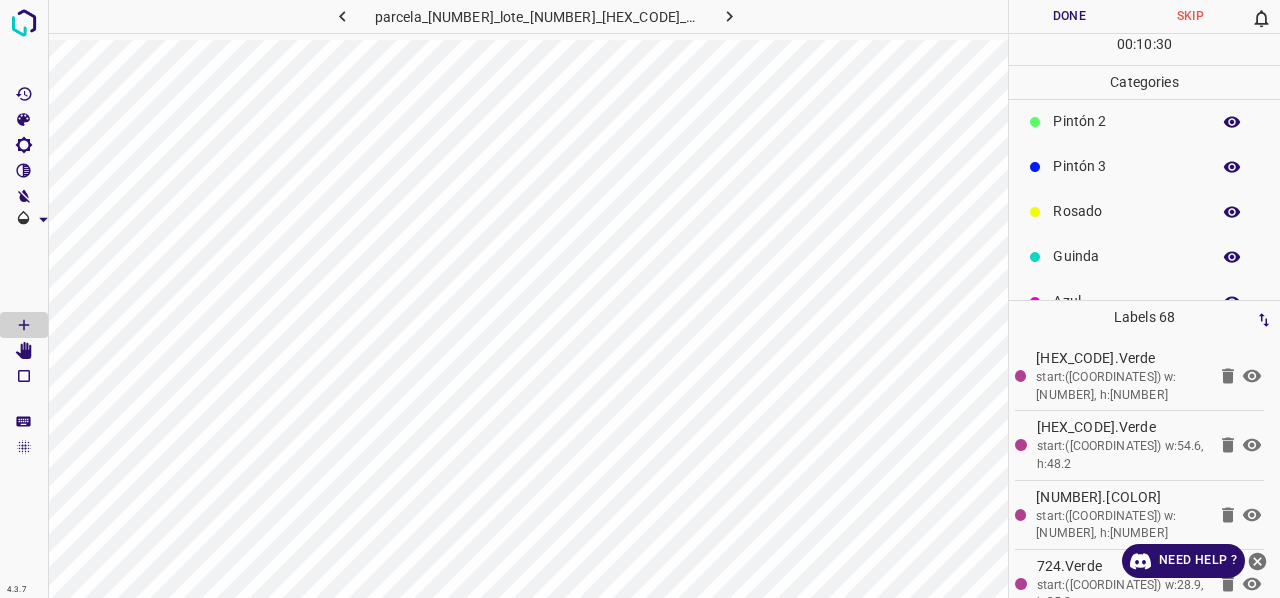 scroll, scrollTop: 176, scrollLeft: 0, axis: vertical 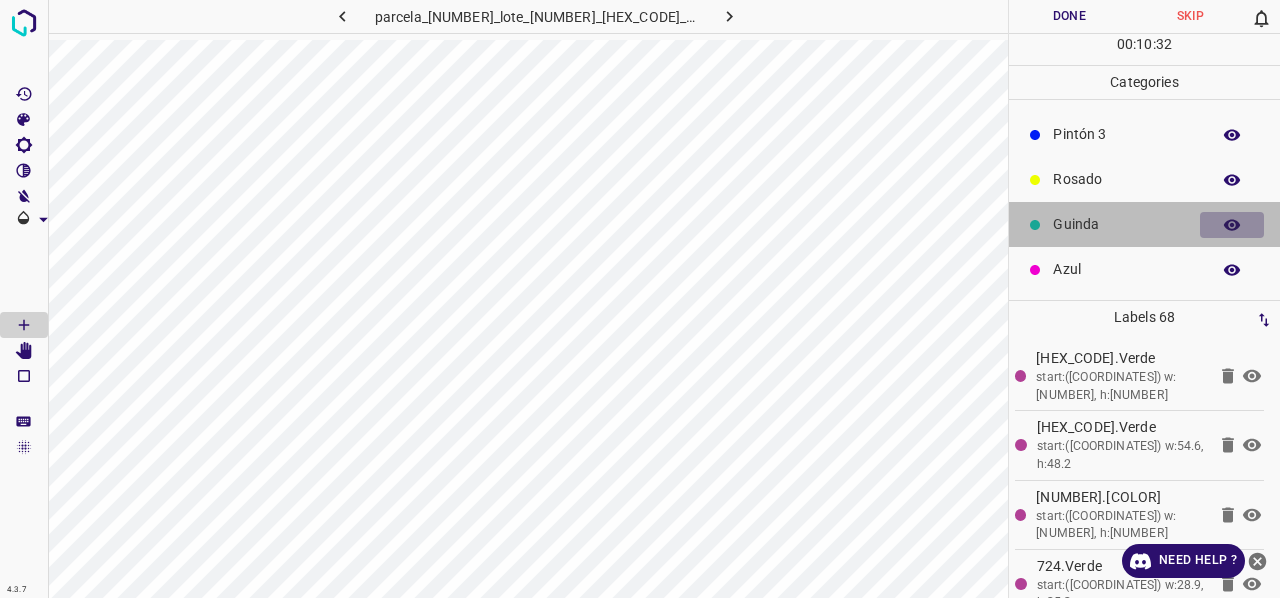 click 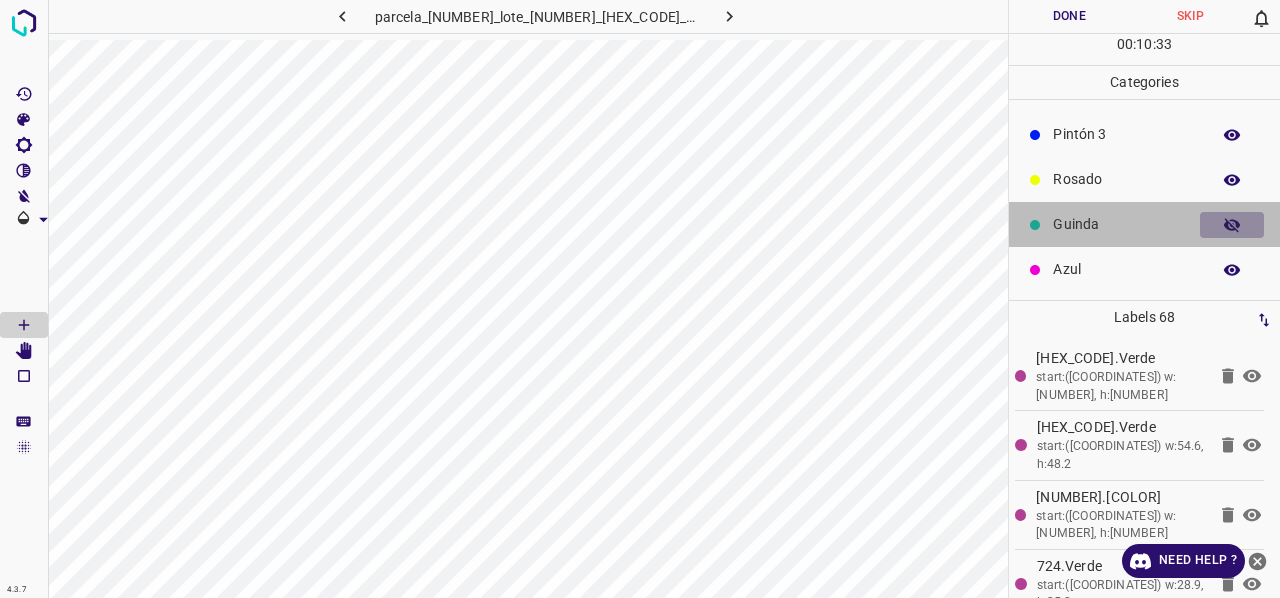 click 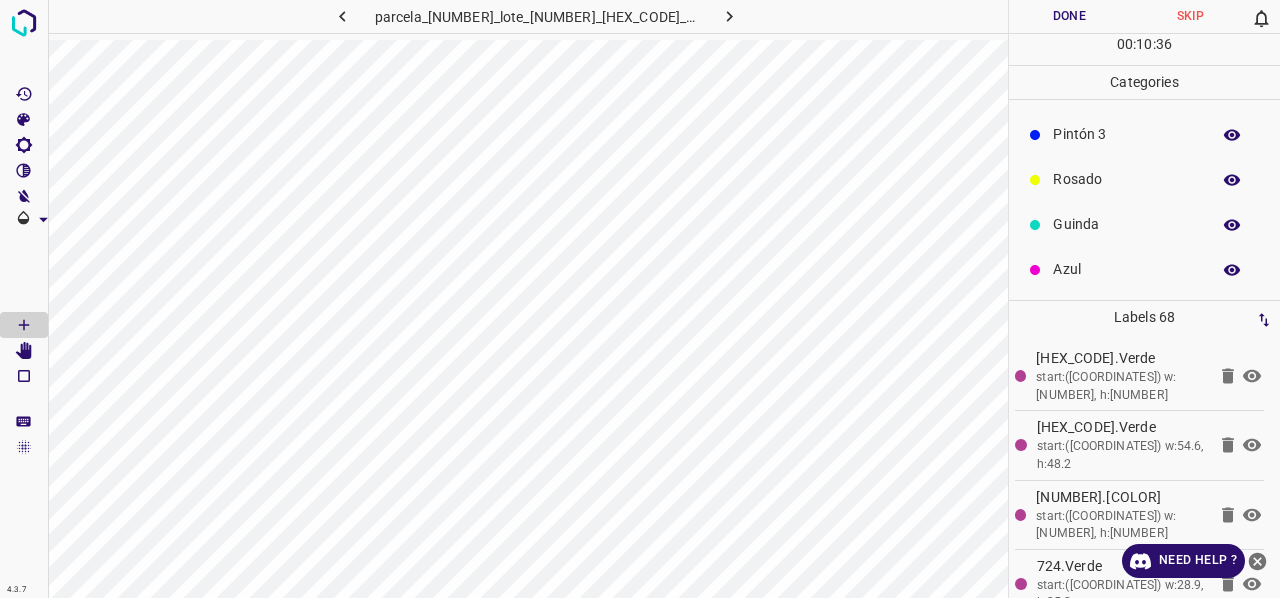 type 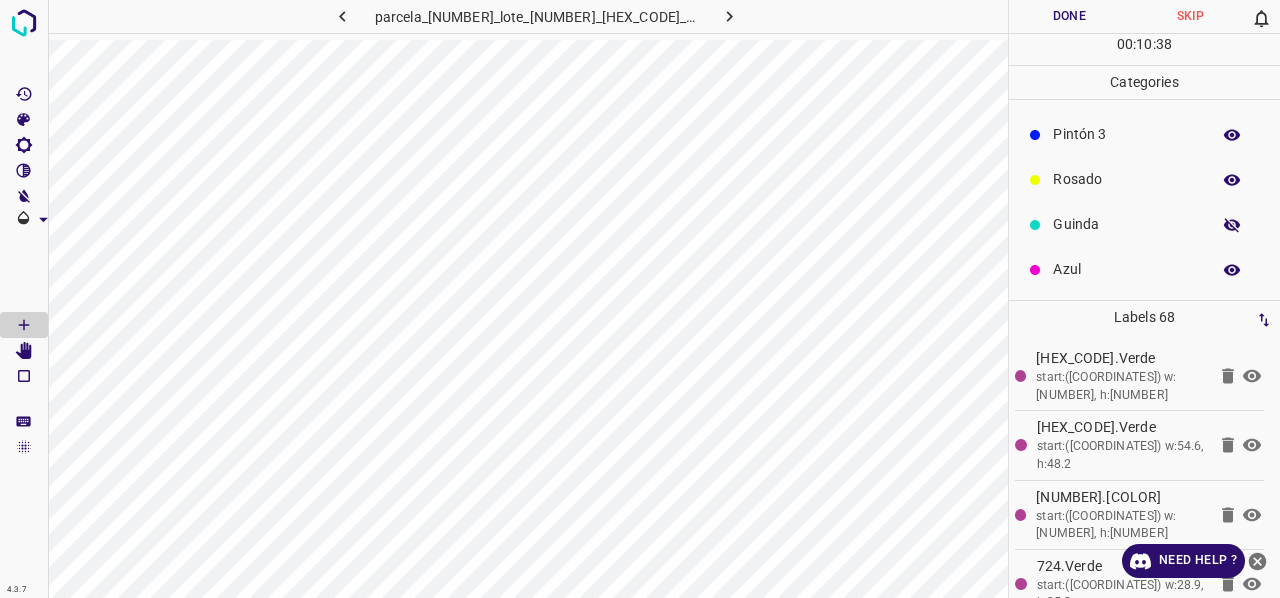 click at bounding box center [1232, 225] 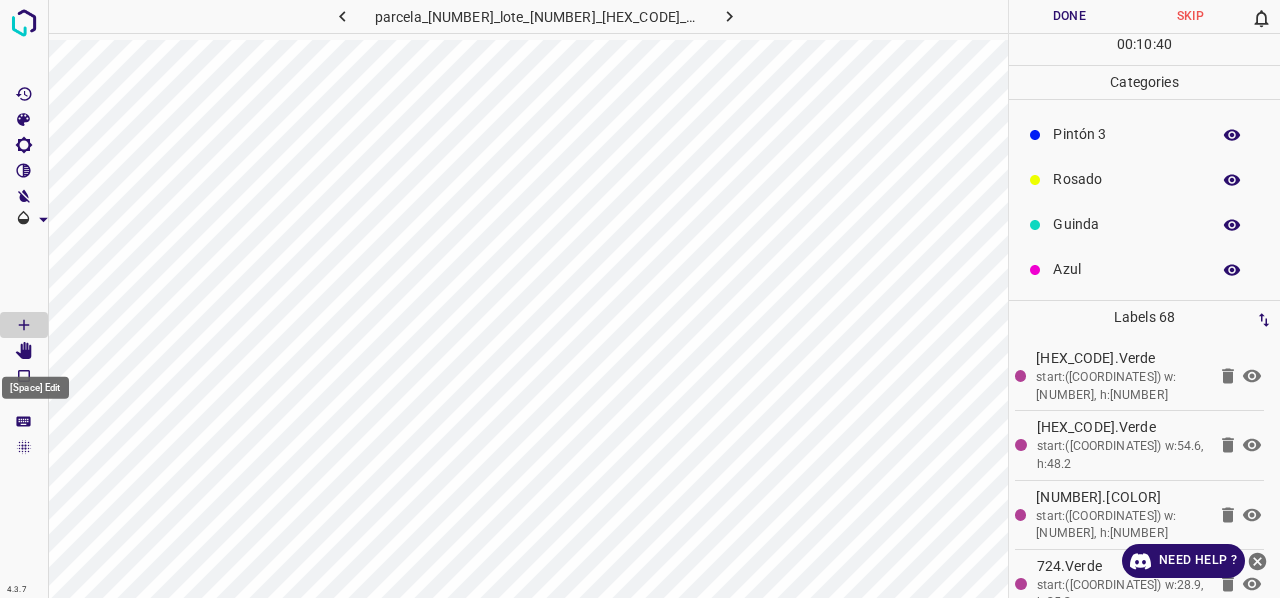 click 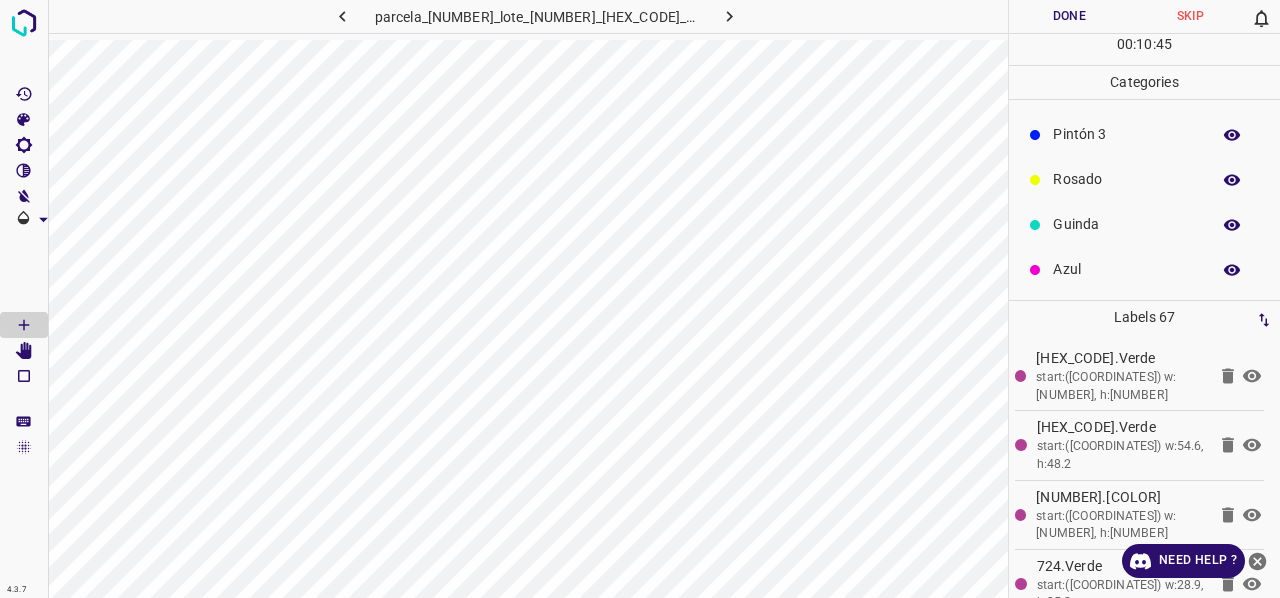 click on "Guinda" at bounding box center (1126, 224) 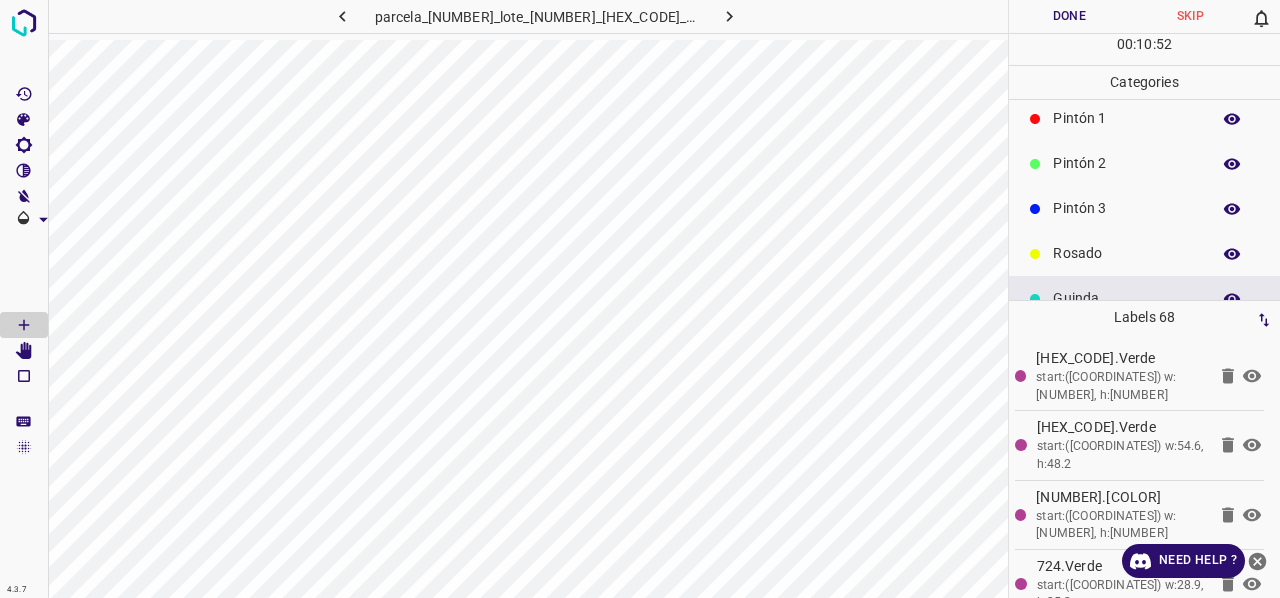 scroll, scrollTop: 0, scrollLeft: 0, axis: both 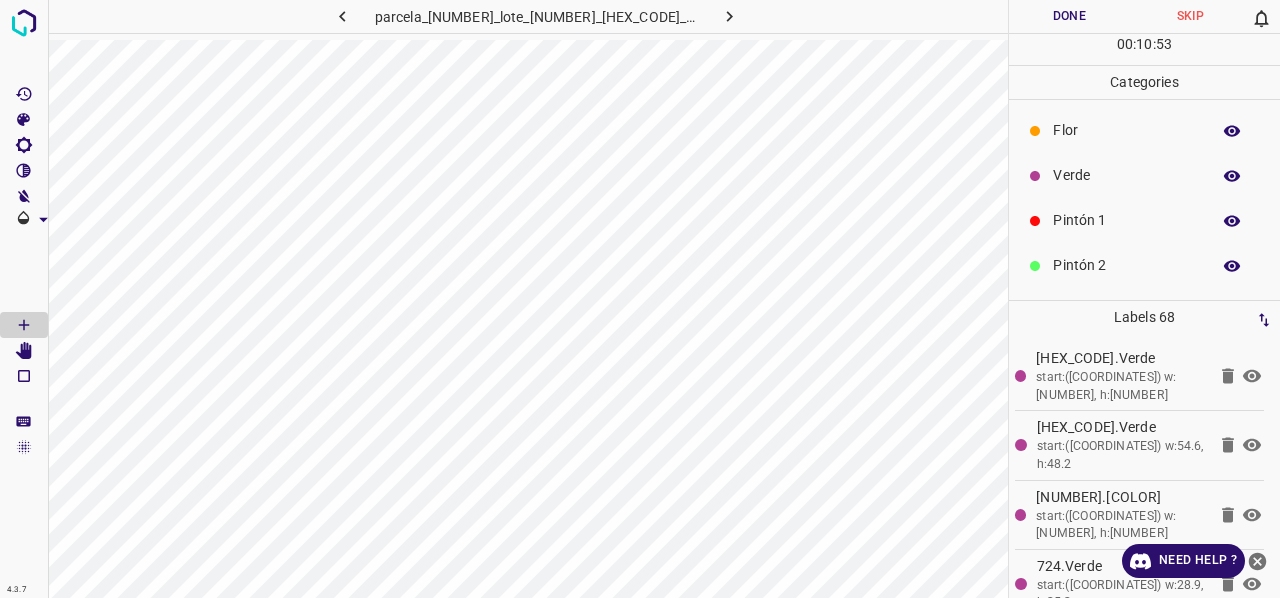 click on "Verde" at bounding box center (1126, 175) 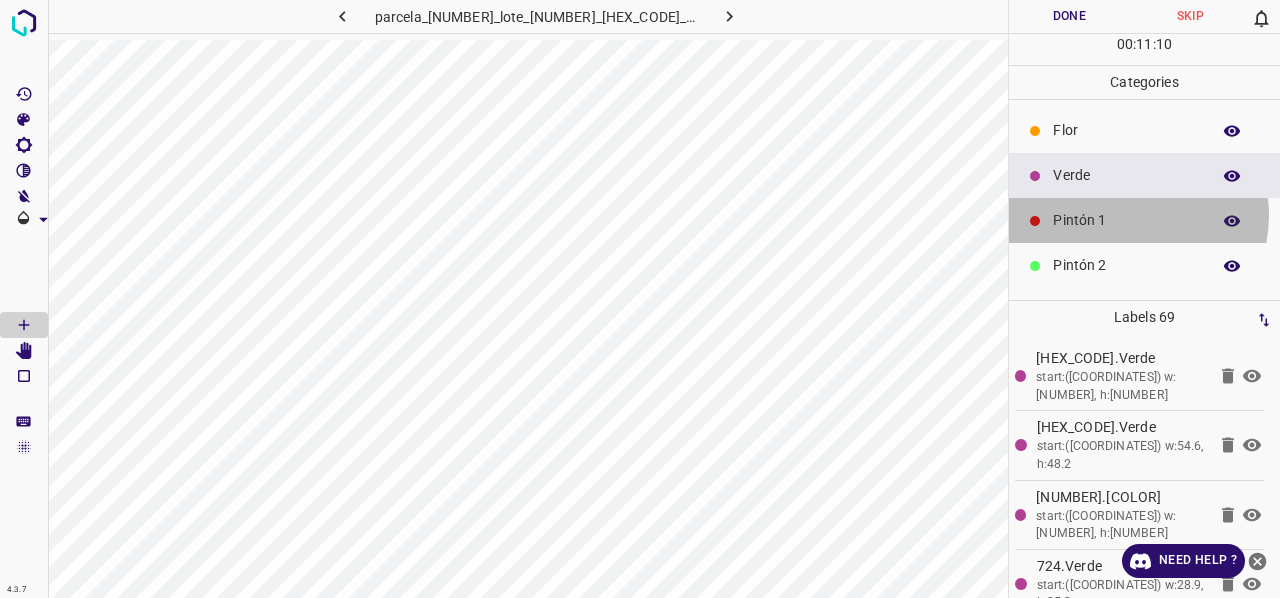 click on "Pintón 1" at bounding box center (1126, 220) 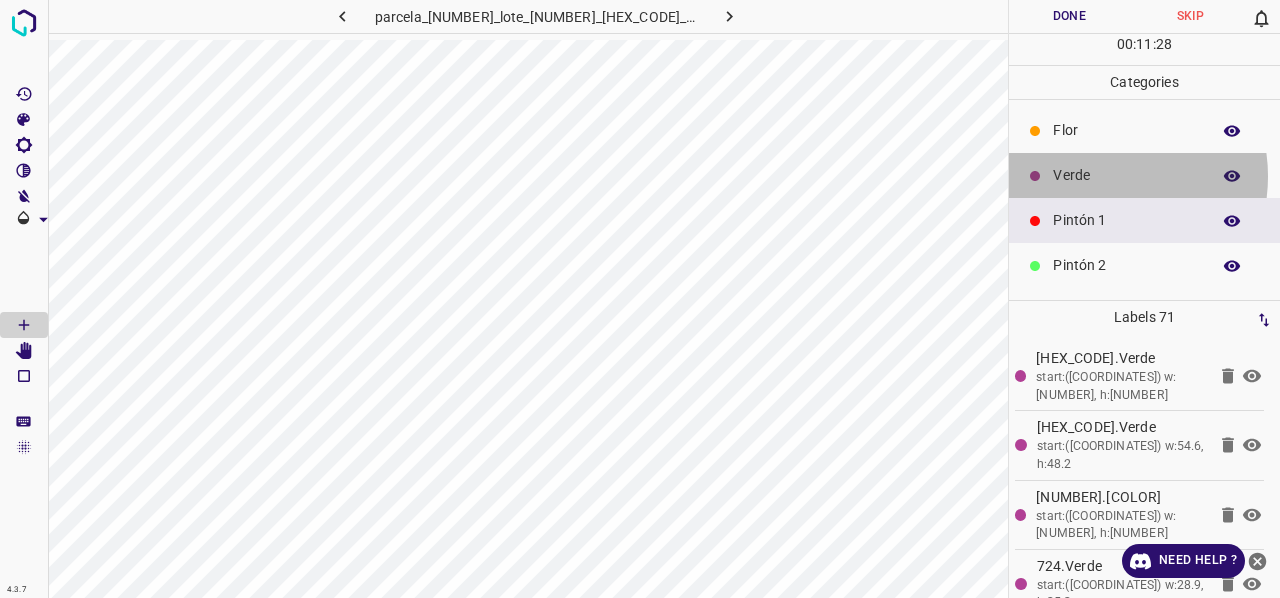 click on "Verde" at bounding box center [1126, 175] 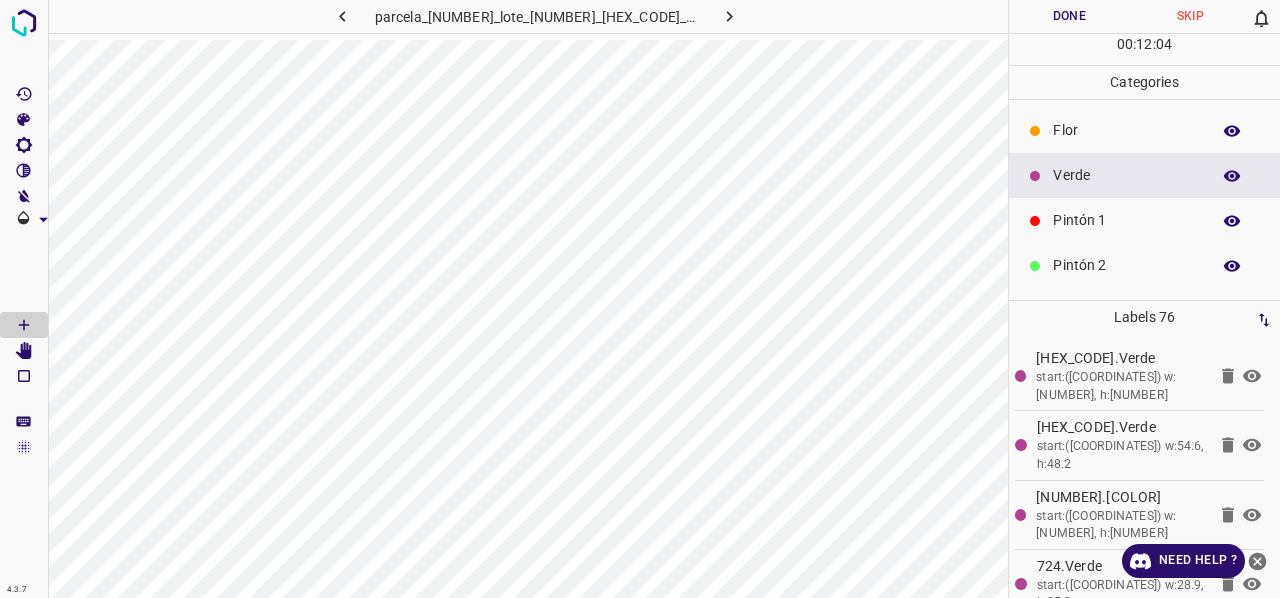 click on "Pintón 1" at bounding box center [1144, 220] 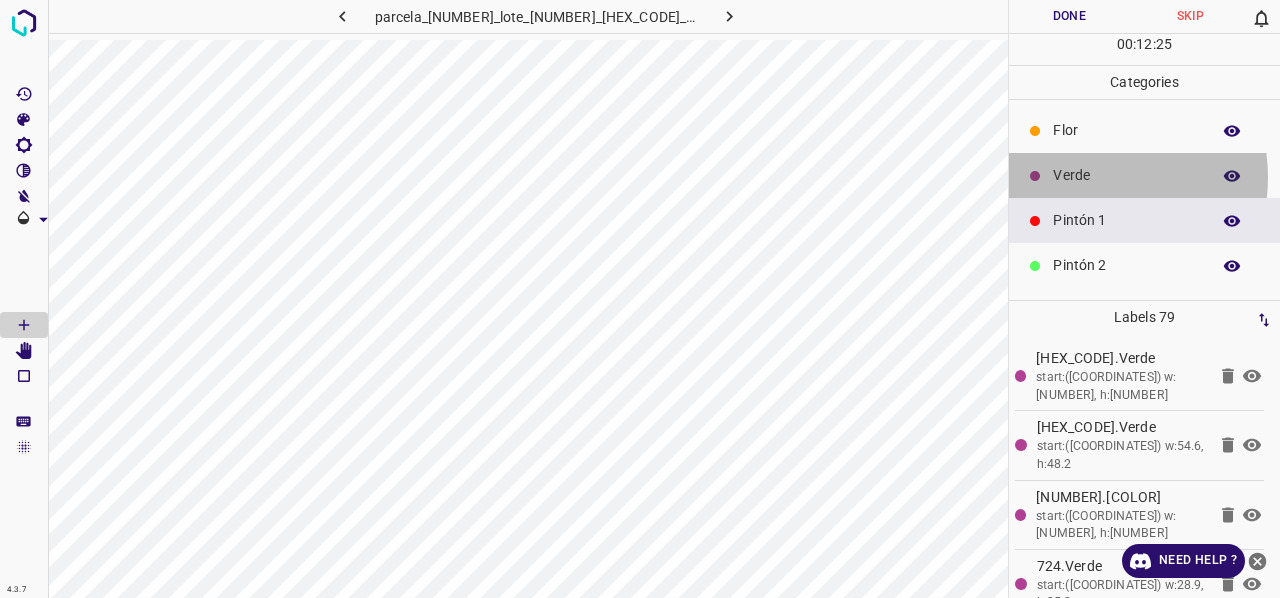 click on "Verde" at bounding box center (1126, 175) 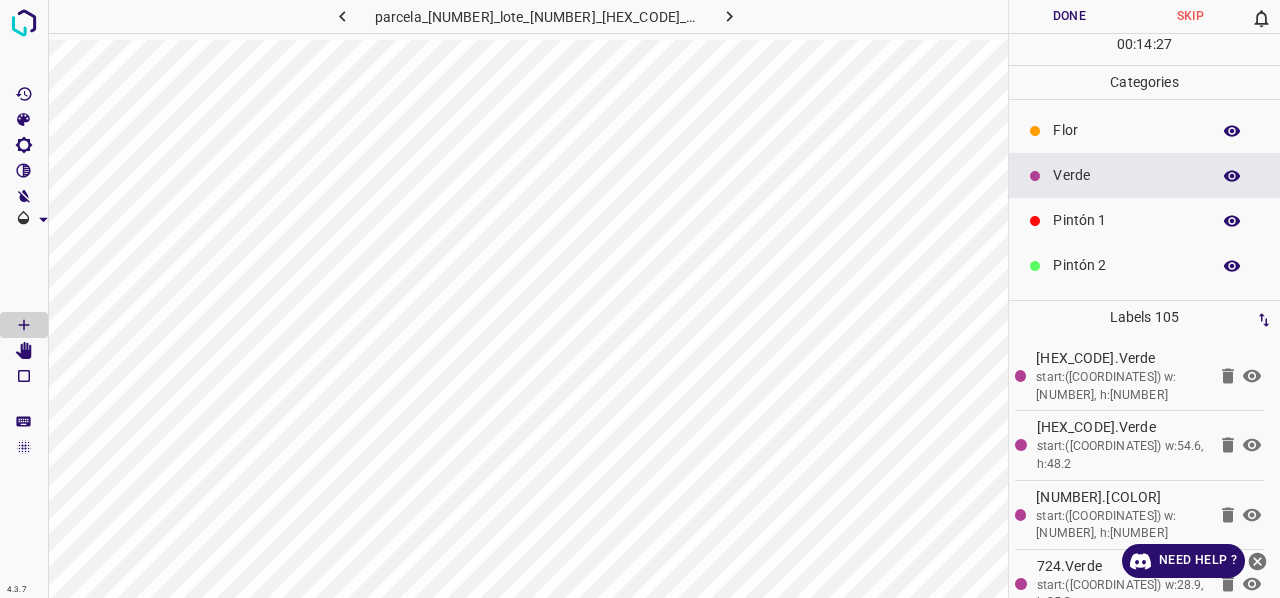click 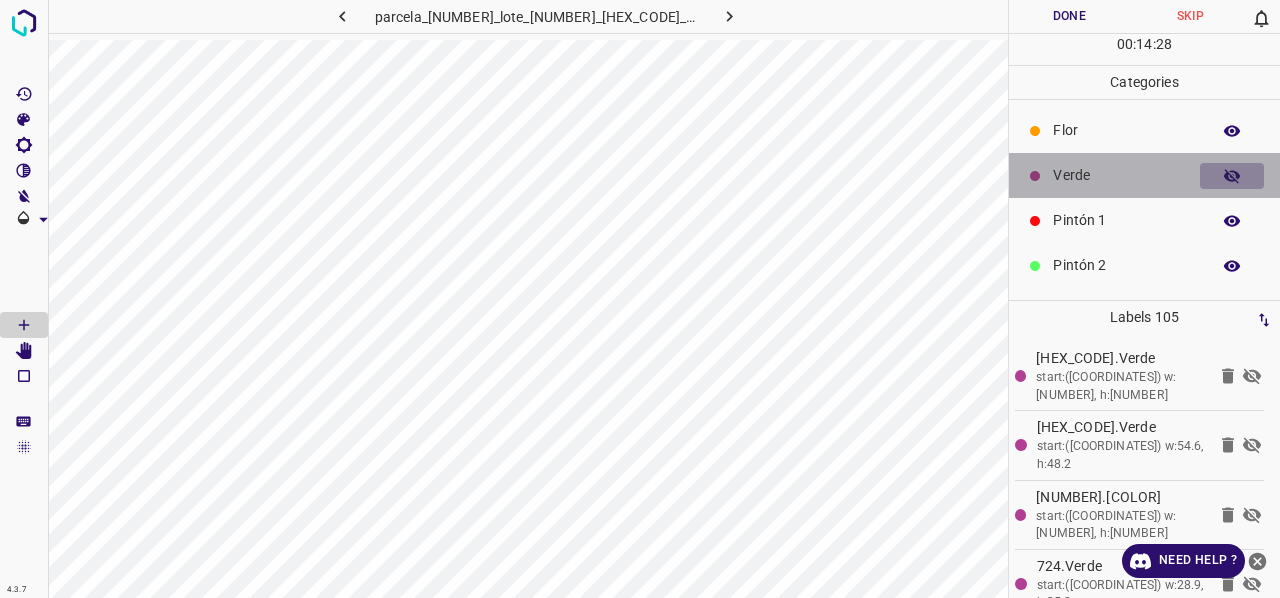 click 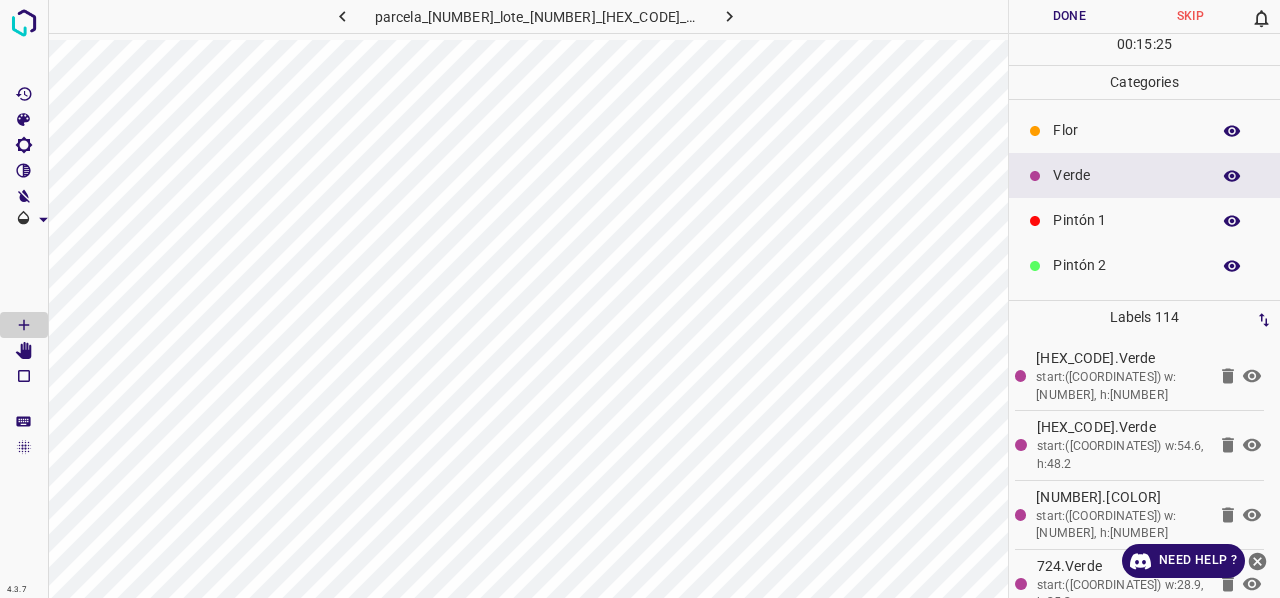 scroll, scrollTop: 176, scrollLeft: 0, axis: vertical 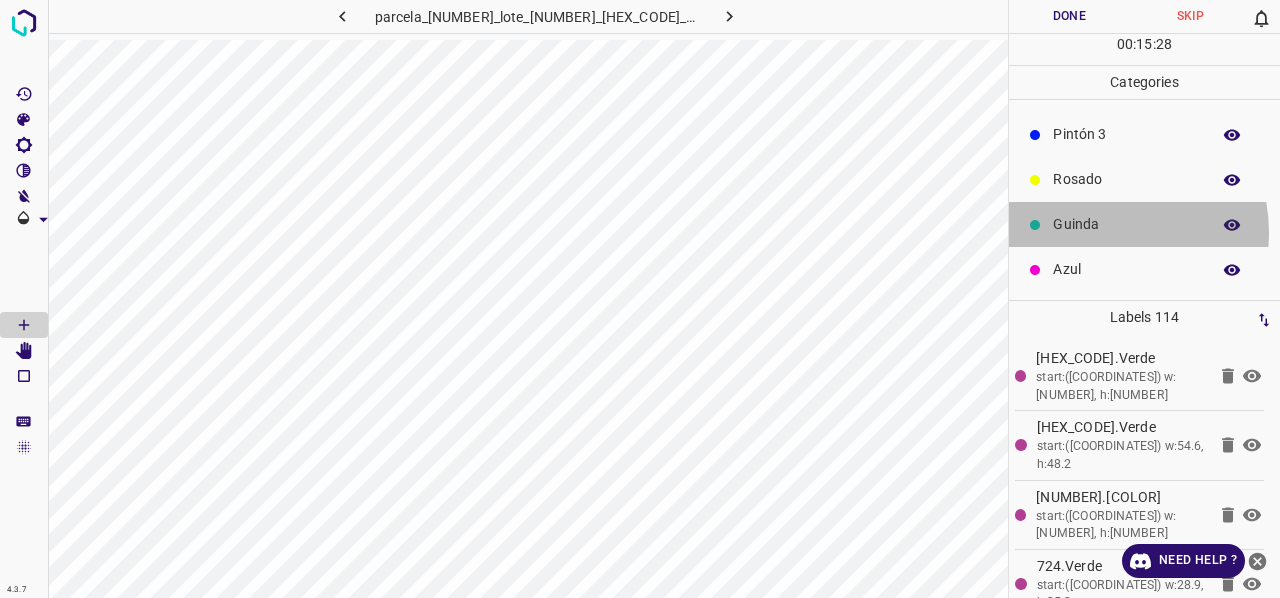 click on "Guinda" at bounding box center [1126, 224] 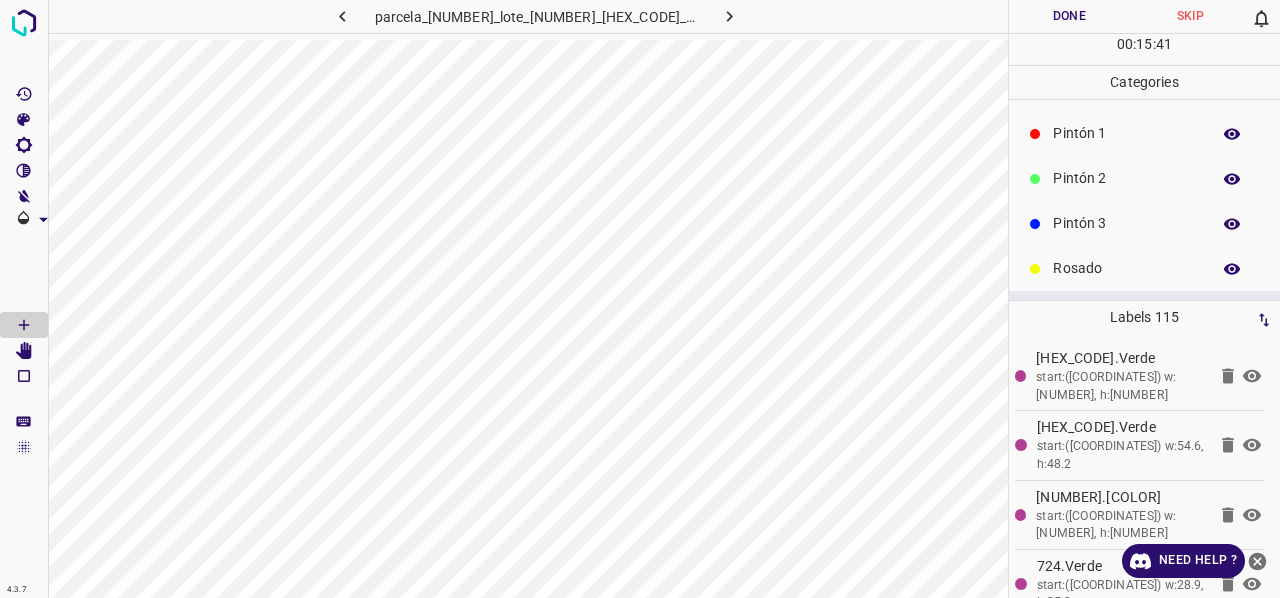 scroll, scrollTop: 0, scrollLeft: 0, axis: both 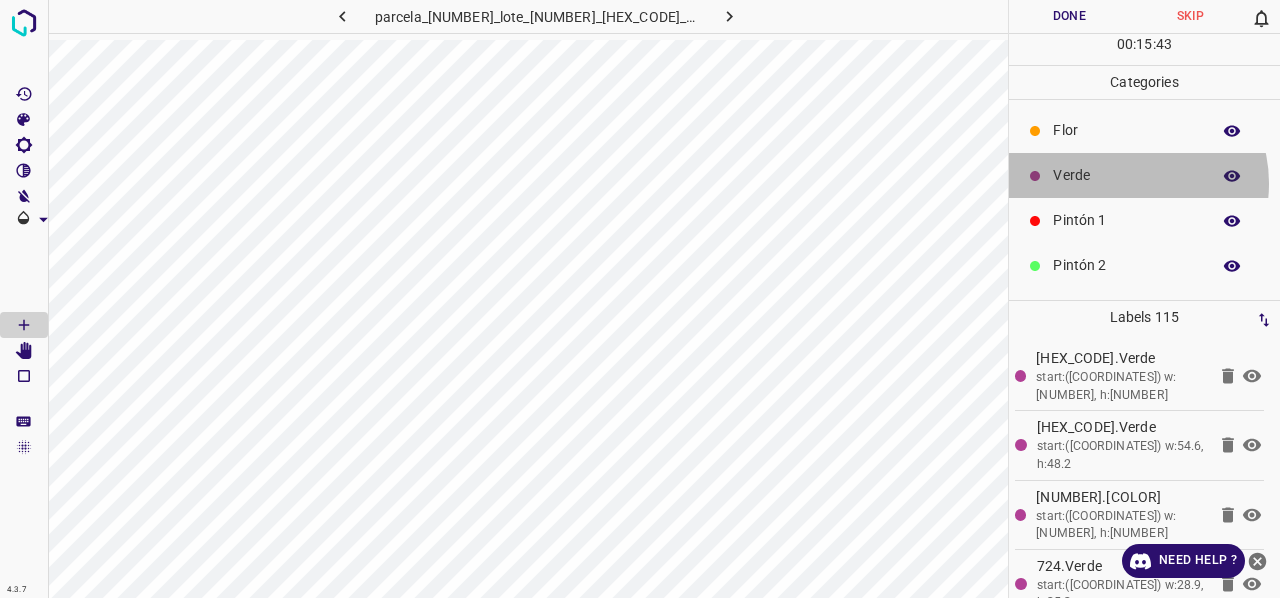 click on "Verde" at bounding box center [1126, 175] 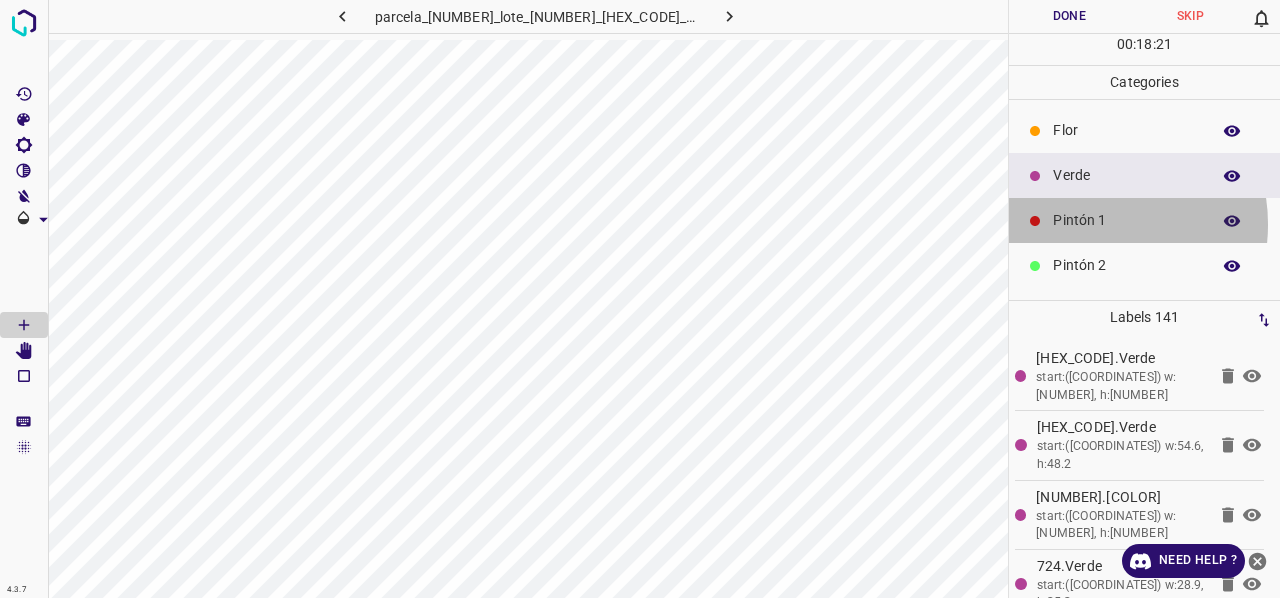 click on "Pintón 1" at bounding box center (1126, 220) 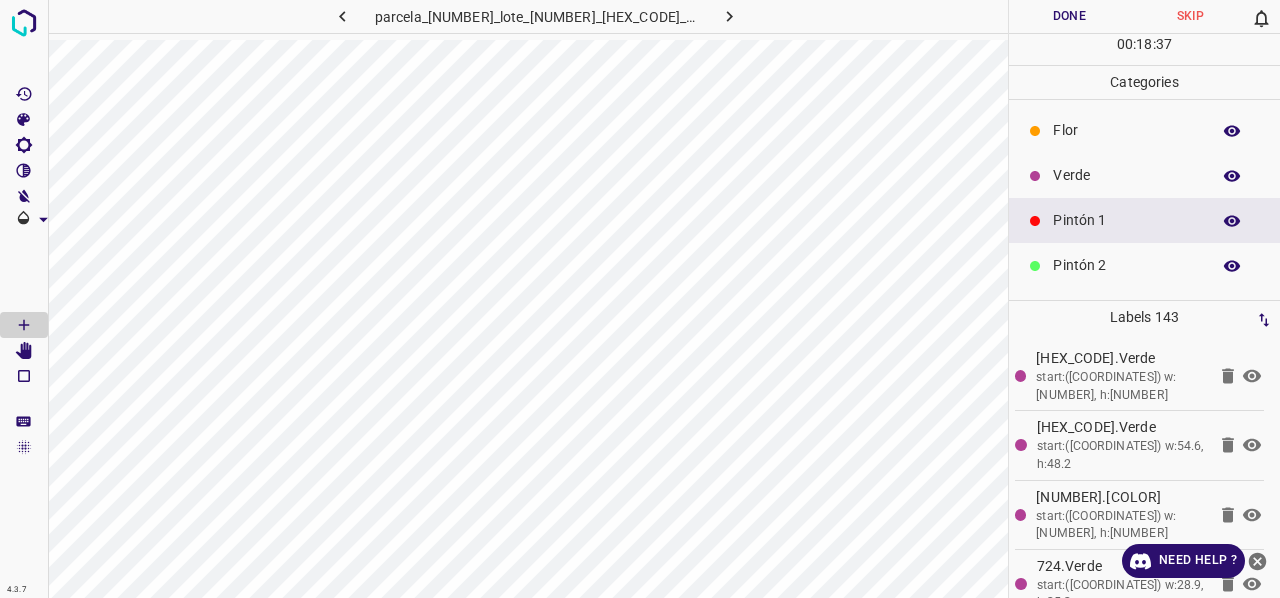 click on "Verde" at bounding box center (1126, 175) 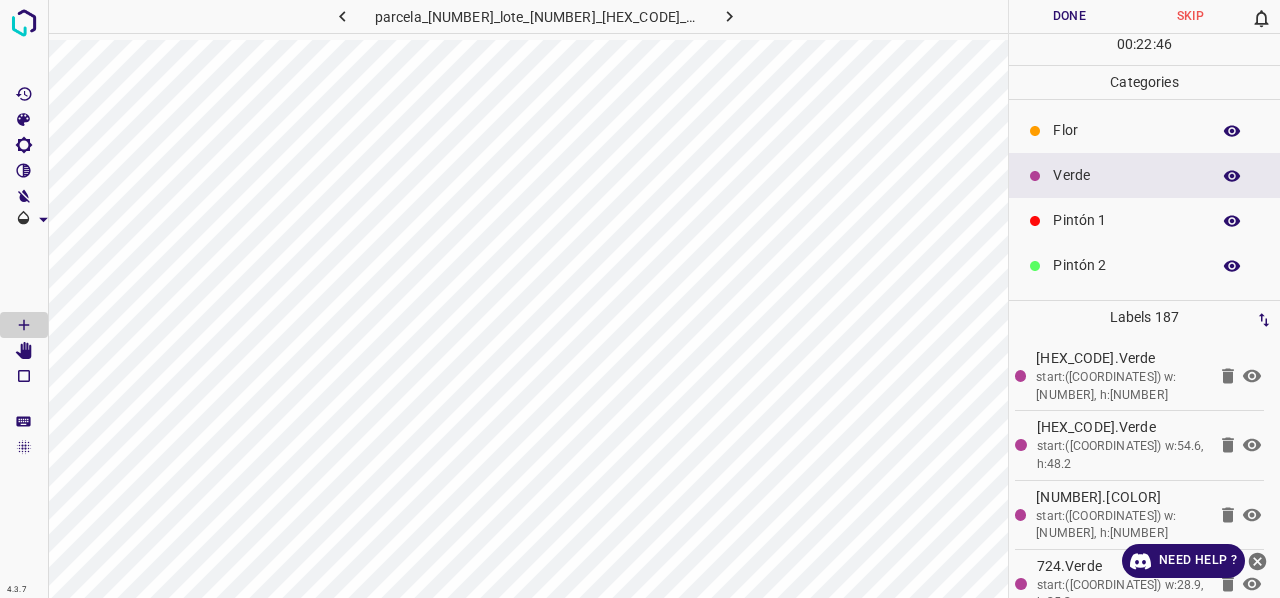click on "Flor" at bounding box center [1126, 130] 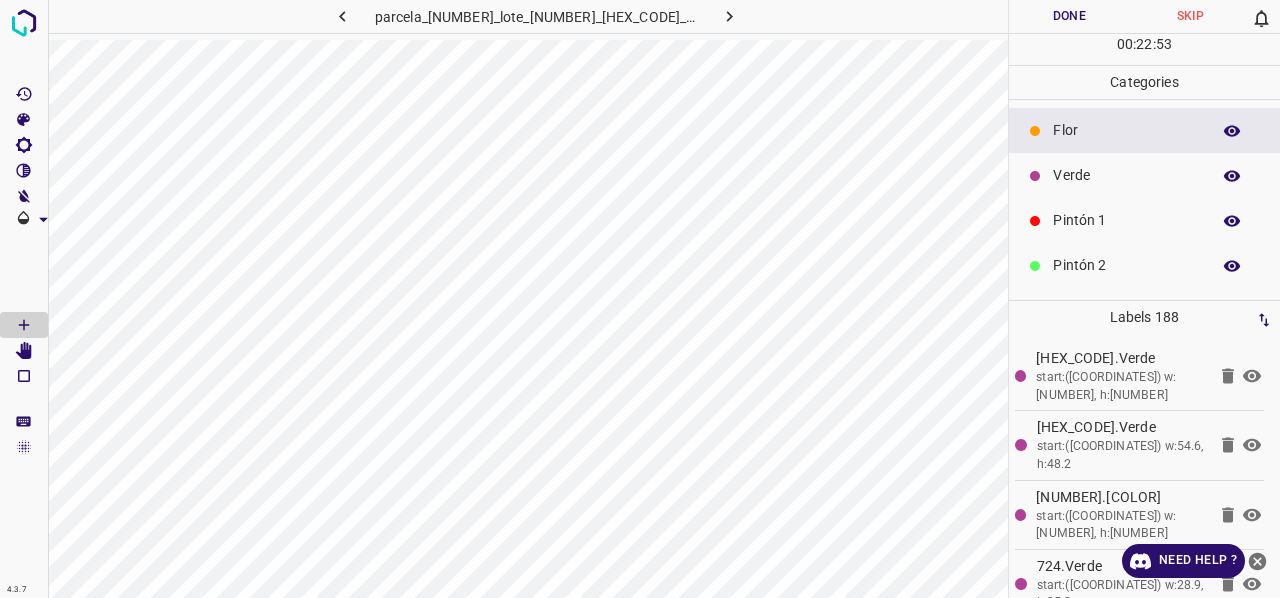 click on "Verde" at bounding box center [1126, 175] 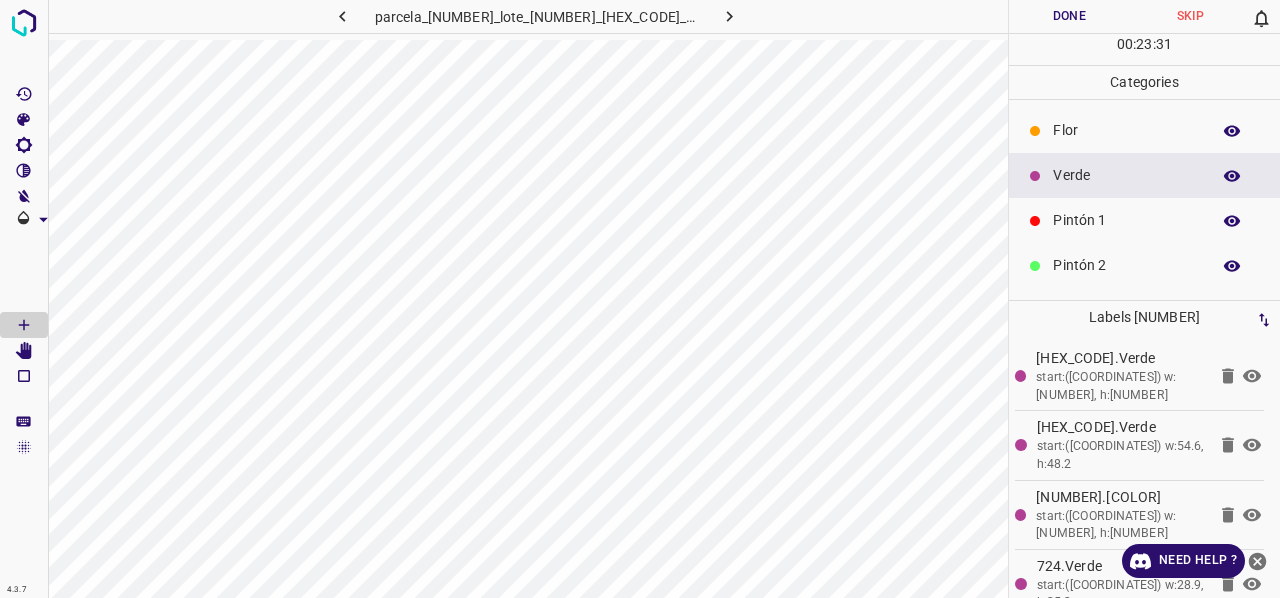 click on "Flor" at bounding box center [1126, 130] 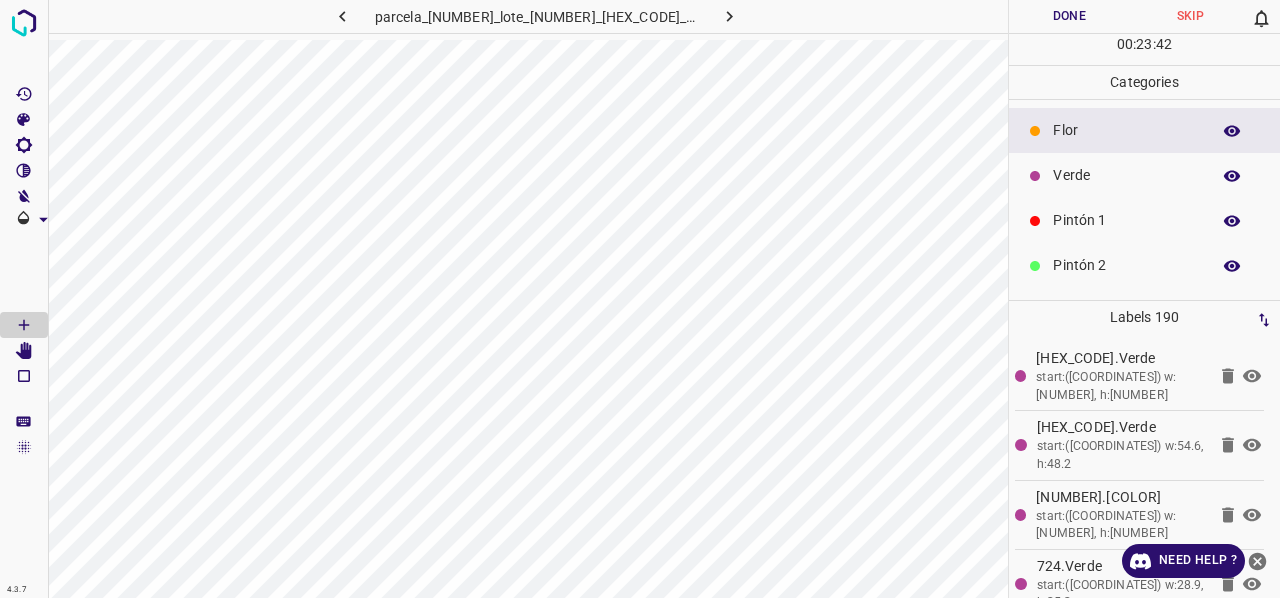 click on "Verde" at bounding box center [1126, 175] 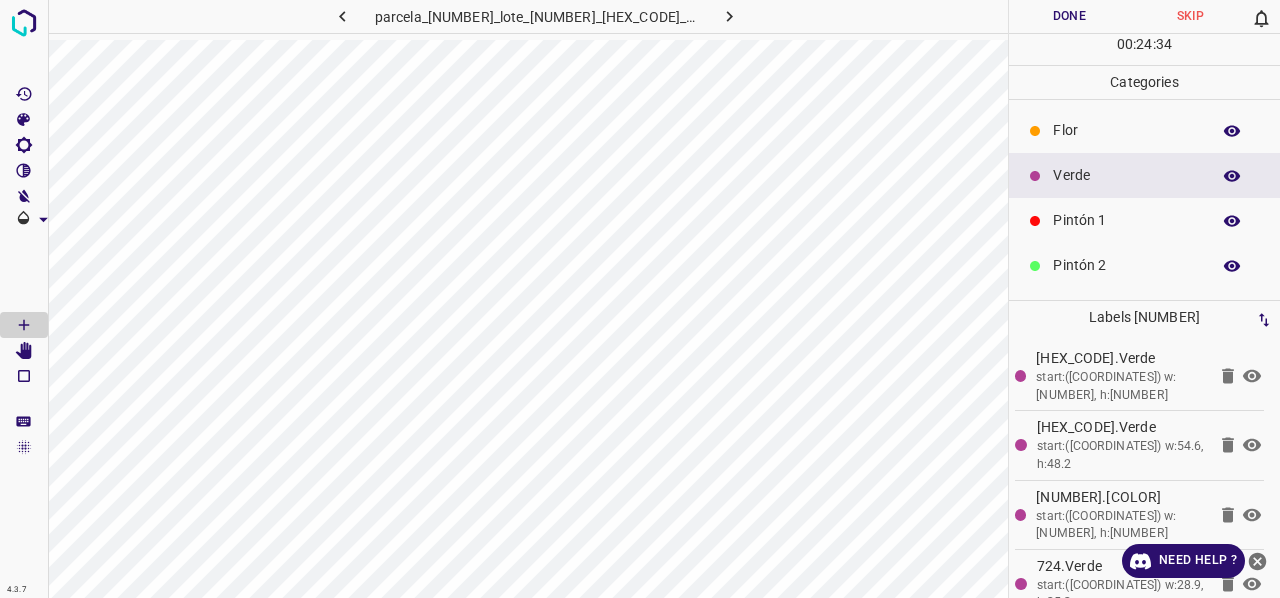 scroll, scrollTop: 176, scrollLeft: 0, axis: vertical 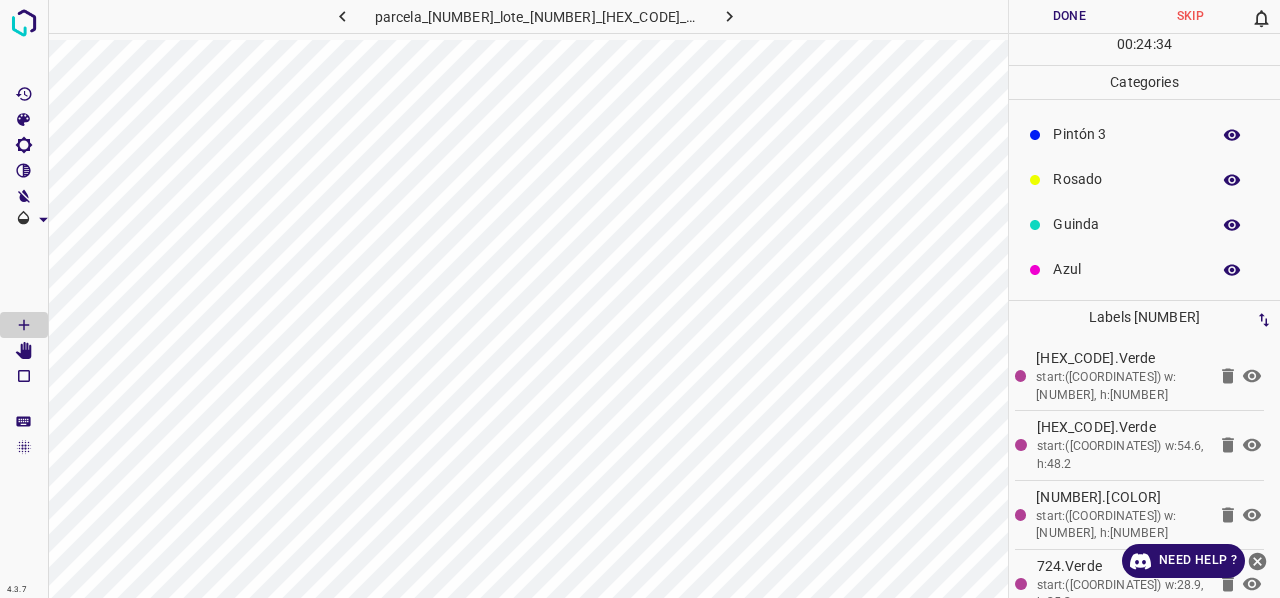 click on "Azul" at bounding box center (1126, 269) 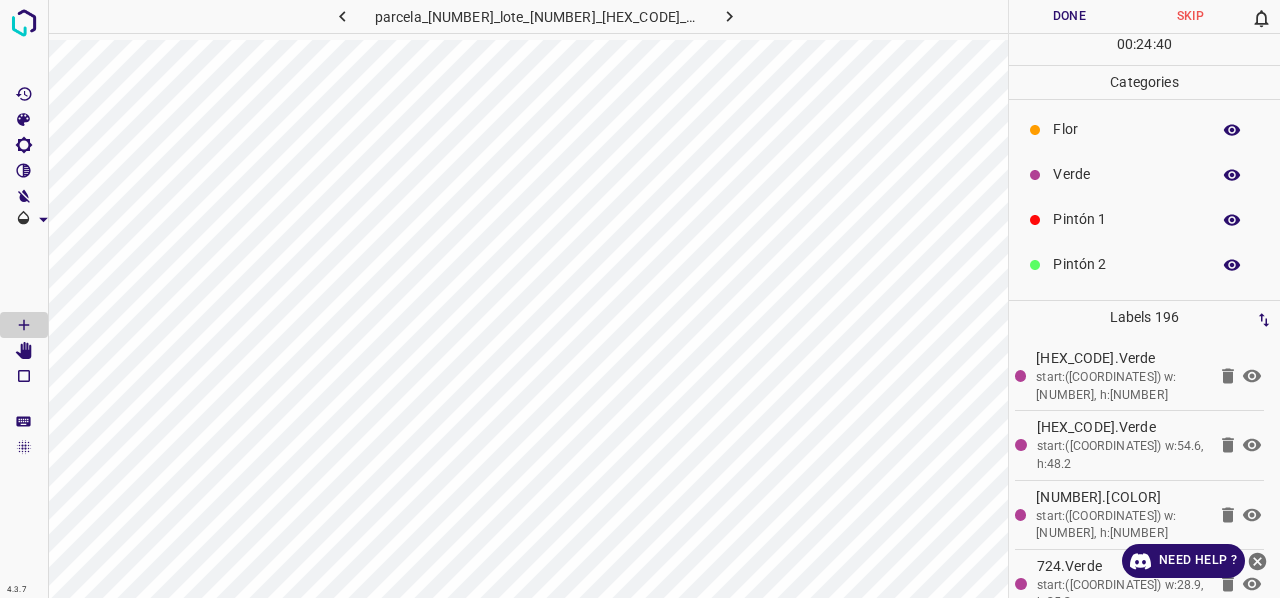 scroll, scrollTop: 0, scrollLeft: 0, axis: both 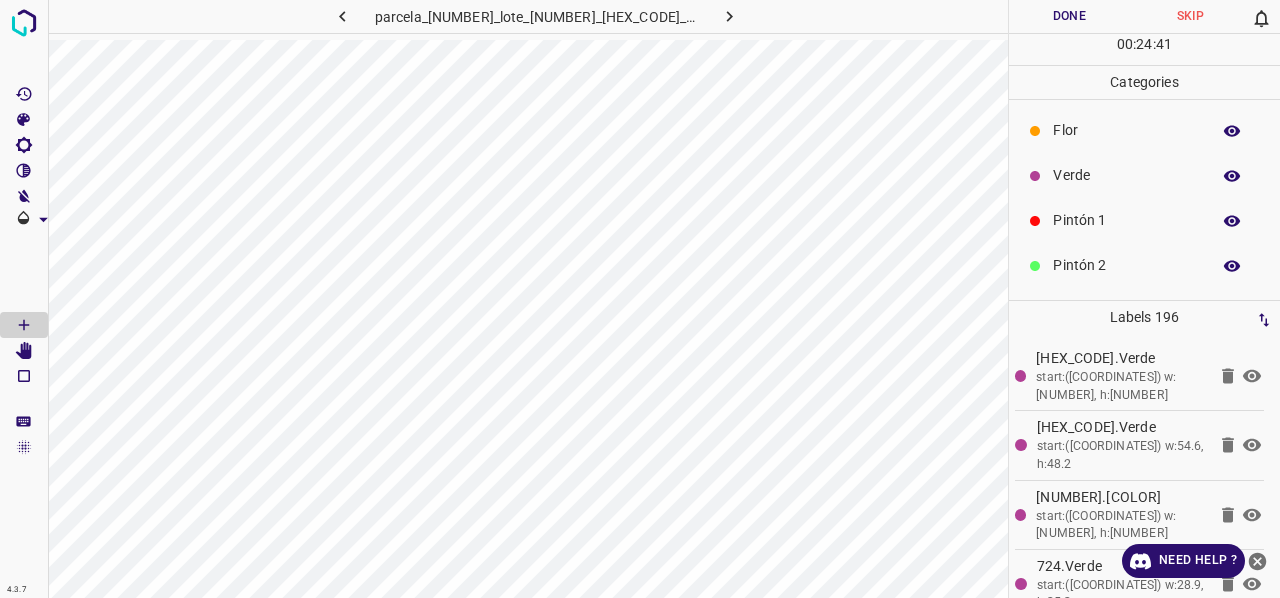 click on "Verde" at bounding box center (1126, 175) 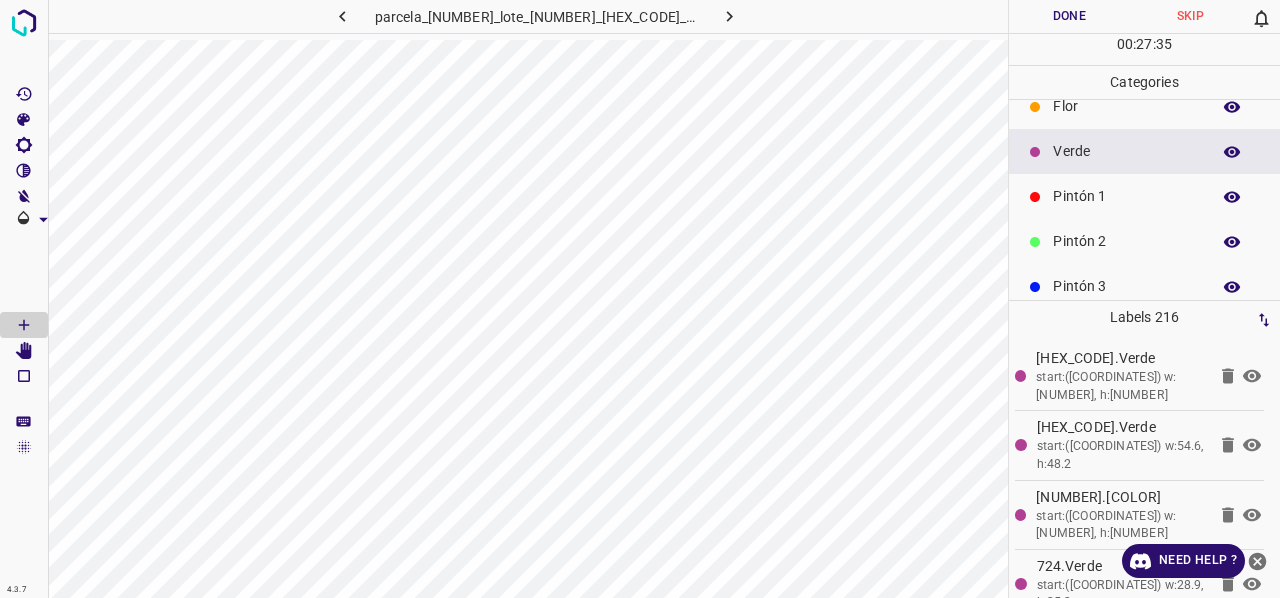 scroll, scrollTop: 0, scrollLeft: 0, axis: both 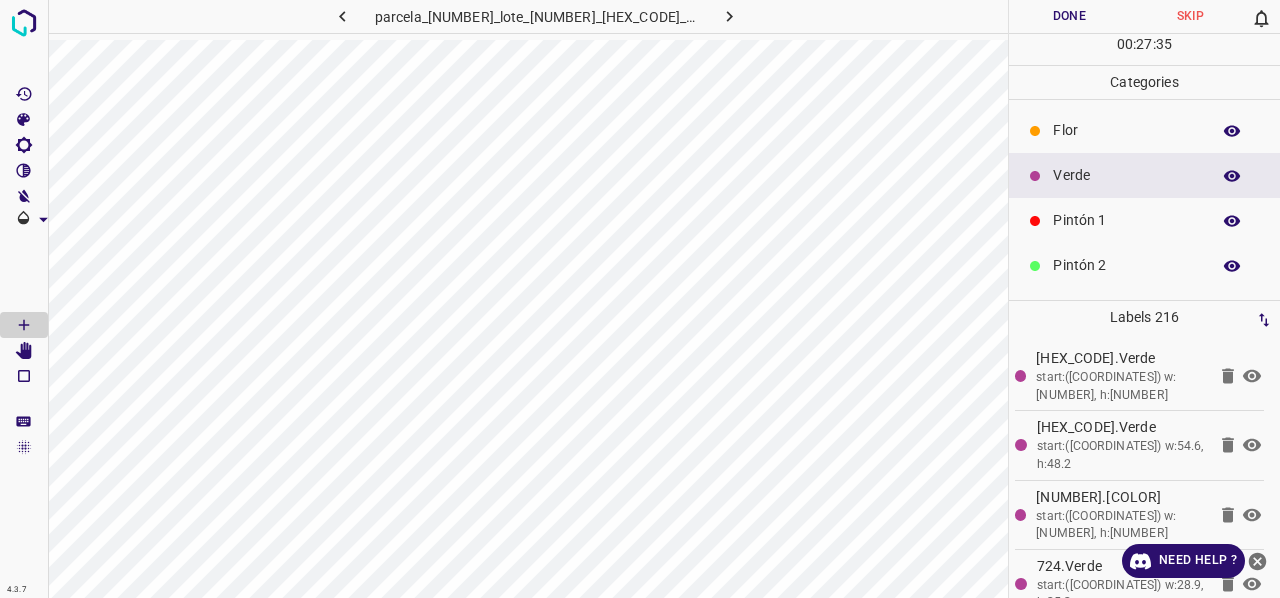 click on "Flor" at bounding box center (1126, 130) 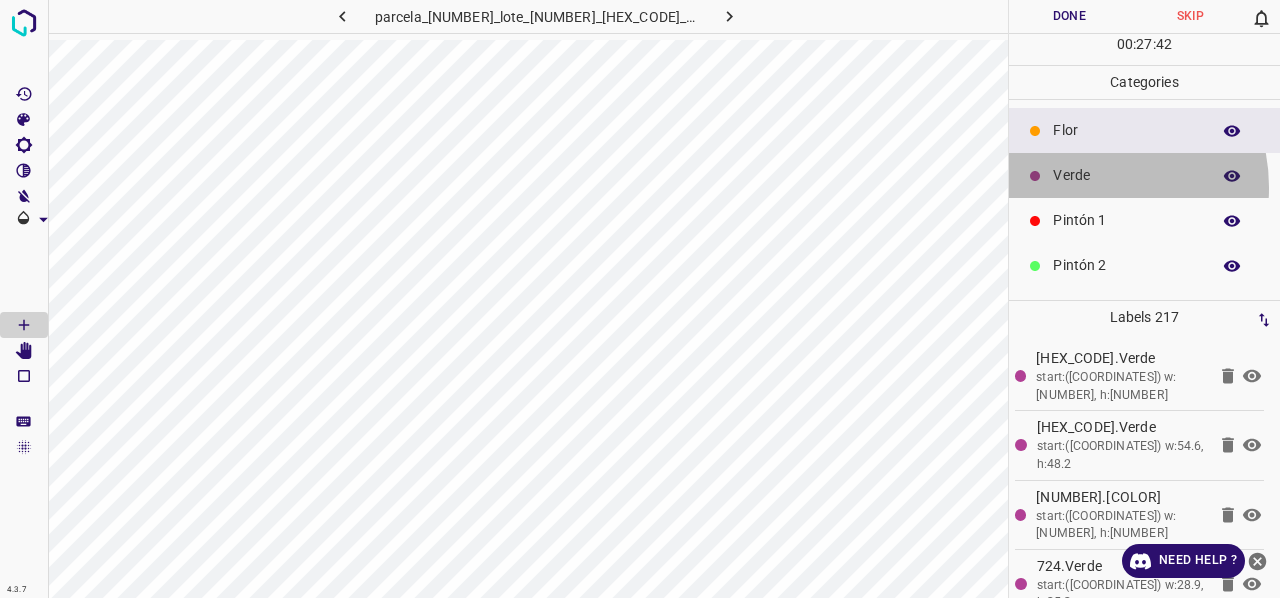 click on "Verde" at bounding box center (1144, 175) 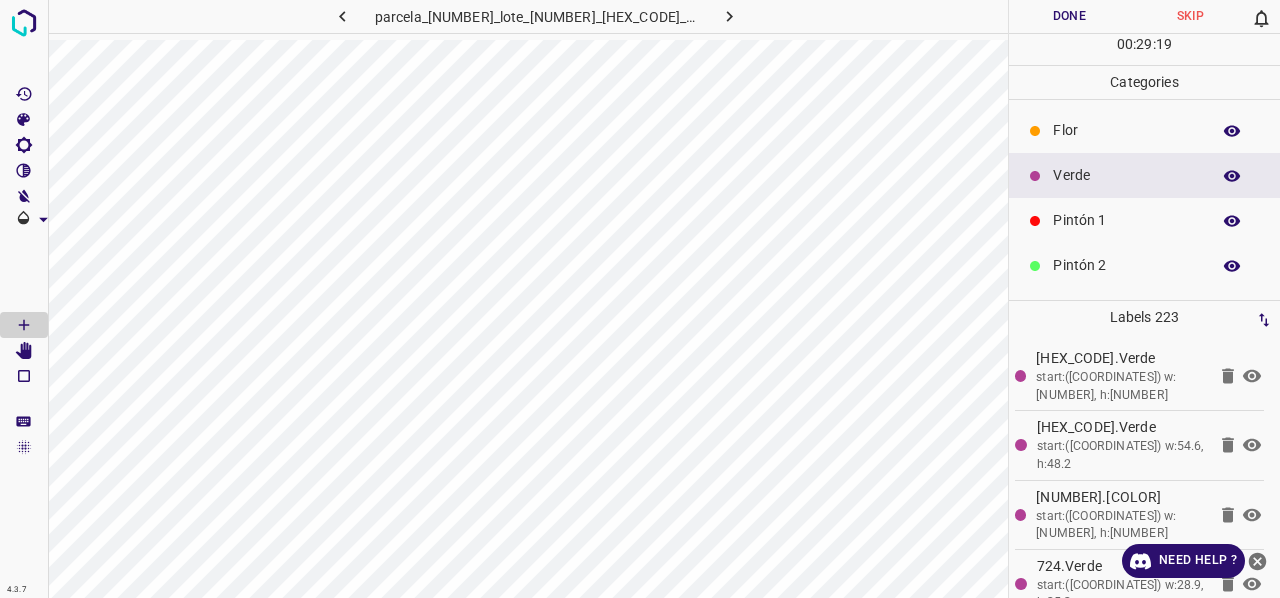 click on "Flor" at bounding box center [1126, 130] 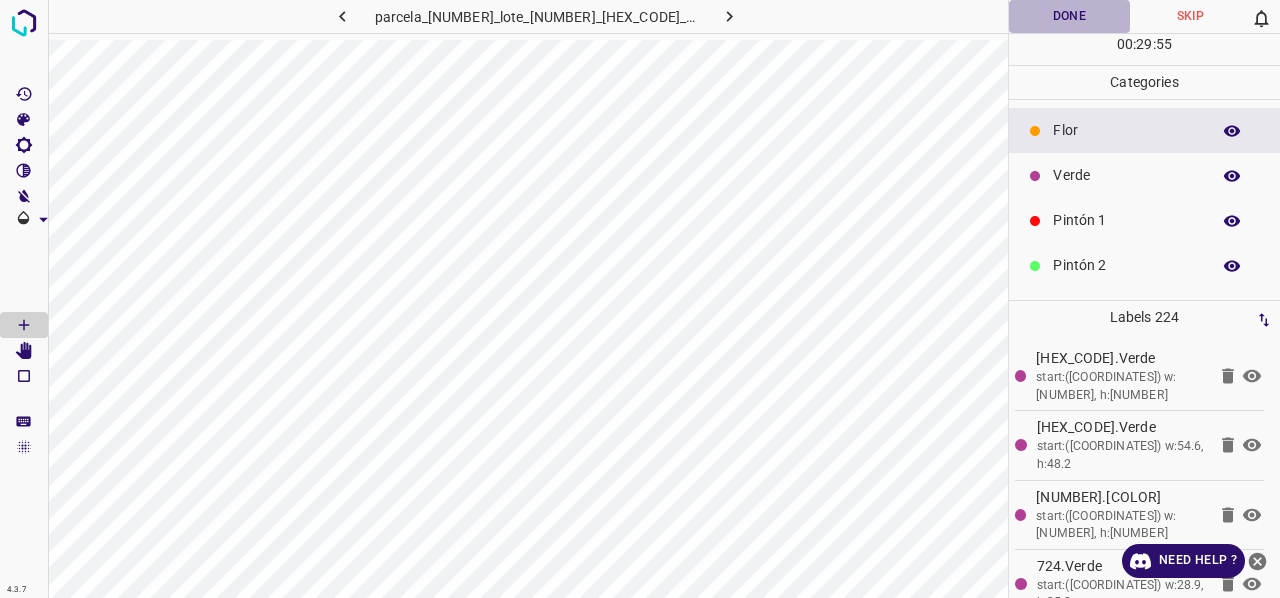 click on "Done" at bounding box center (1069, 16) 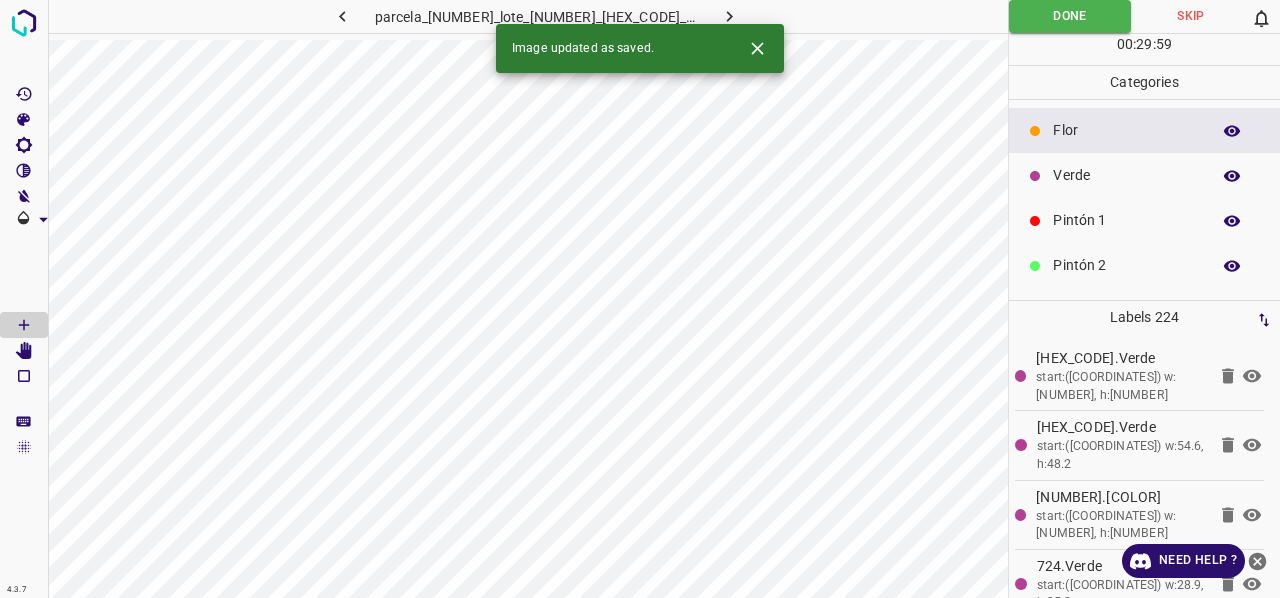 click 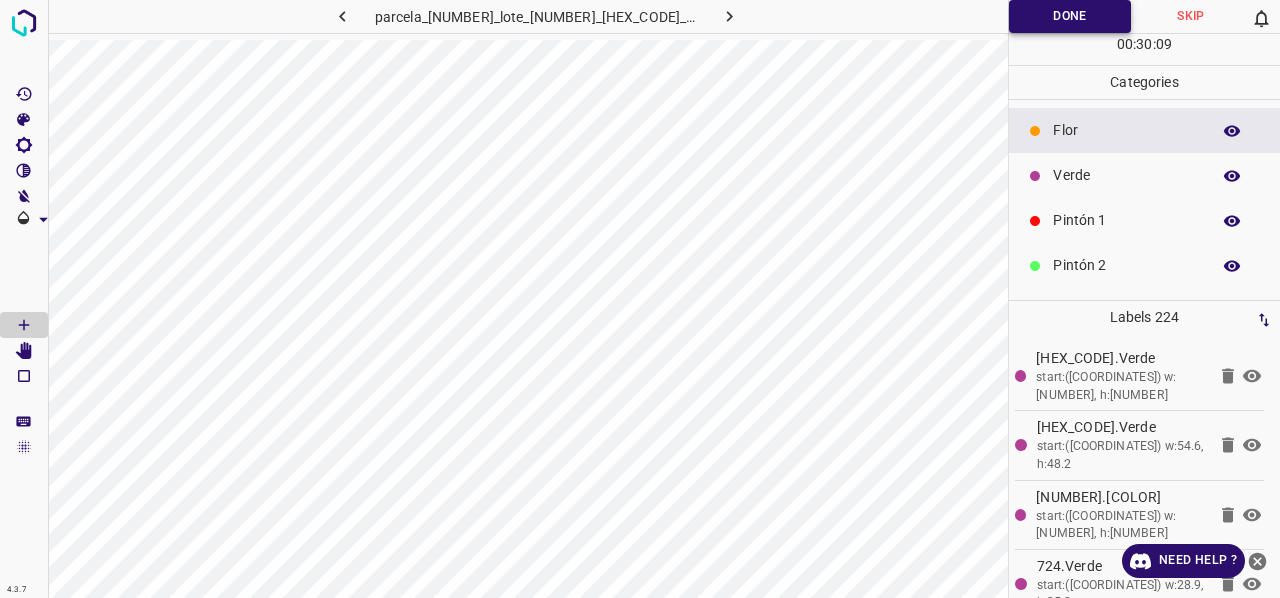 click on "Done" at bounding box center (1070, 16) 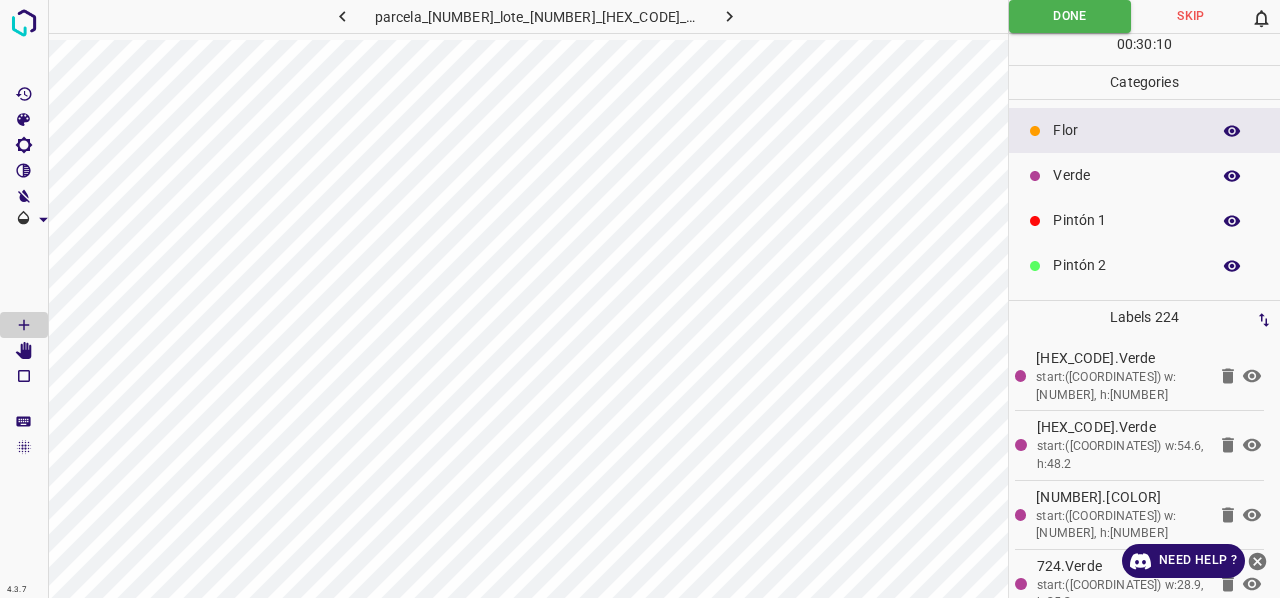 click 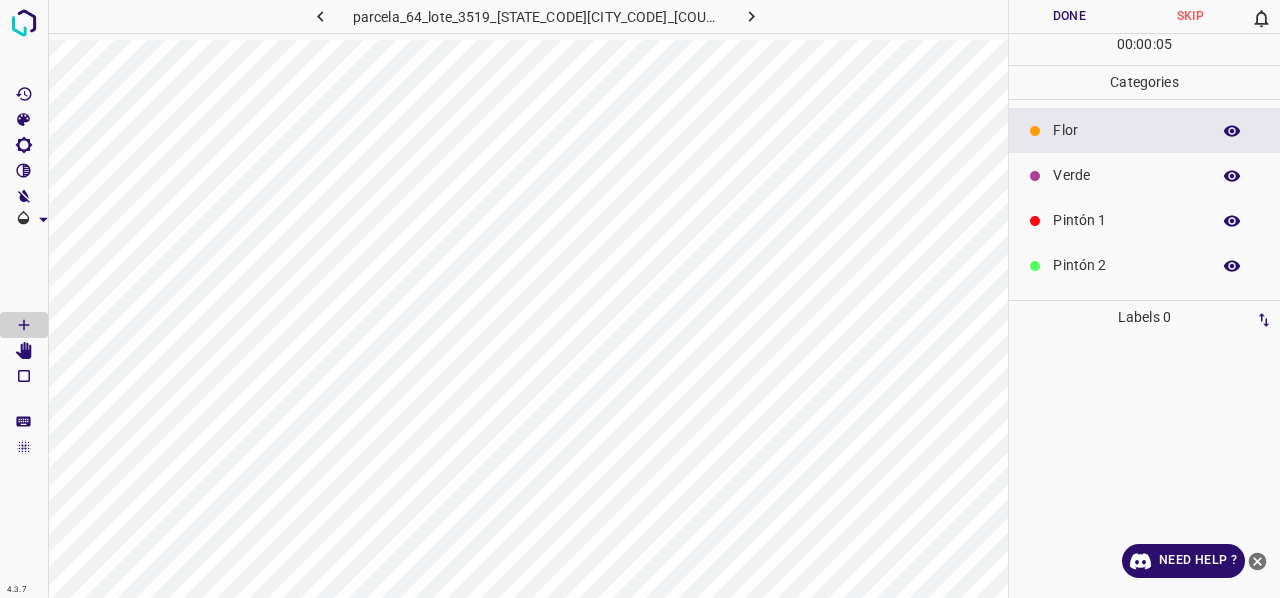 click on "Verde" at bounding box center (1126, 175) 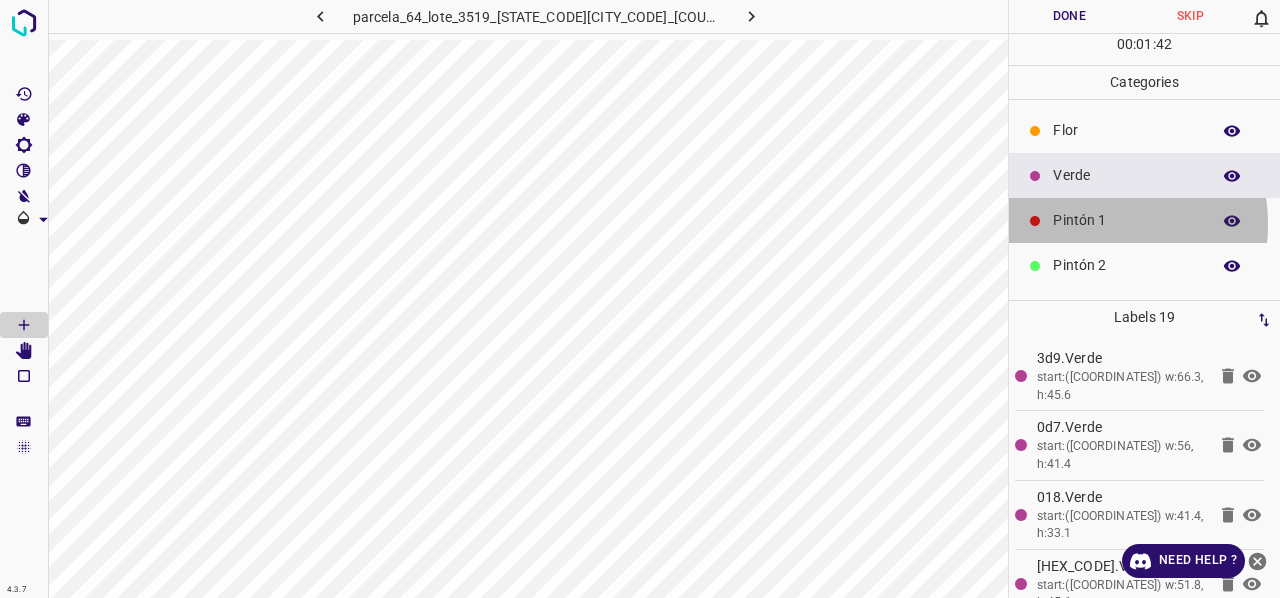 click on "Pintón 1" at bounding box center [1126, 220] 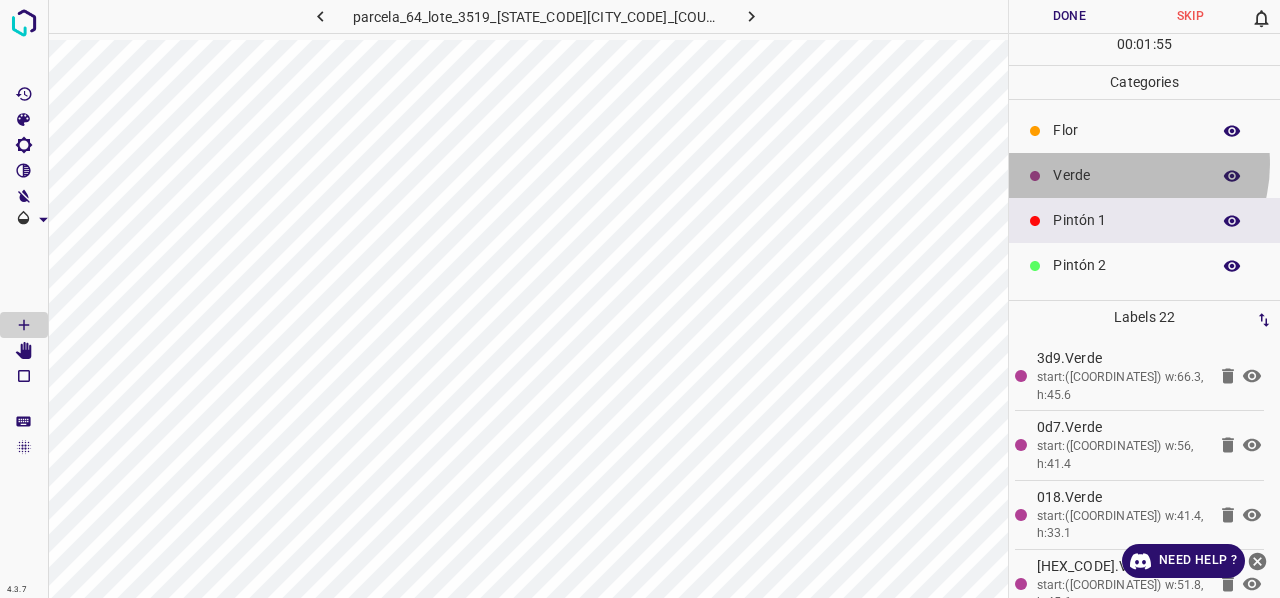 click on "Verde" at bounding box center (1144, 175) 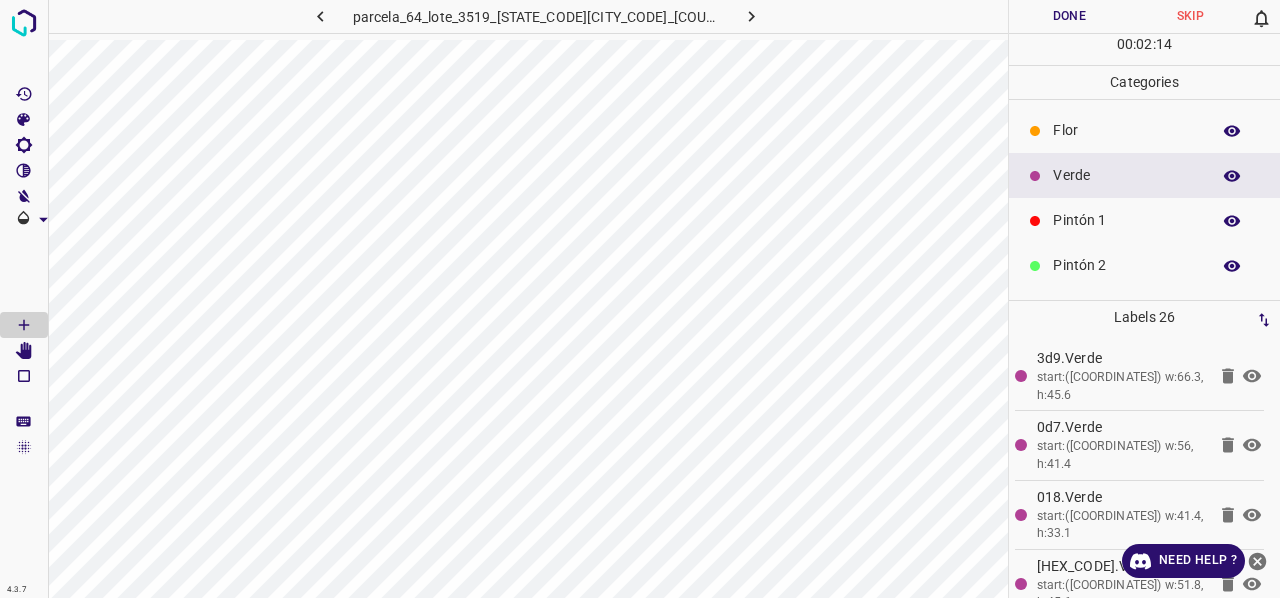 click on "Flor" at bounding box center (1126, 130) 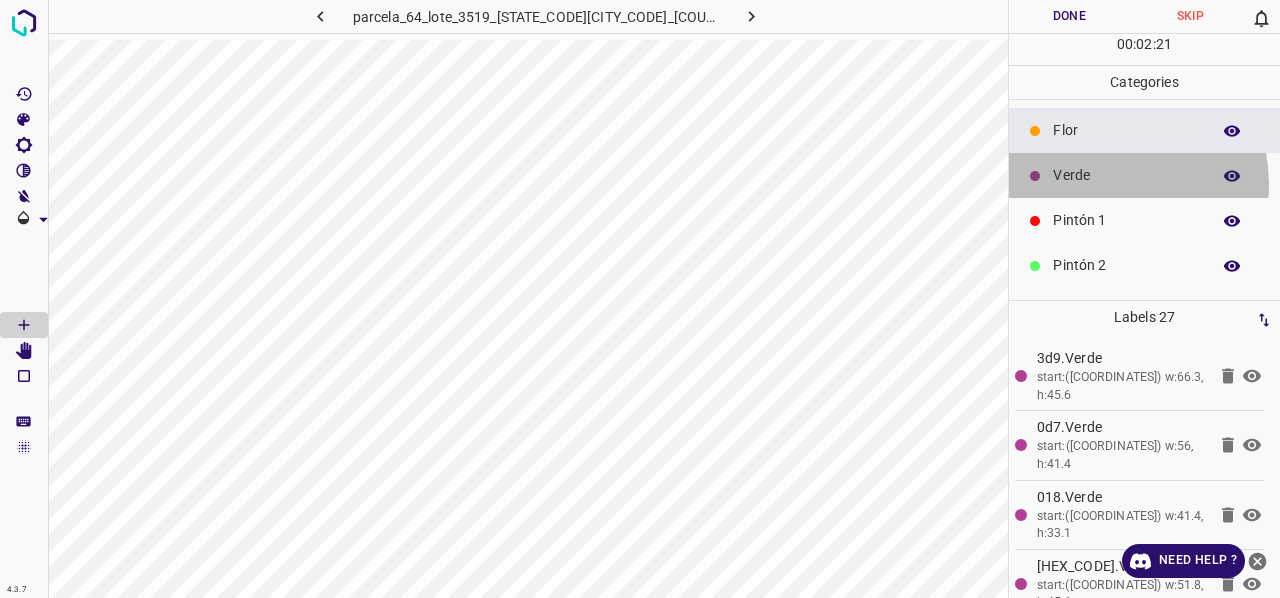 click on "Verde" at bounding box center [1126, 175] 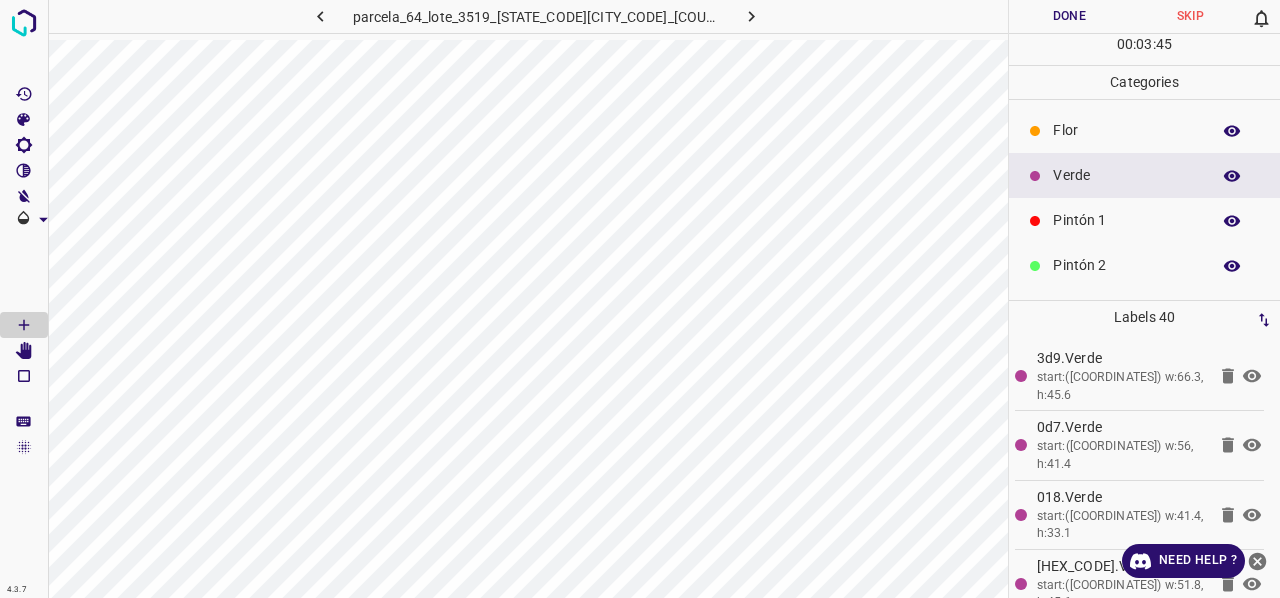 click on "Pintón 2" at bounding box center [1126, 265] 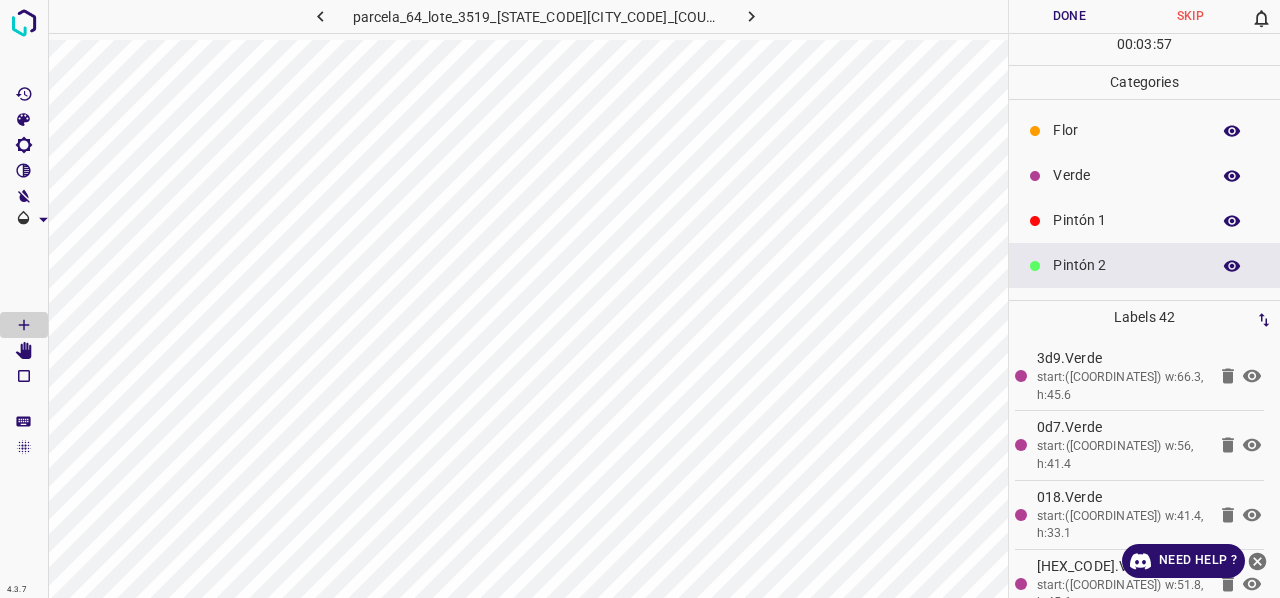 click on "Pintón 1" at bounding box center [1126, 220] 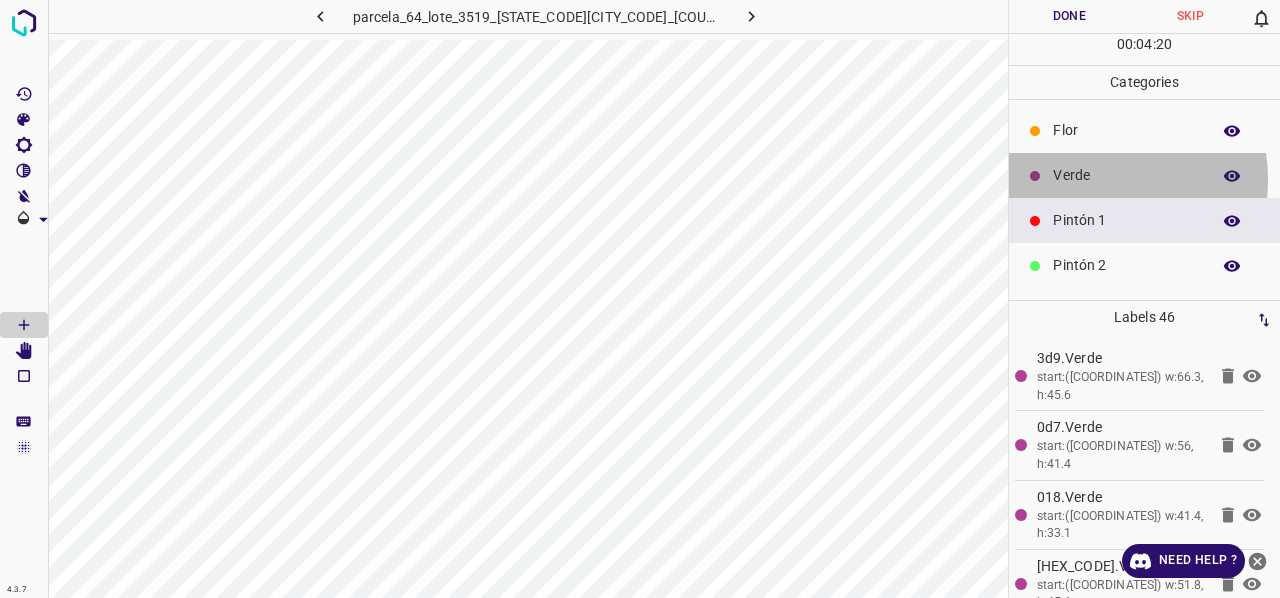 click on "Verde" at bounding box center [1126, 175] 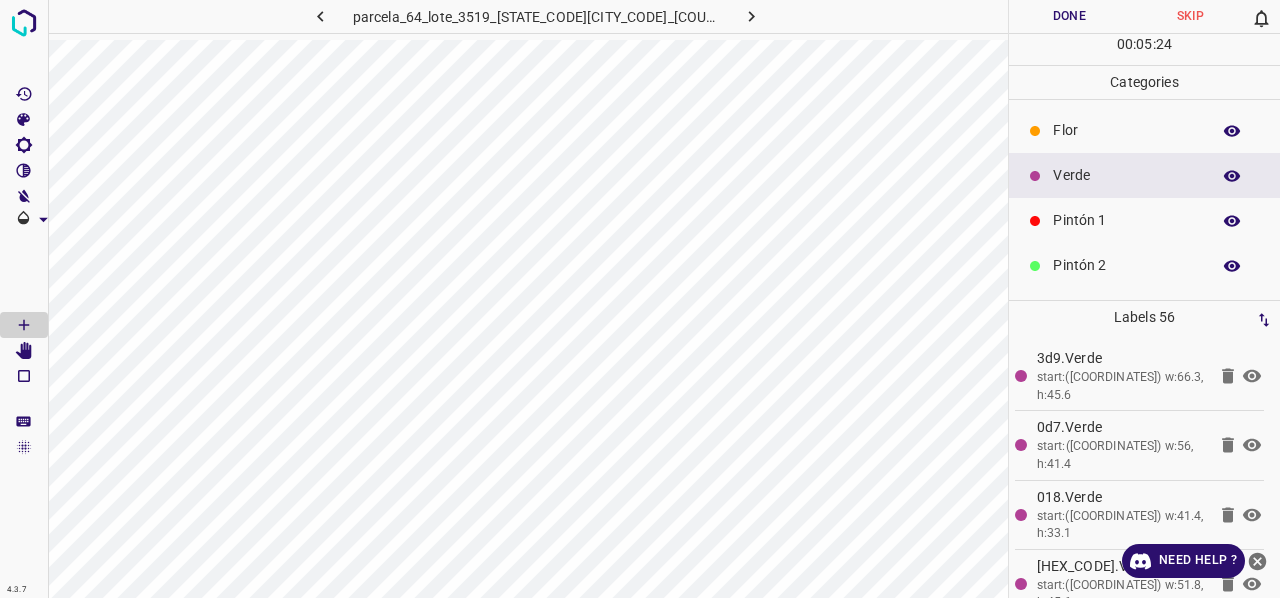 click on "Pintón 1" at bounding box center [1126, 220] 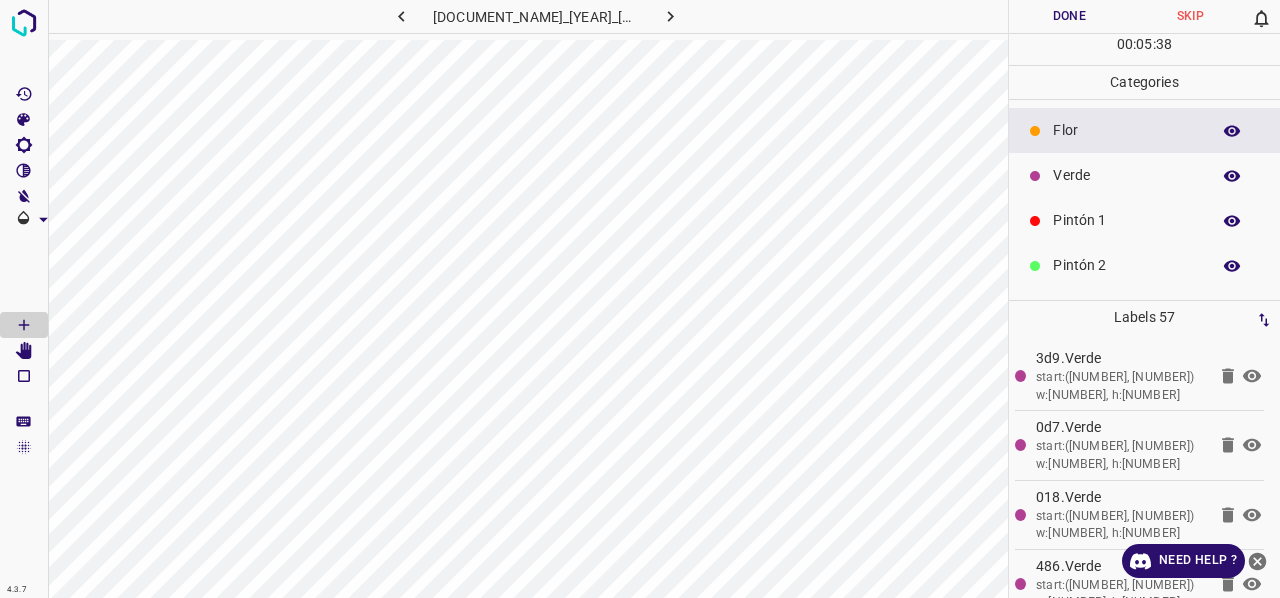 scroll, scrollTop: 0, scrollLeft: 0, axis: both 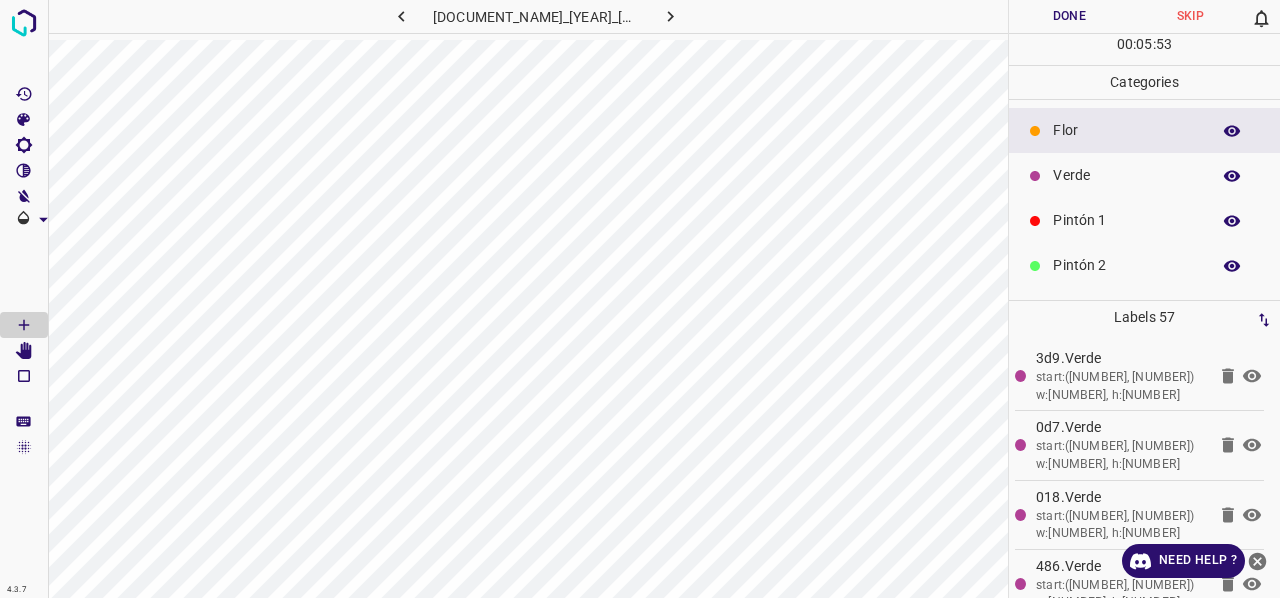 click on "Verde" at bounding box center [1126, 175] 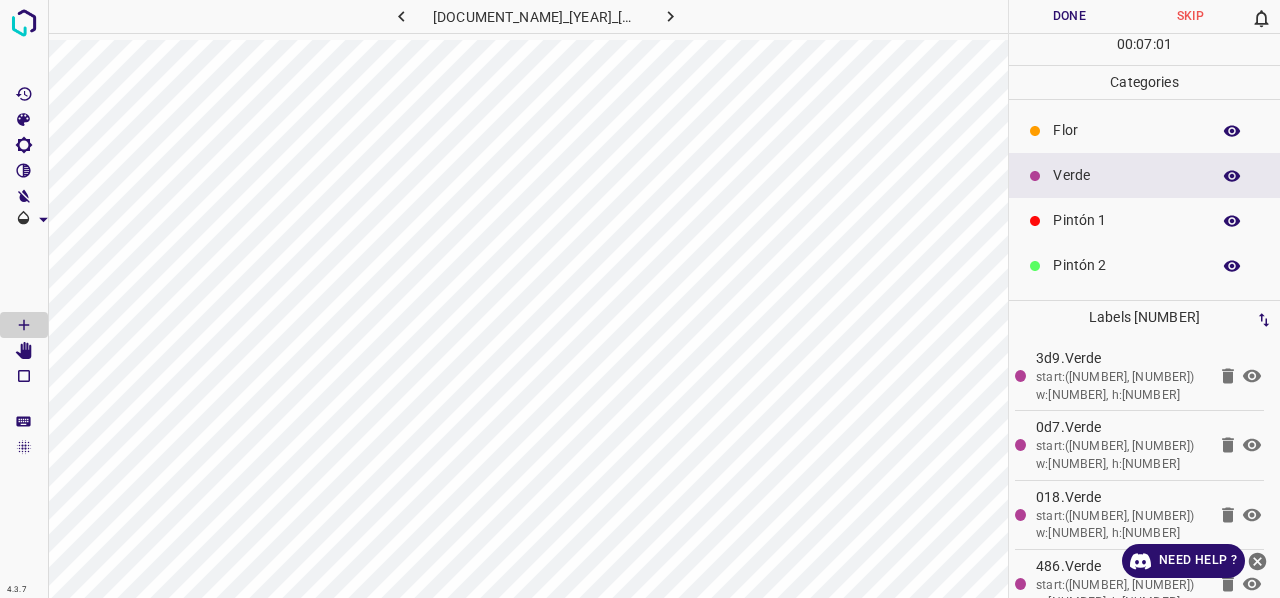 click on "Pintón 1" at bounding box center [1126, 220] 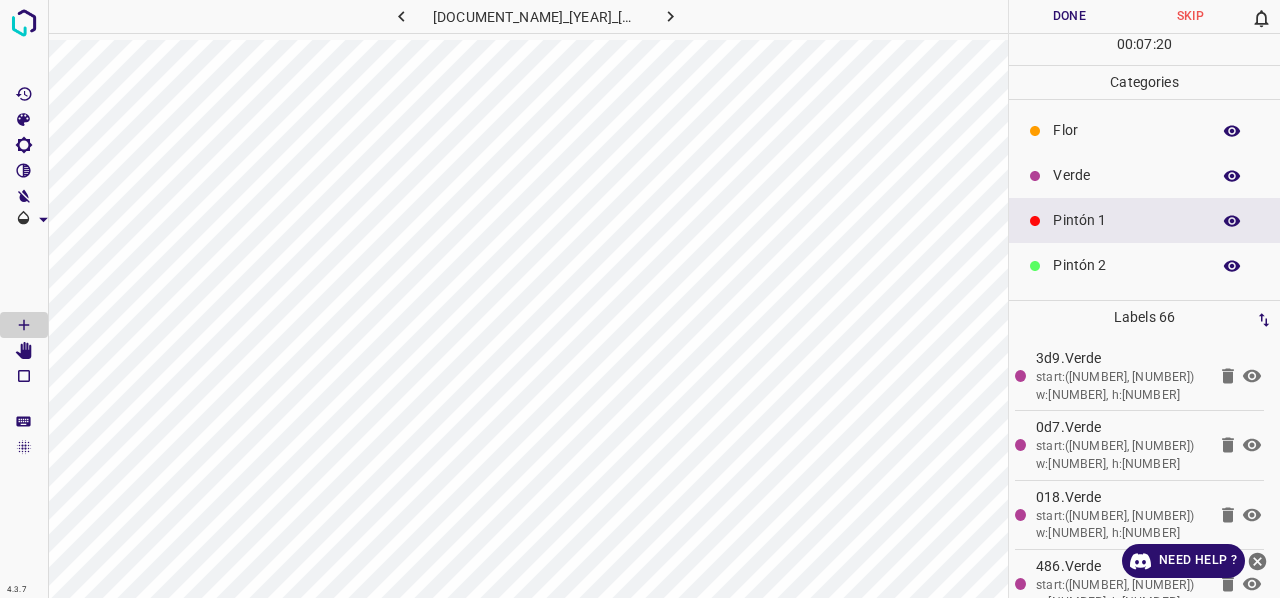 click on "Labels   [NUMBER] [CODE].[COLOR]
start:([NUMBER], [NUMBER])
w:[NUMBER], h:[NUMBER]
0d7.[COLOR]
start:([NUMBER], [NUMBER])
w:[NUMBER], h:[NUMBER]
018.[COLOR]
start:([NUMBER], [NUMBER])
w:[NUMBER], h:[NUMBER]
486.[COLOR]
start:([NUMBER], [NUMBER])
w:[NUMBER], h:[NUMBER]
412.[COLOR]
start:([NUMBER], [NUMBER])
w:[NUMBER], h:[NUMBER]
3a5.[COLOR]
start:([NUMBER], [NUMBER])
w:[NUMBER], h:[NUMBER]
632.[COLOR]
start:([NUMBER], [NUMBER])
w:[NUMBER], h:[NUMBER]
67f.[COLOR]
start:([NUMBER], [NUMBER])
w:[NUMBER], h:[NUMBER]
074.[COLOR]
start:([NUMBER], [NUMBER])
w:[NUMBER], h:[NUMBER]
b5a.[COLOR]
start:([NUMBER], [NUMBER])
w:[NUMBER], h:[NUMBER]
000.[COLOR]
start:([NUMBER], [NUMBER])
w:[NUMBER], h:[NUMBER]
f66.[COLOR]
start:([NUMBER], [NUMBER])
w:[NUMBER], h:[NUMBER]
5fc.[COLOR]
start:([NUMBER], [NUMBER])
w:[NUMBER], h:[NUMBER]
3a9.[COLOR]
start:([NUMBER], [NUMBER])
w:[NUMBER], h:[NUMBER]
916.[COLOR] [COLOR] [COLOR] [COLOR]" at bounding box center [1144, 449] 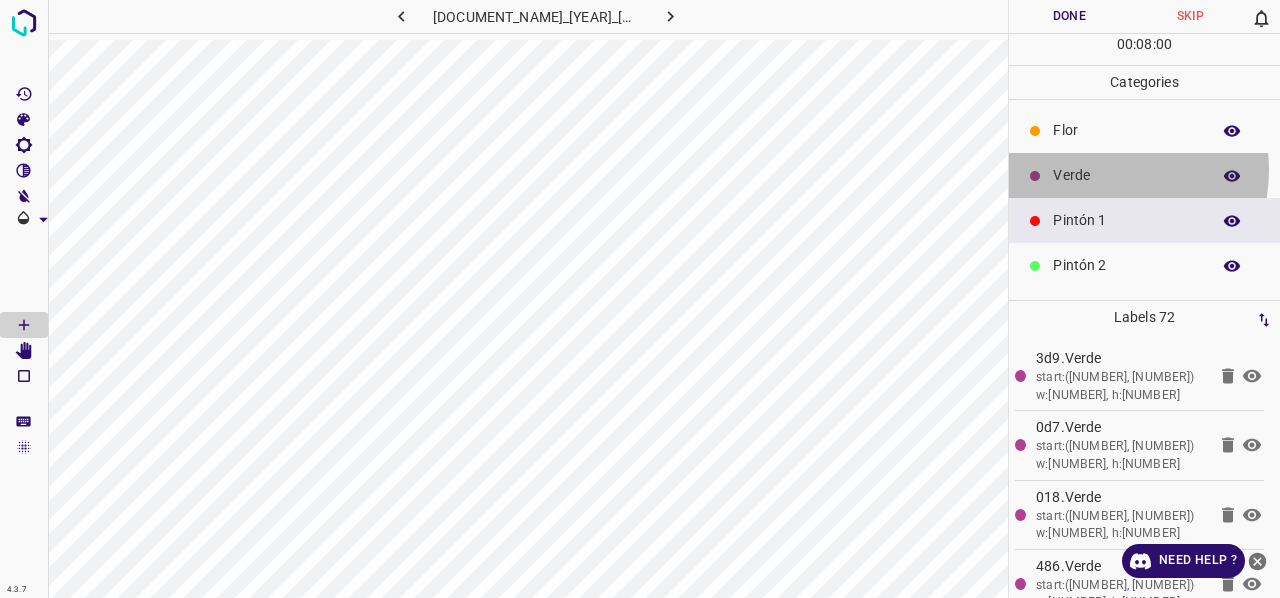 click on "Verde" at bounding box center (1126, 175) 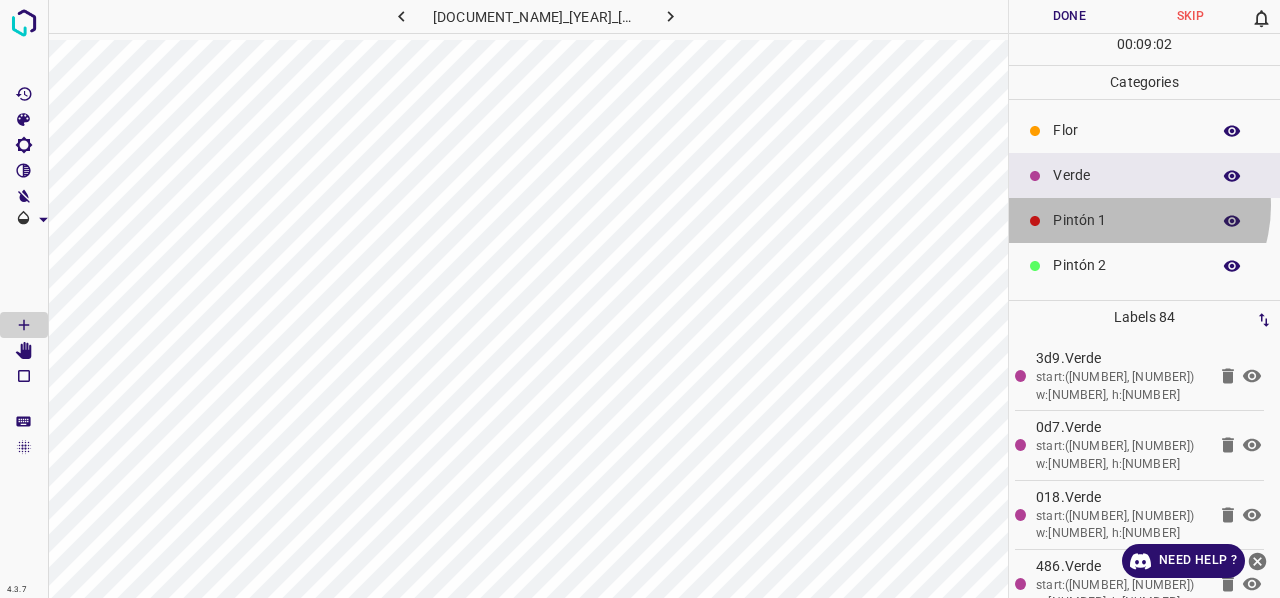 click on "Pintón 1" at bounding box center (1144, 220) 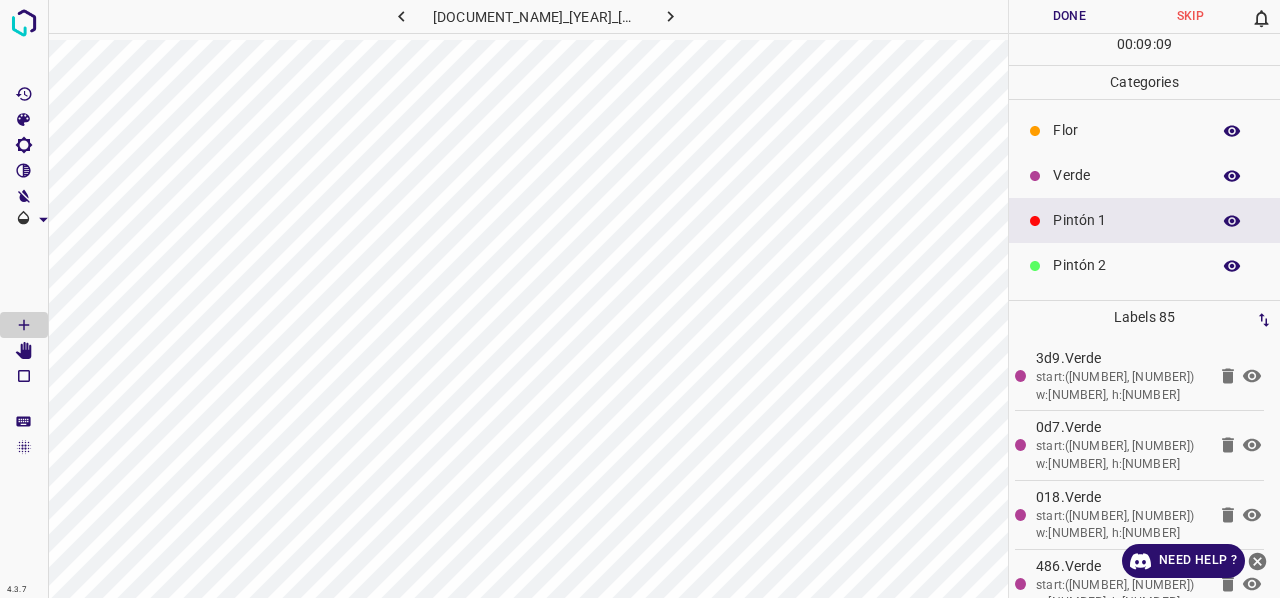 click on "Verde" at bounding box center [1126, 175] 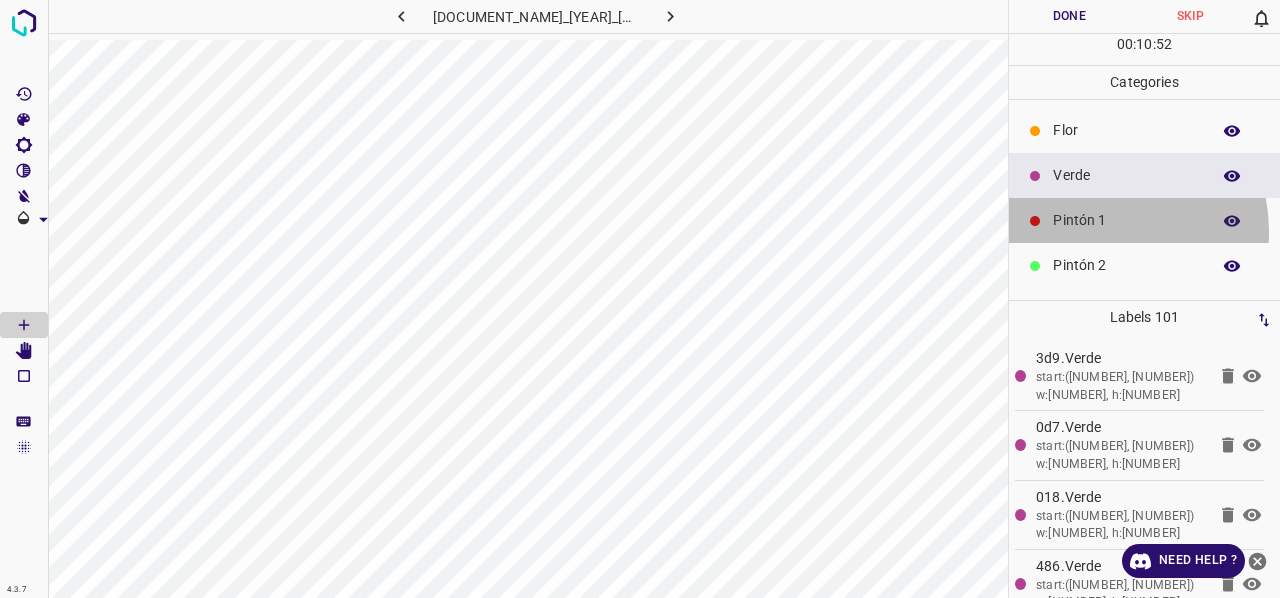 click on "Pintón 1" at bounding box center [1144, 220] 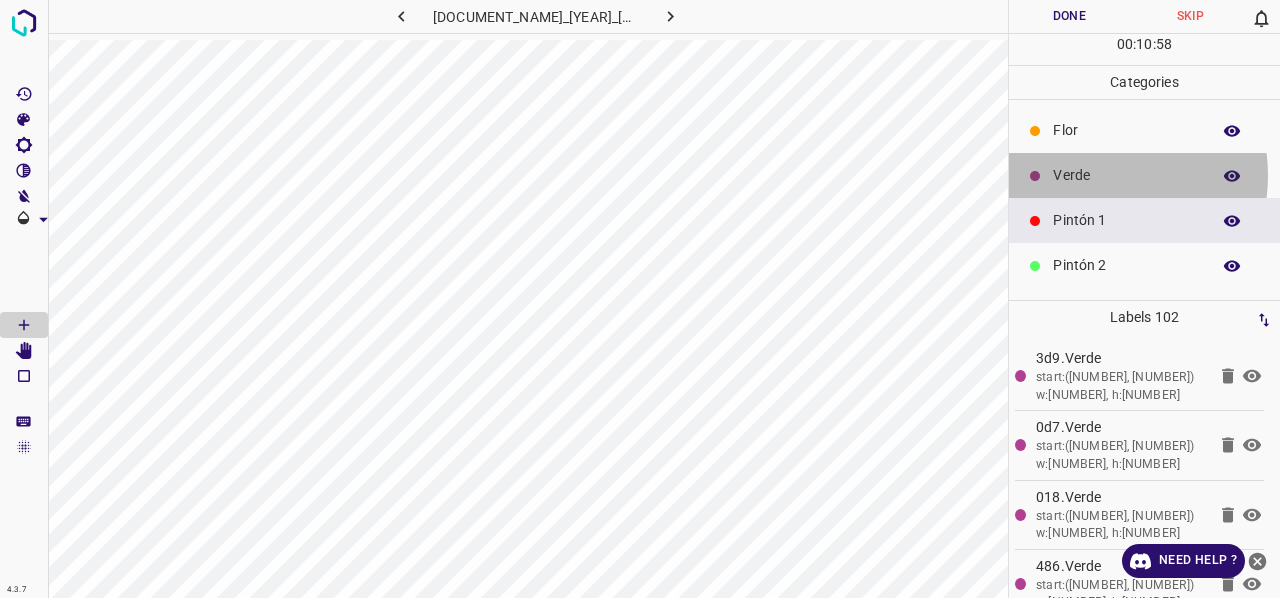 click on "Verde" at bounding box center (1126, 175) 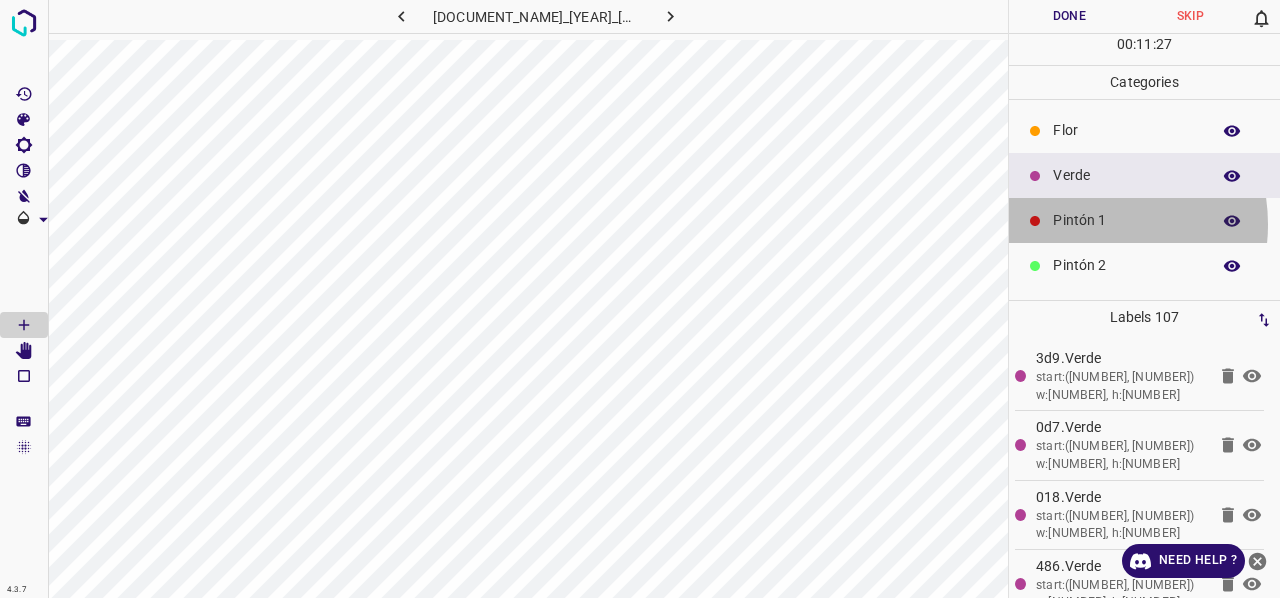 click on "Pintón 1" at bounding box center [1126, 220] 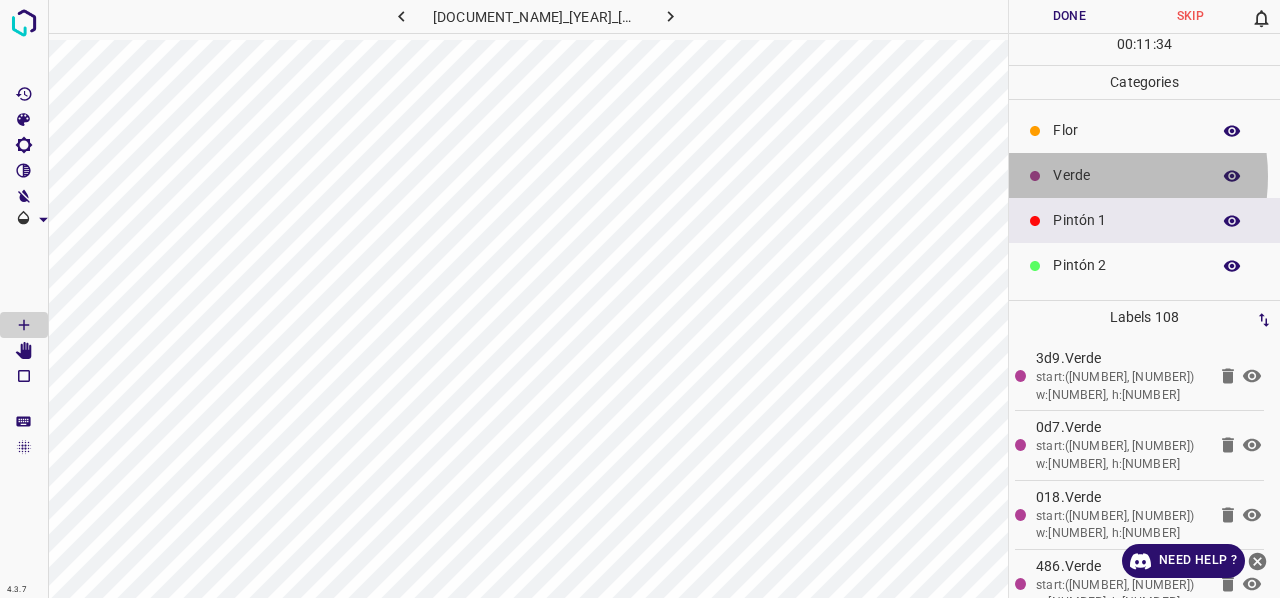 click on "Verde" at bounding box center [1126, 175] 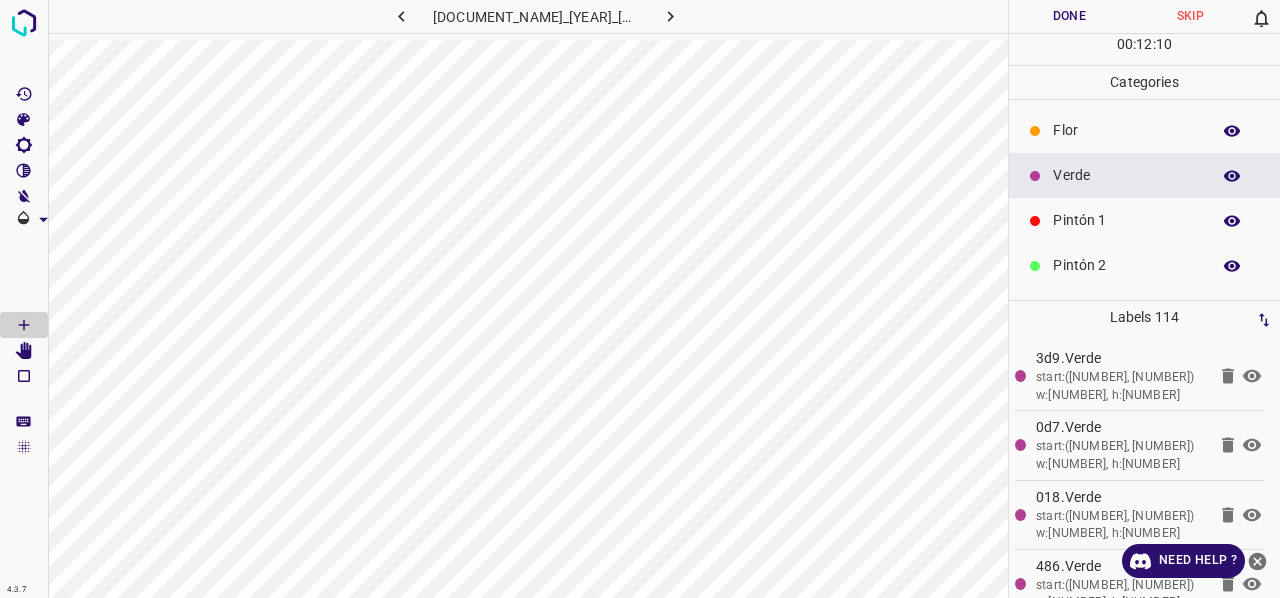 click 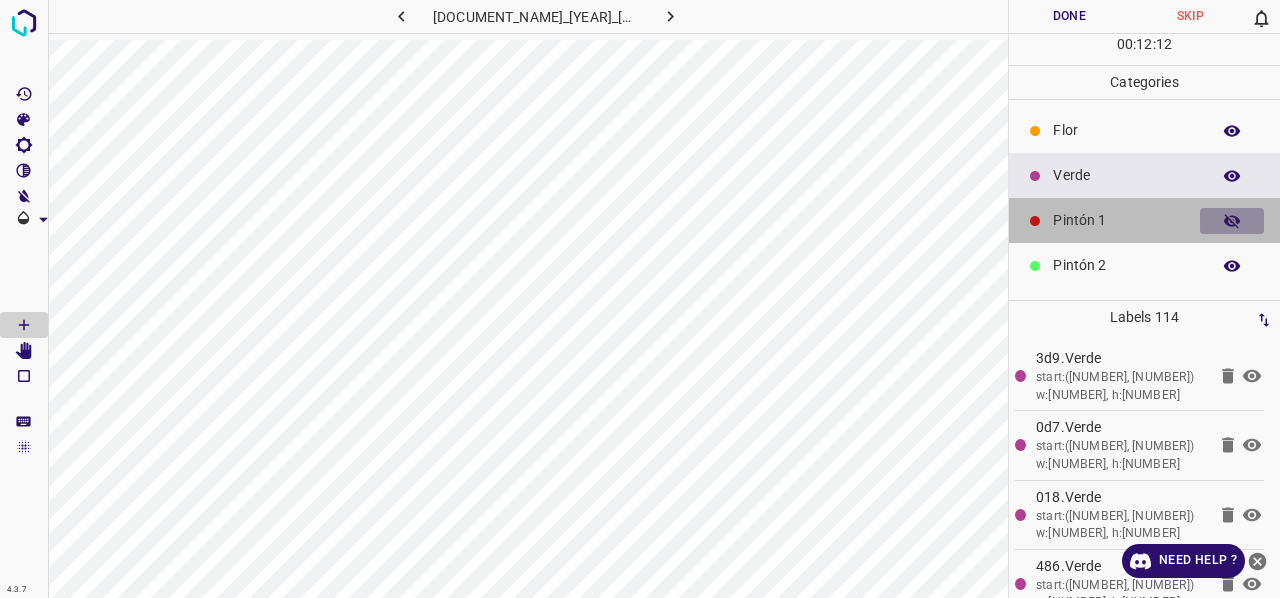 click 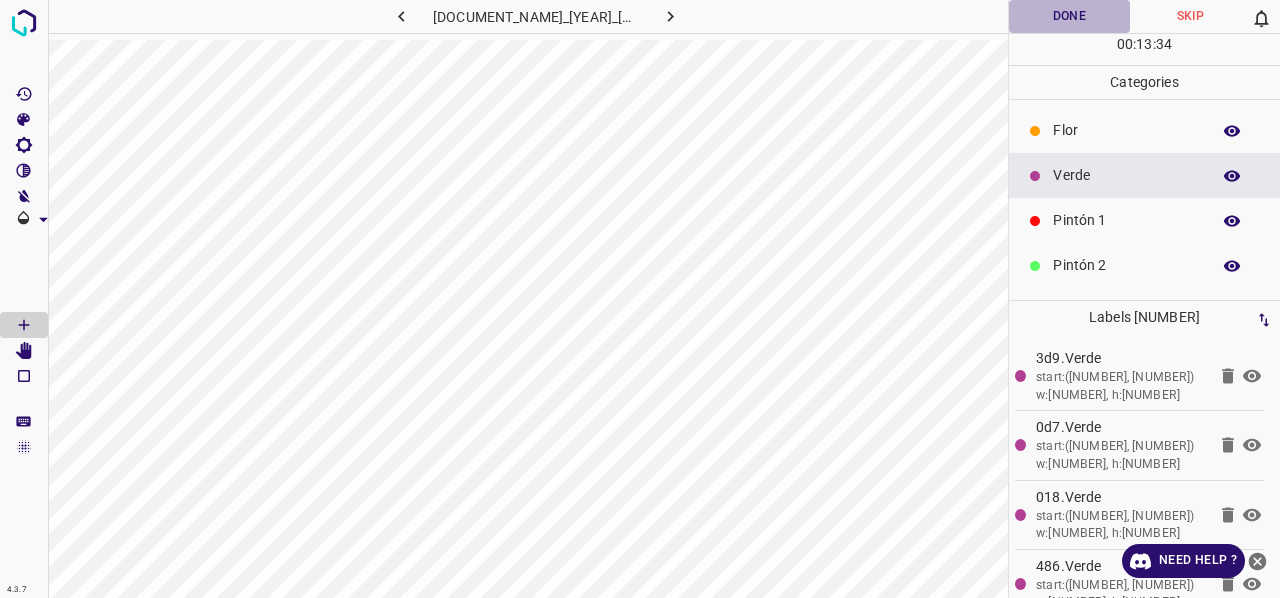 click on "Done" at bounding box center [1069, 16] 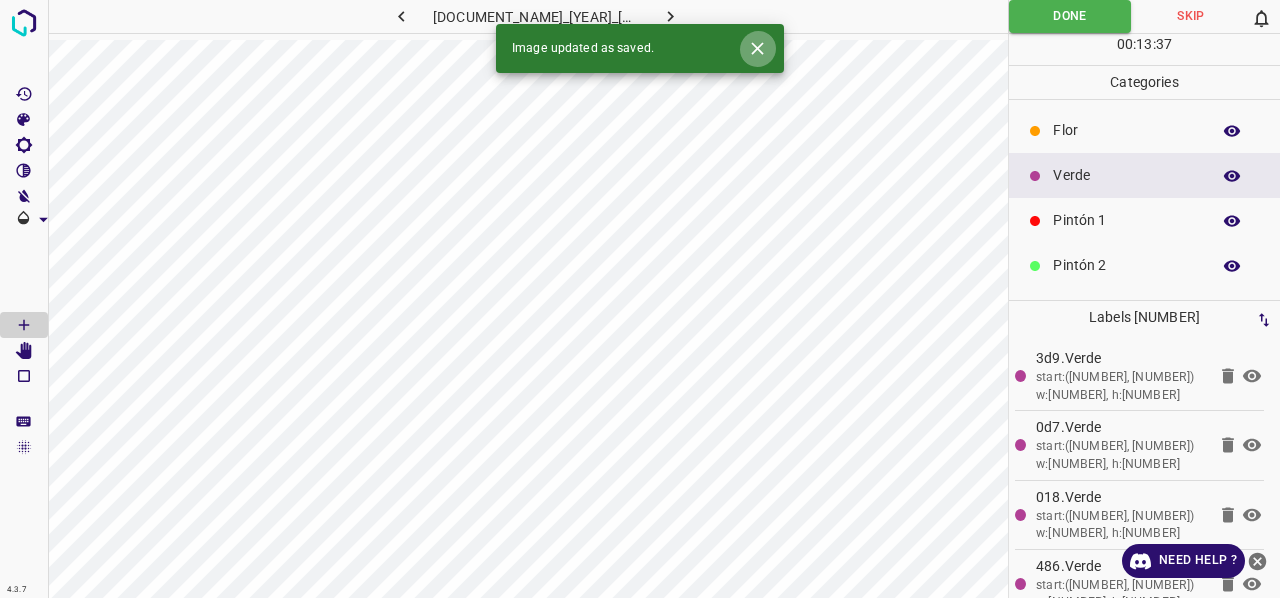 click 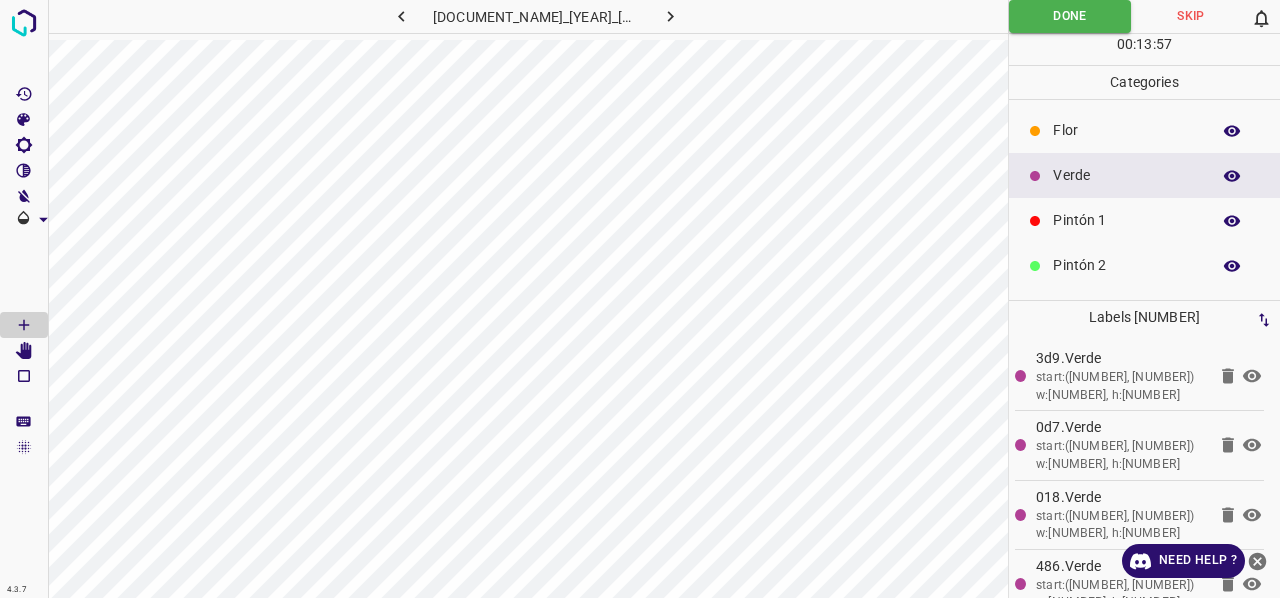 click 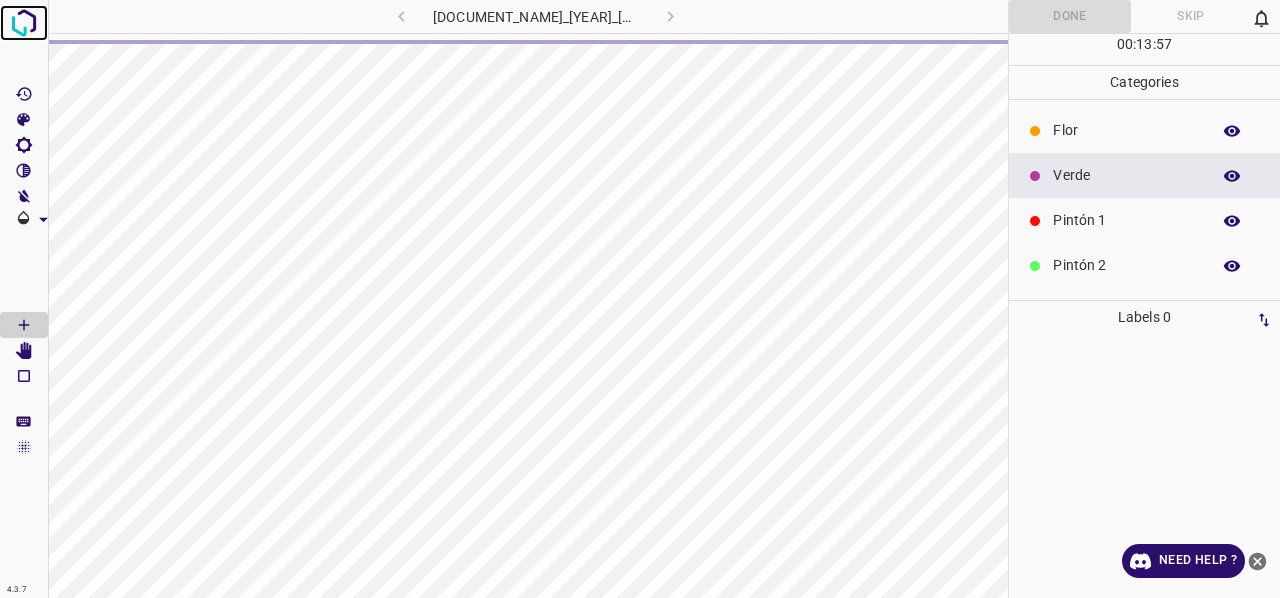 click at bounding box center (24, 23) 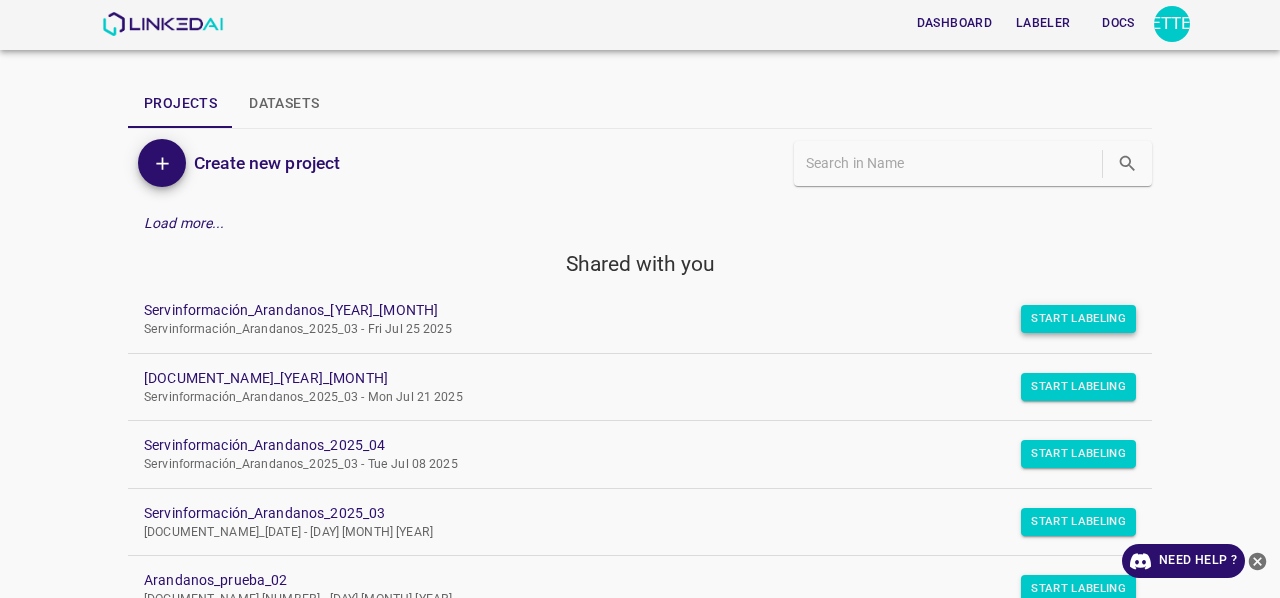 click on "Start Labeling" at bounding box center [1078, 319] 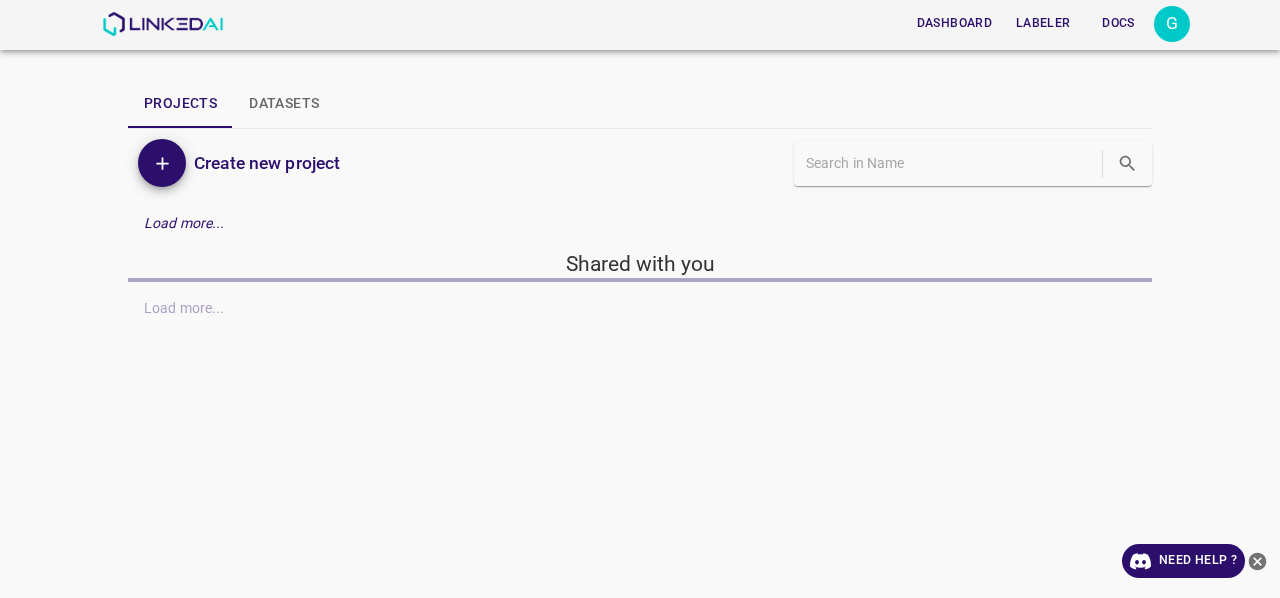 scroll, scrollTop: 0, scrollLeft: 0, axis: both 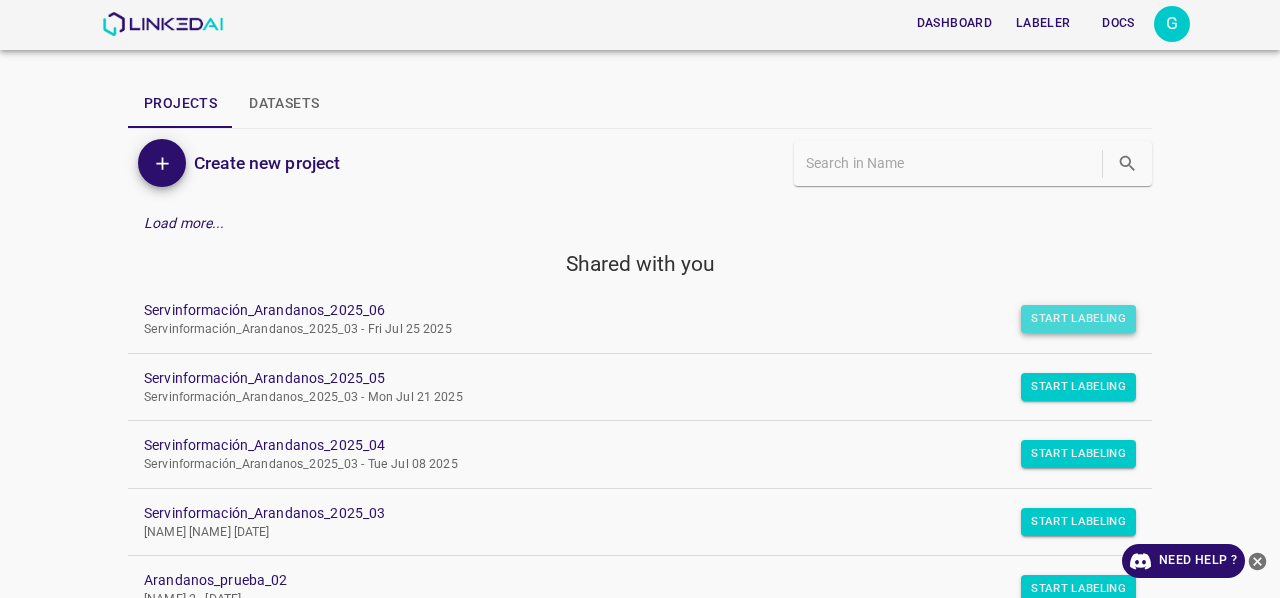 click on "Start Labeling" at bounding box center (1078, 319) 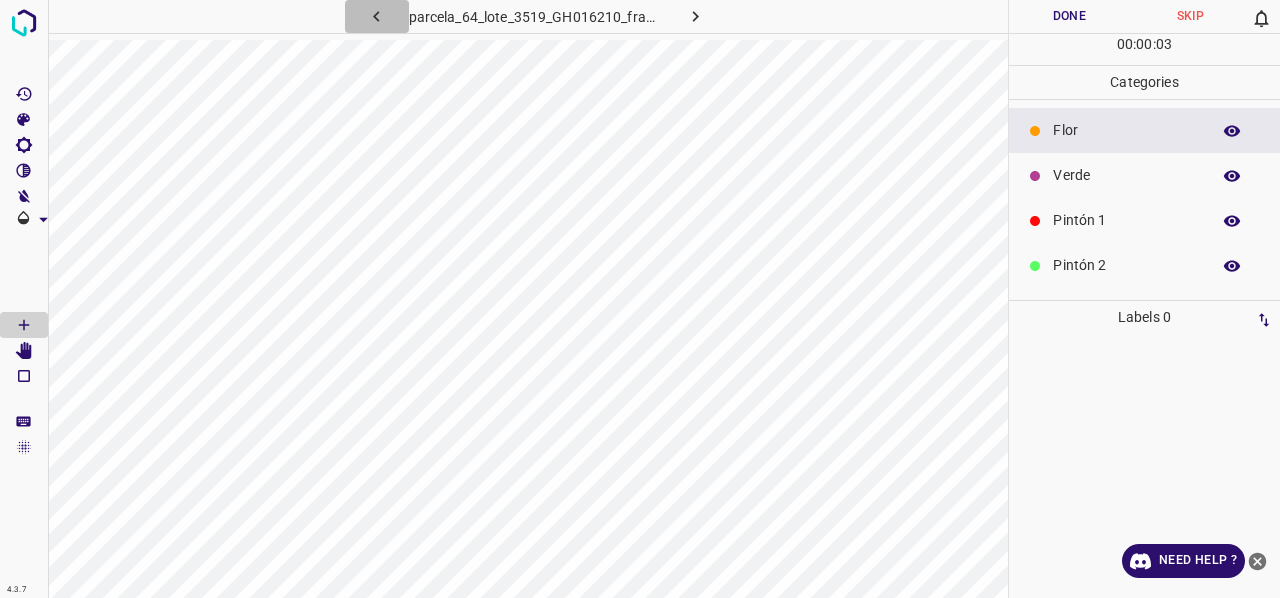 click 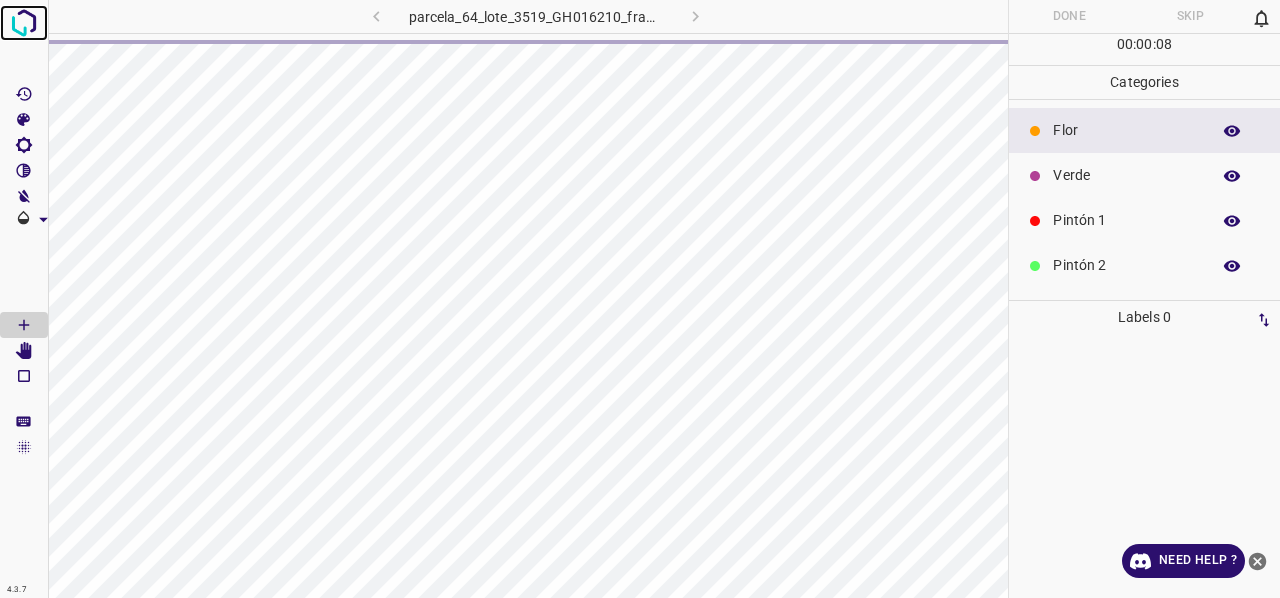 click at bounding box center [24, 23] 